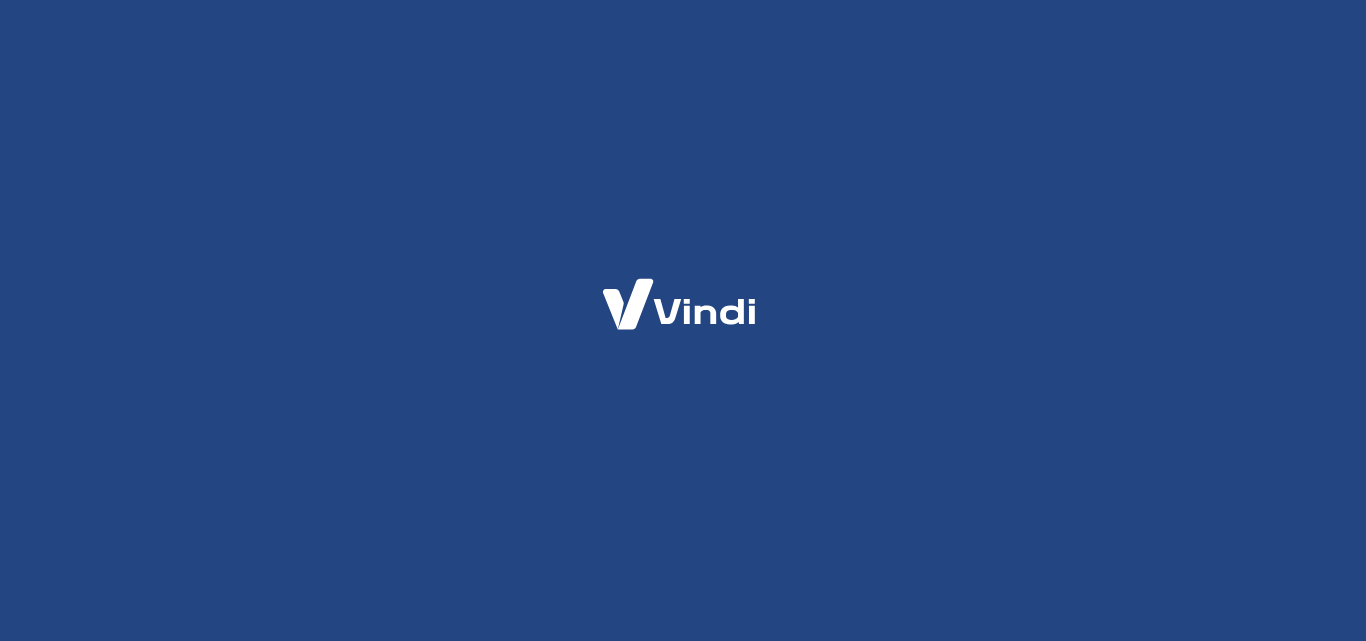 scroll, scrollTop: 0, scrollLeft: 0, axis: both 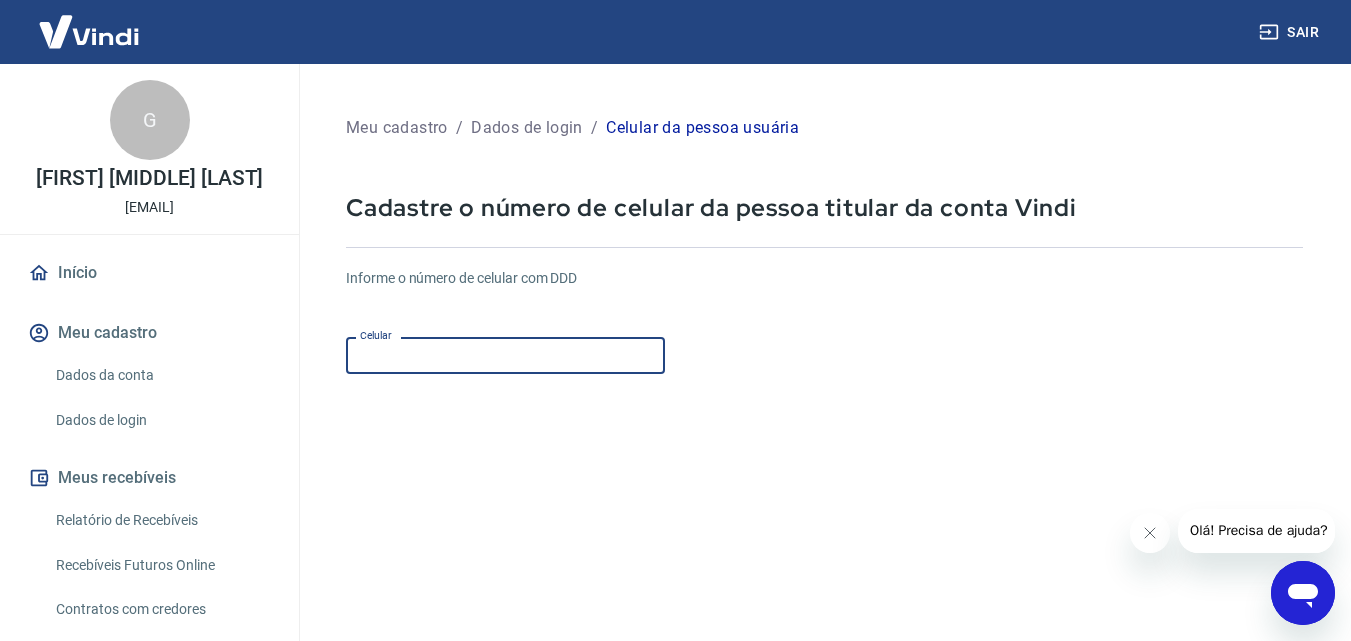 click on "Celular" at bounding box center [505, 355] 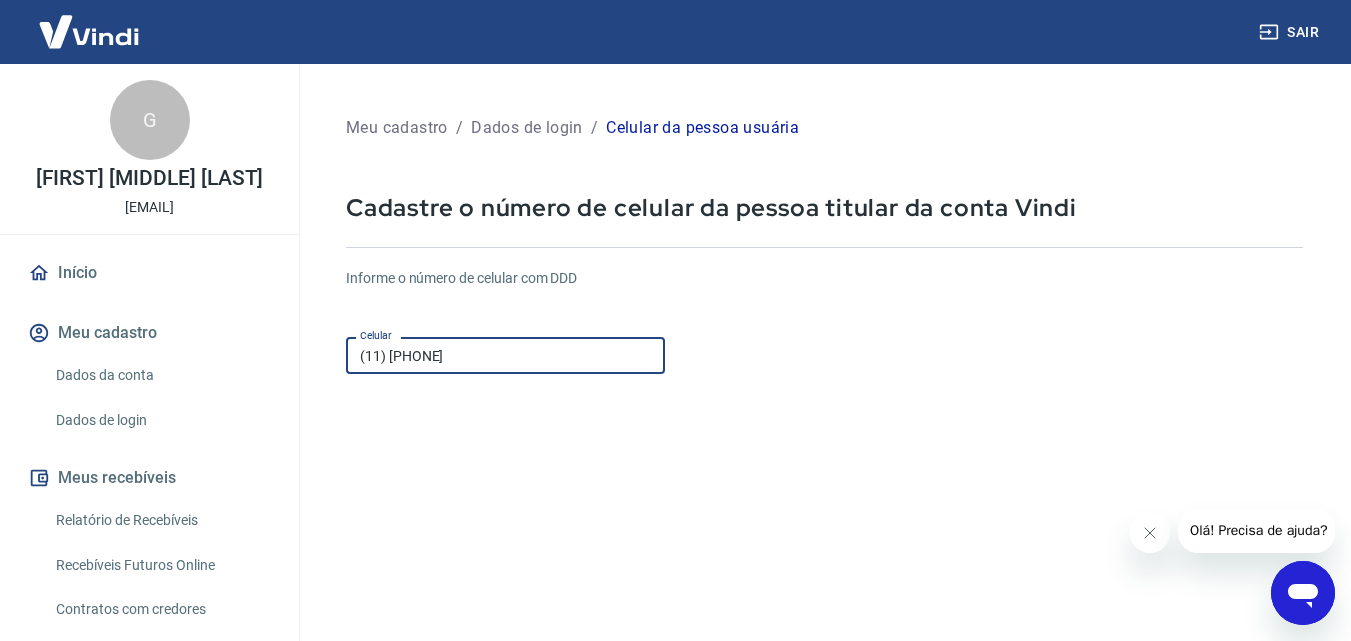 type on "(11) [PHONE]" 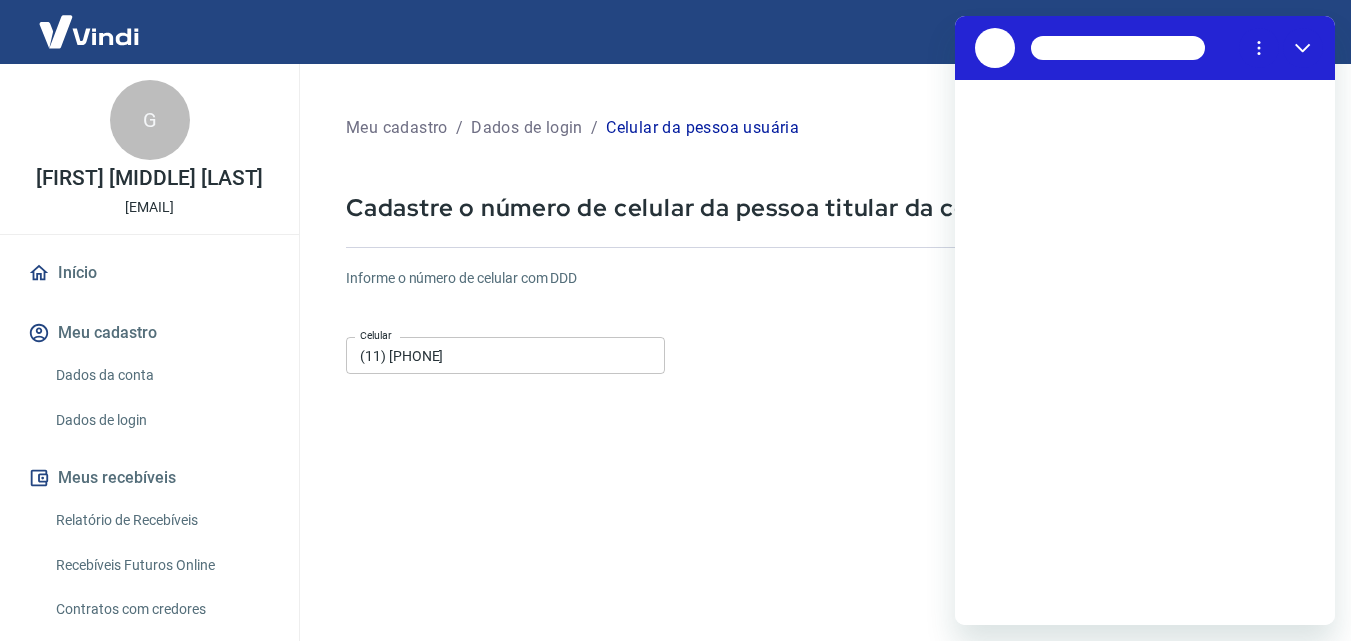 scroll, scrollTop: 0, scrollLeft: 0, axis: both 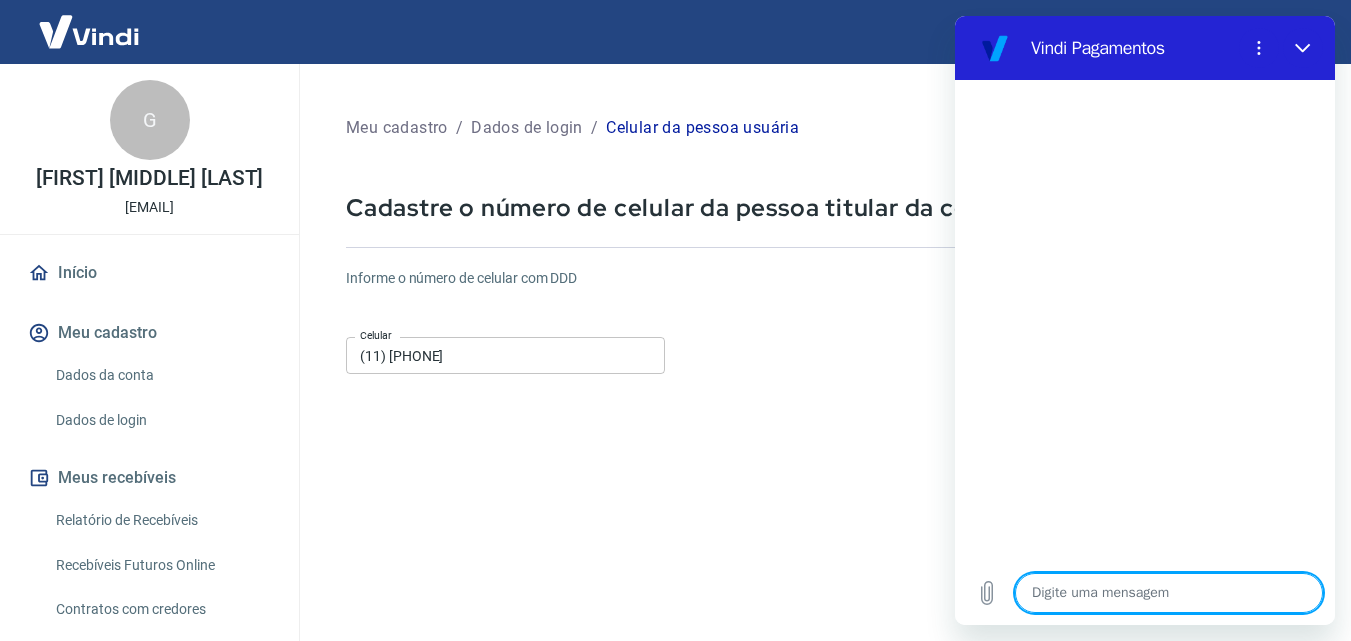 type on "O" 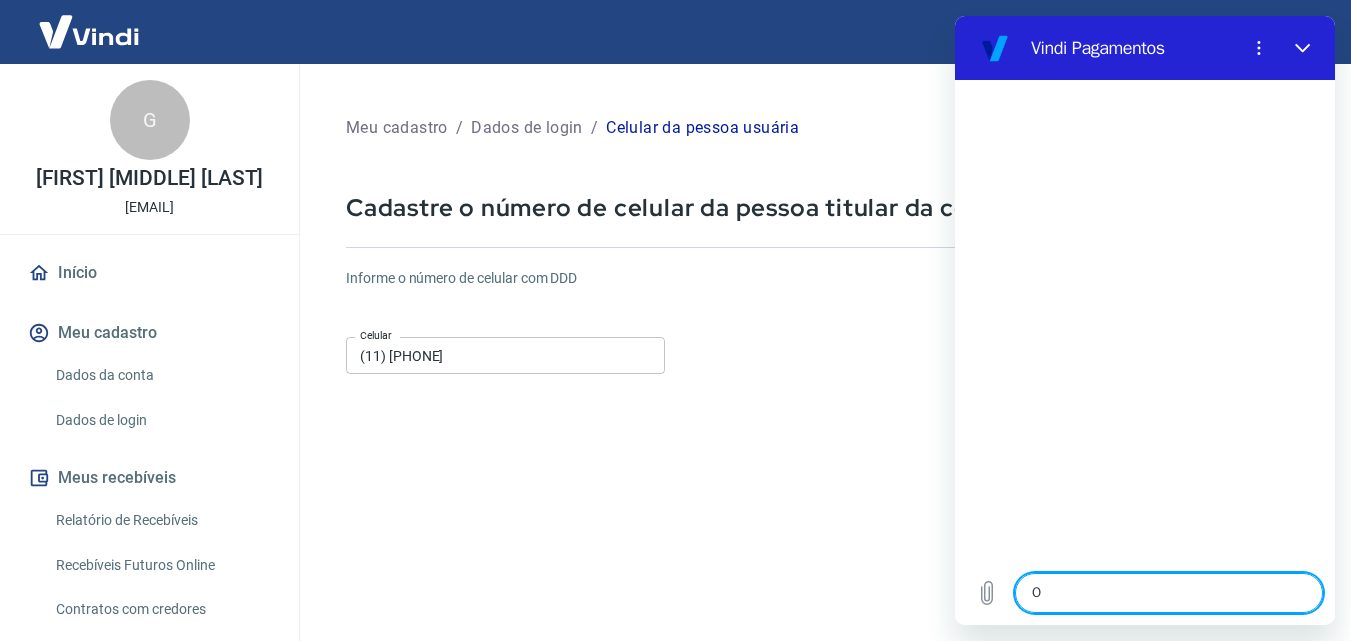 type on "OL" 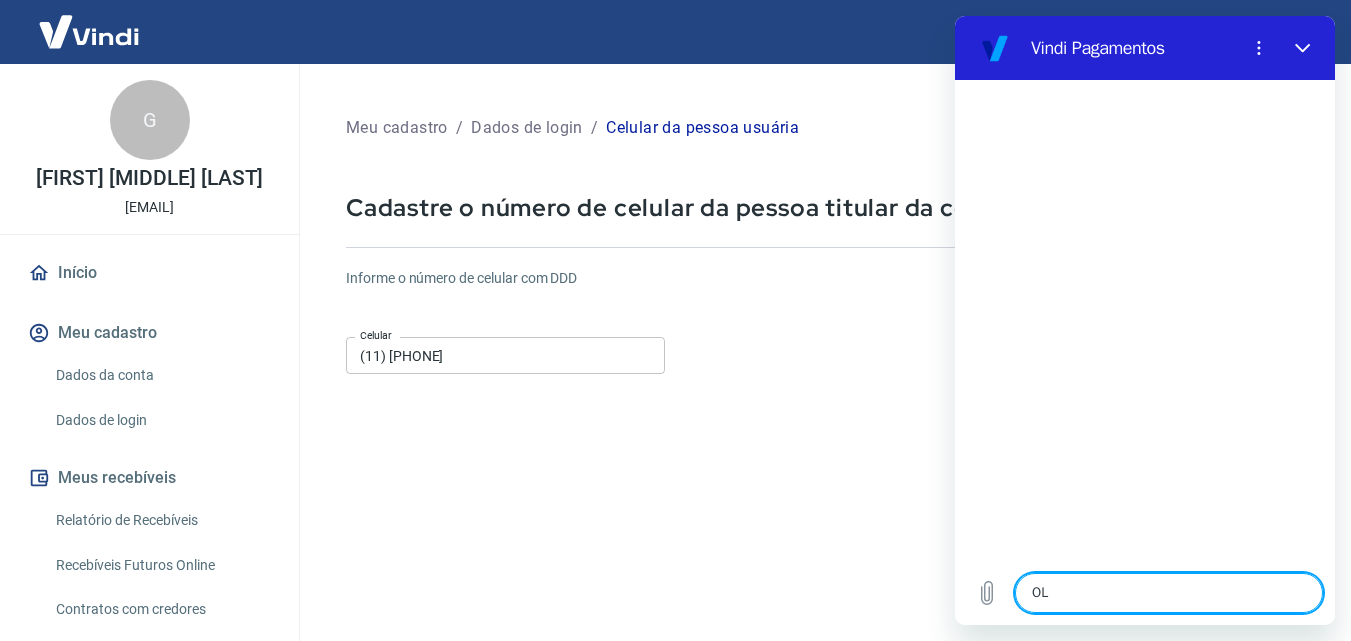 type on "x" 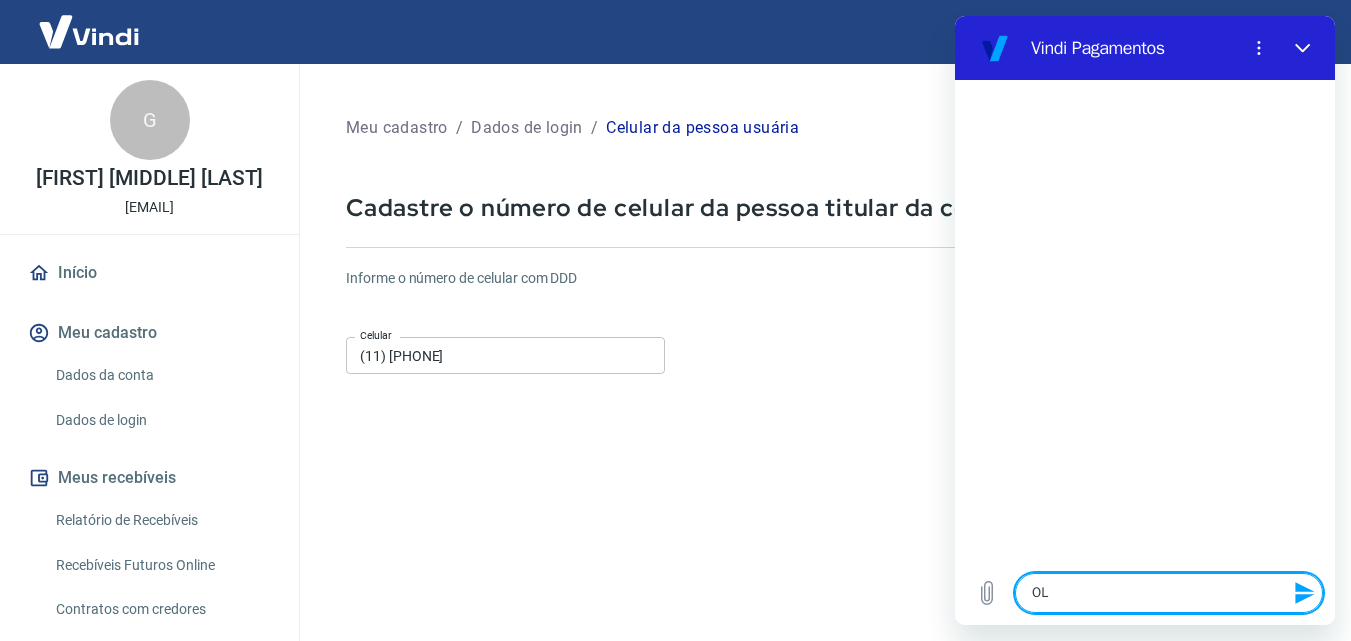 type on "OLA" 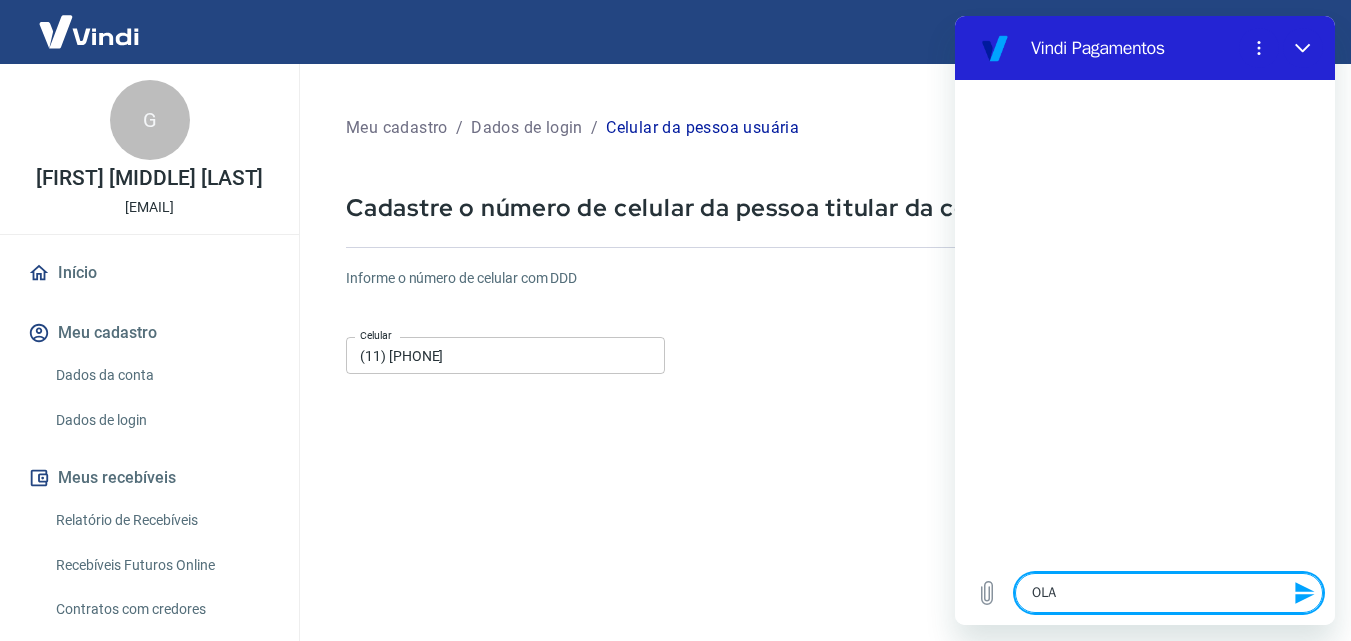 type 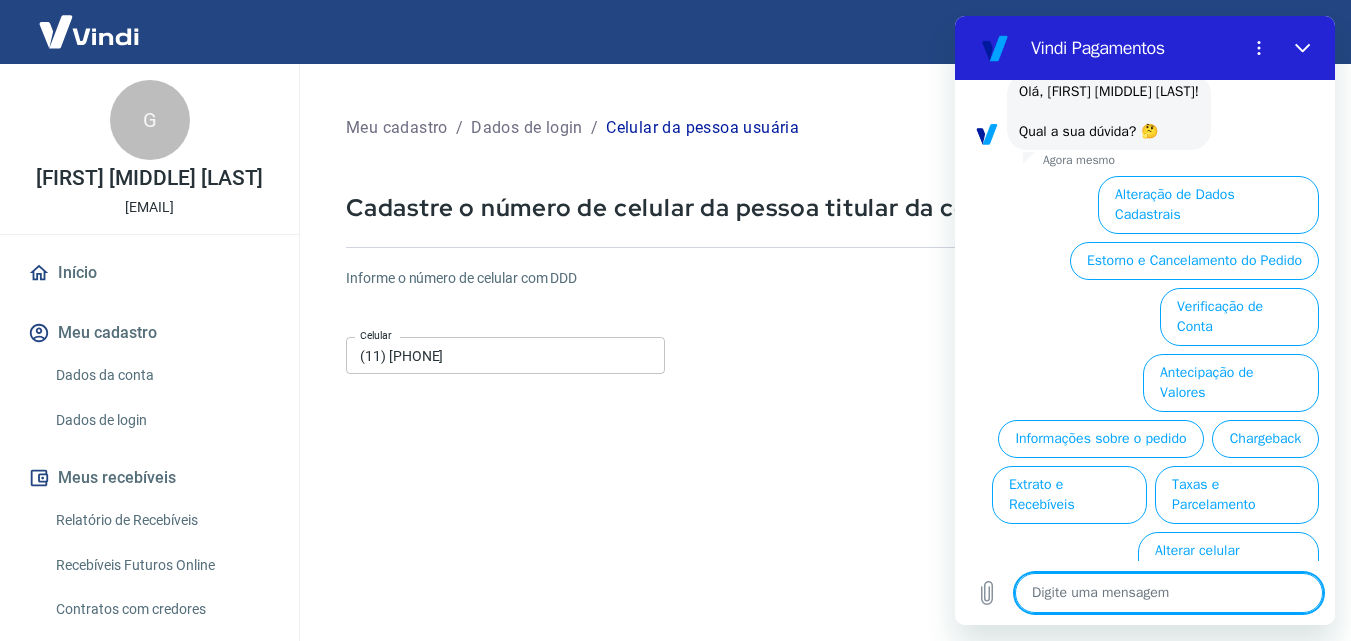 scroll, scrollTop: 112, scrollLeft: 0, axis: vertical 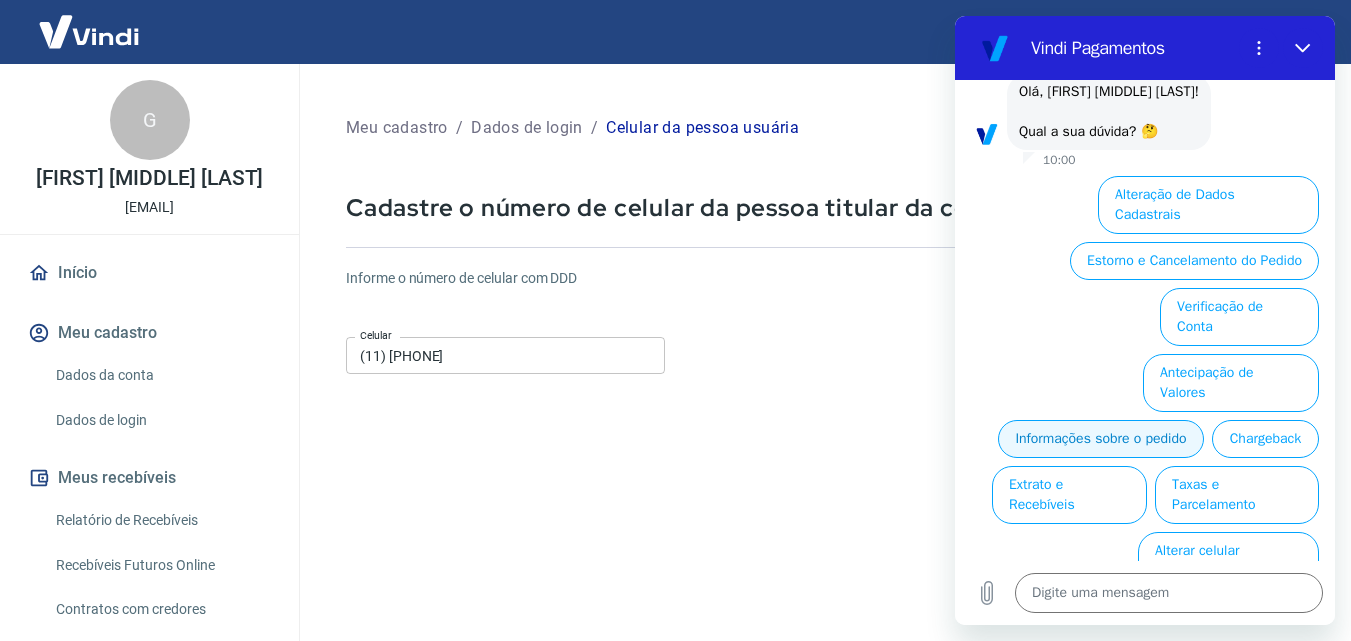 click on "Informações sobre o pedido" at bounding box center [1101, 439] 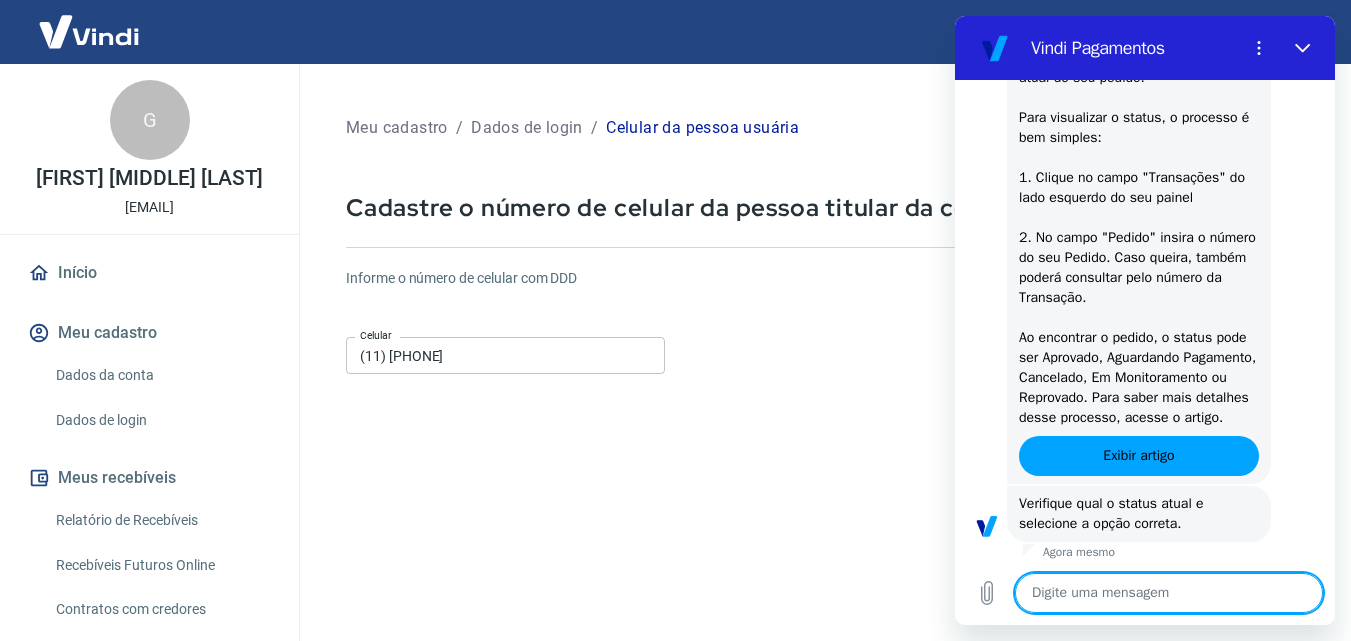 scroll, scrollTop: 502, scrollLeft: 0, axis: vertical 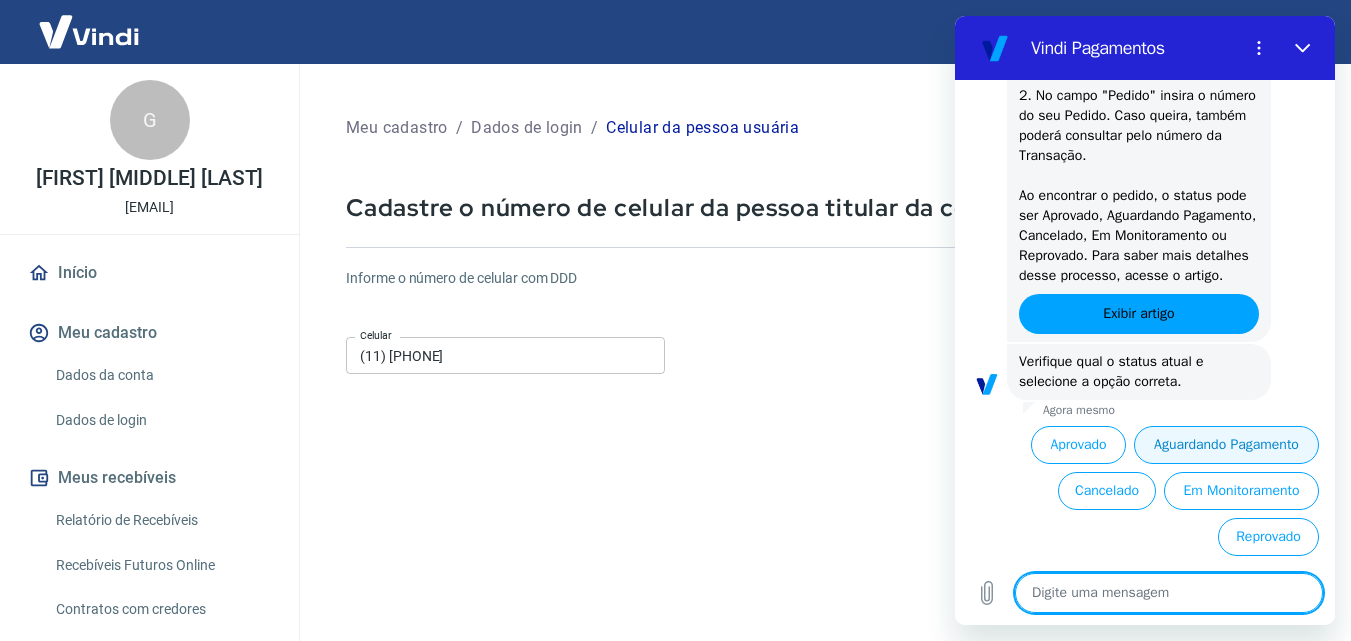 click on "Aguardando Pagamento" at bounding box center [1226, 445] 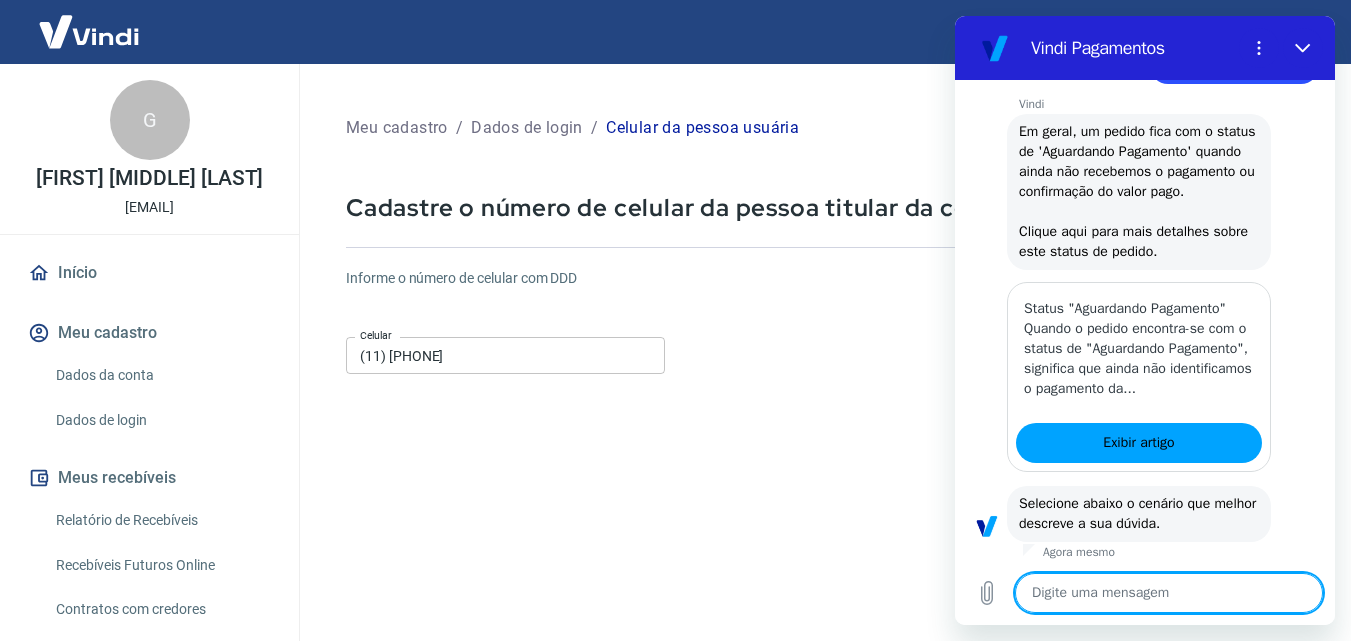 scroll, scrollTop: 1068, scrollLeft: 0, axis: vertical 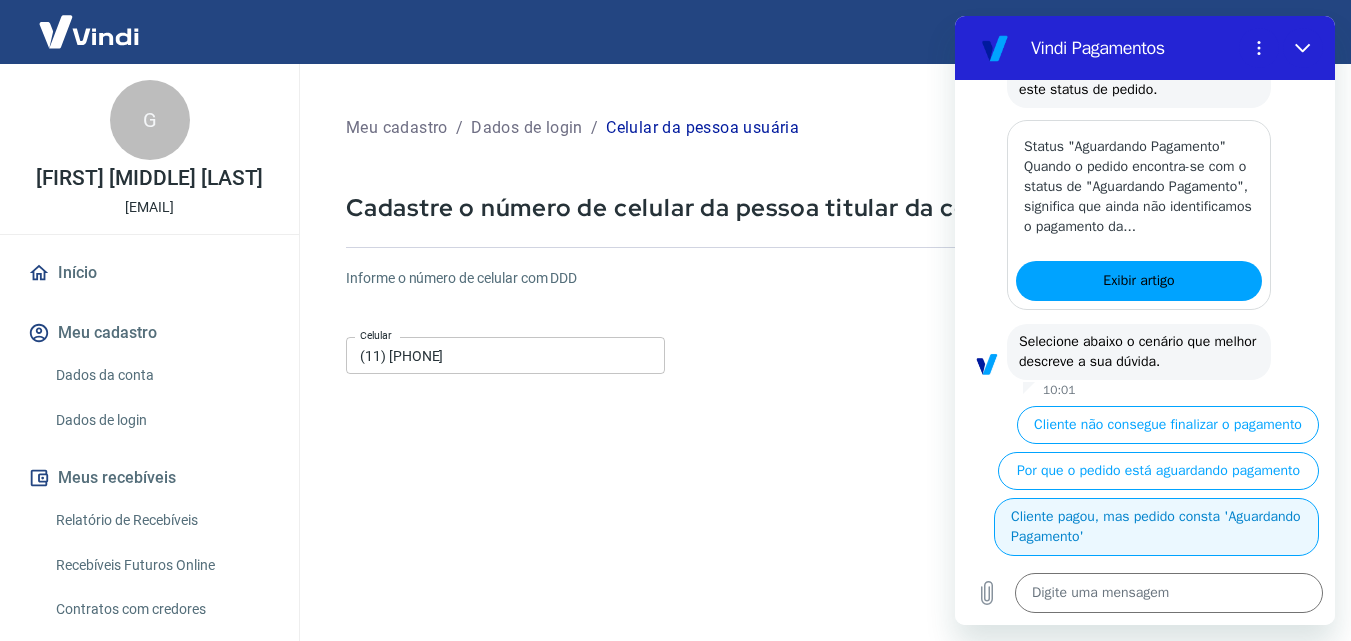 click on "Cliente pagou, mas pedido consta 'Aguardando Pagamento'" at bounding box center [1156, 527] 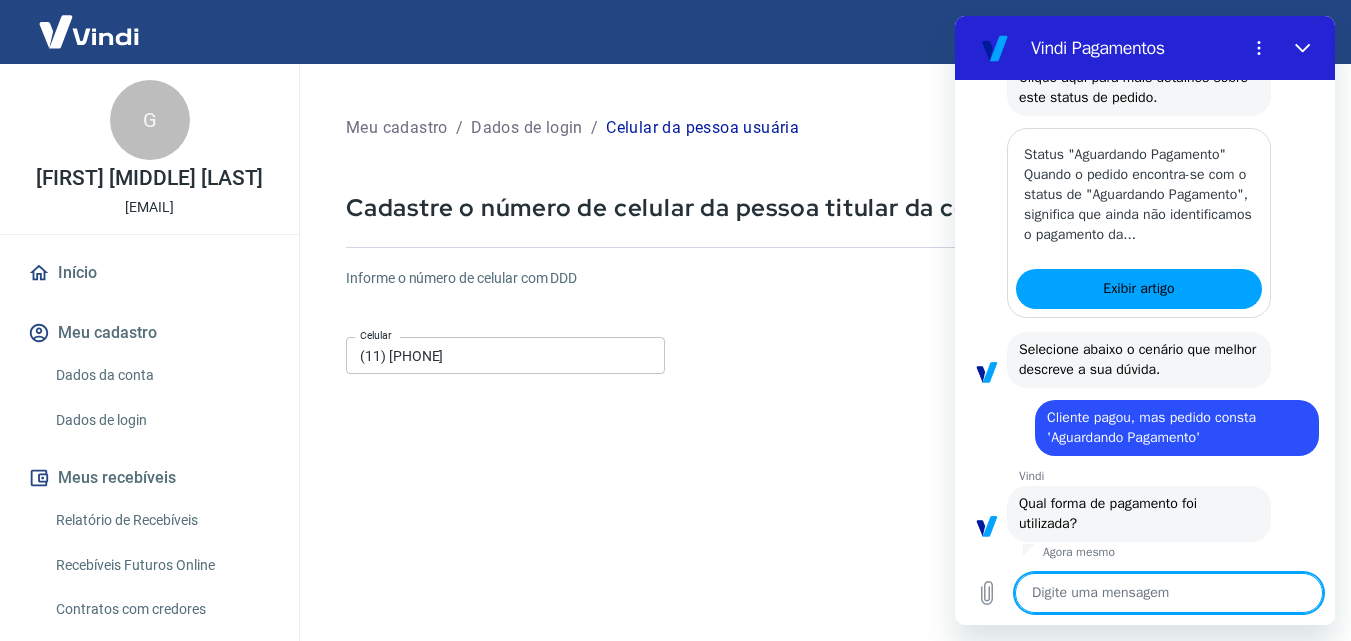 scroll, scrollTop: 1202, scrollLeft: 0, axis: vertical 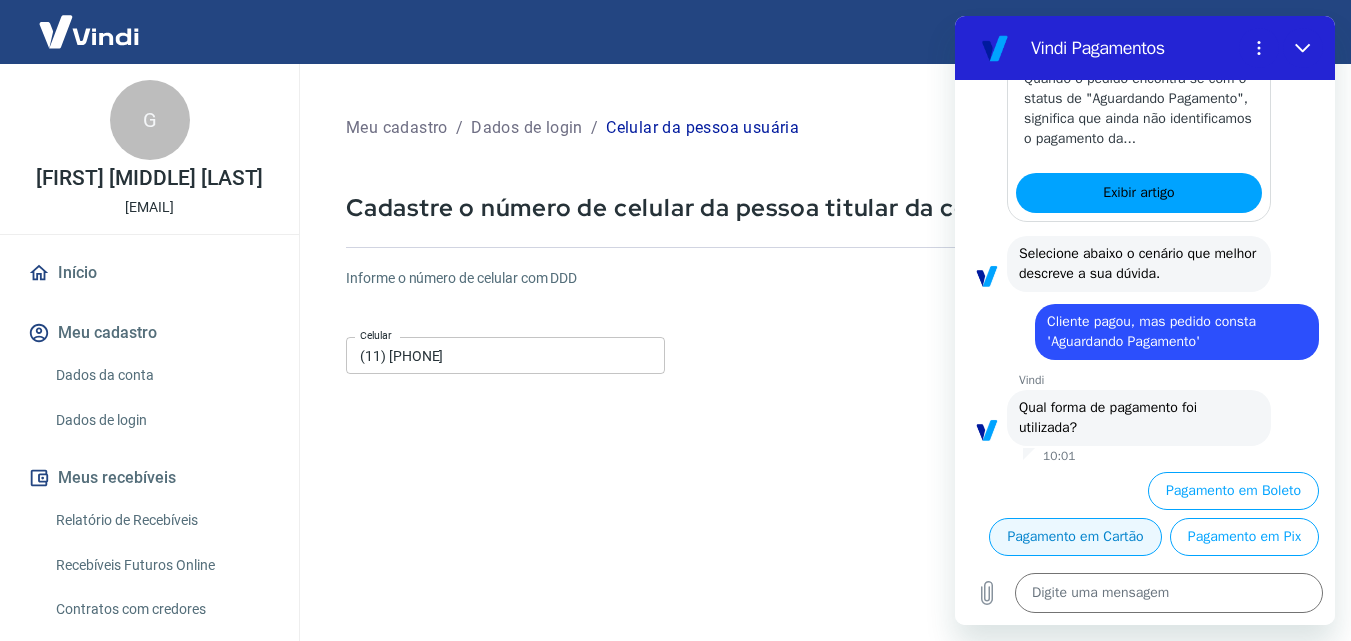 click on "Pagamento em Cartão" at bounding box center [1075, 537] 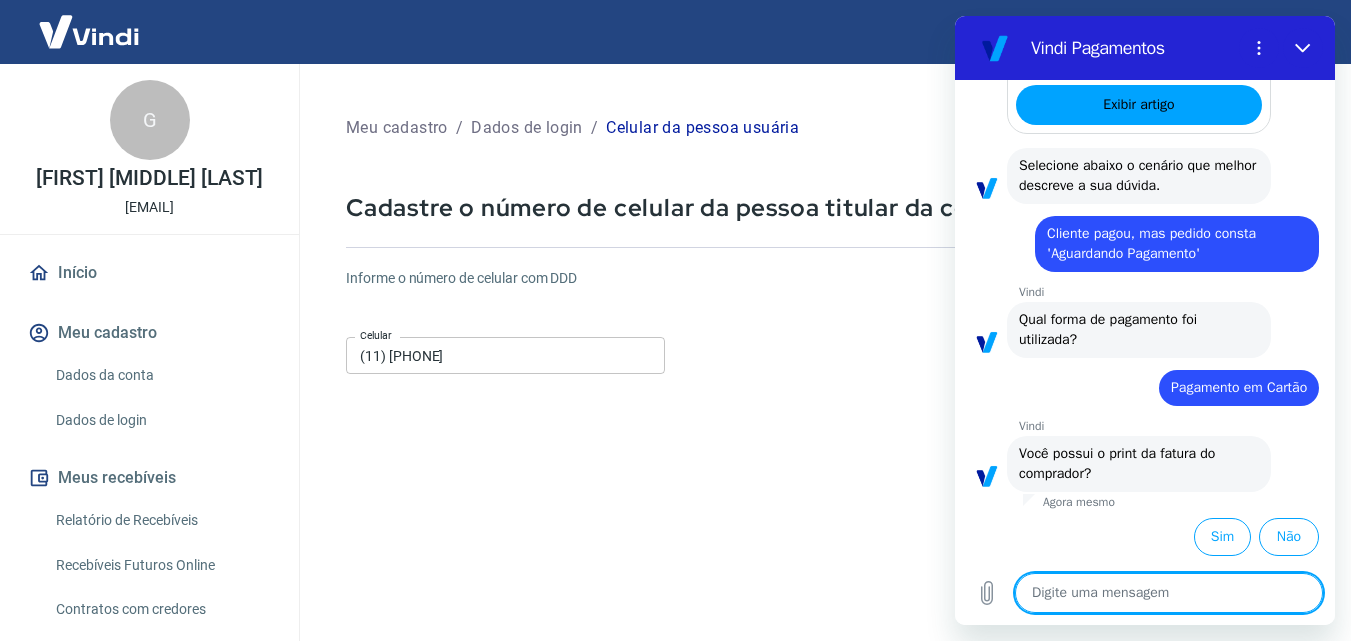 scroll, scrollTop: 1244, scrollLeft: 0, axis: vertical 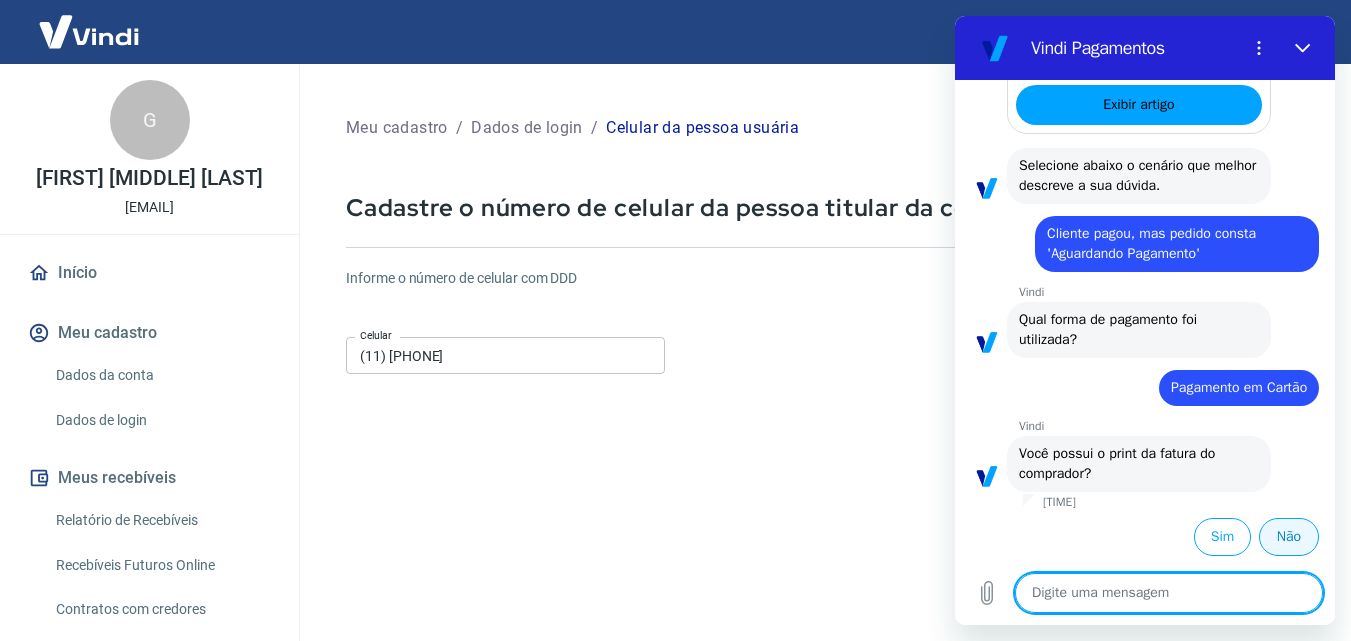 click on "Não" at bounding box center [1289, 537] 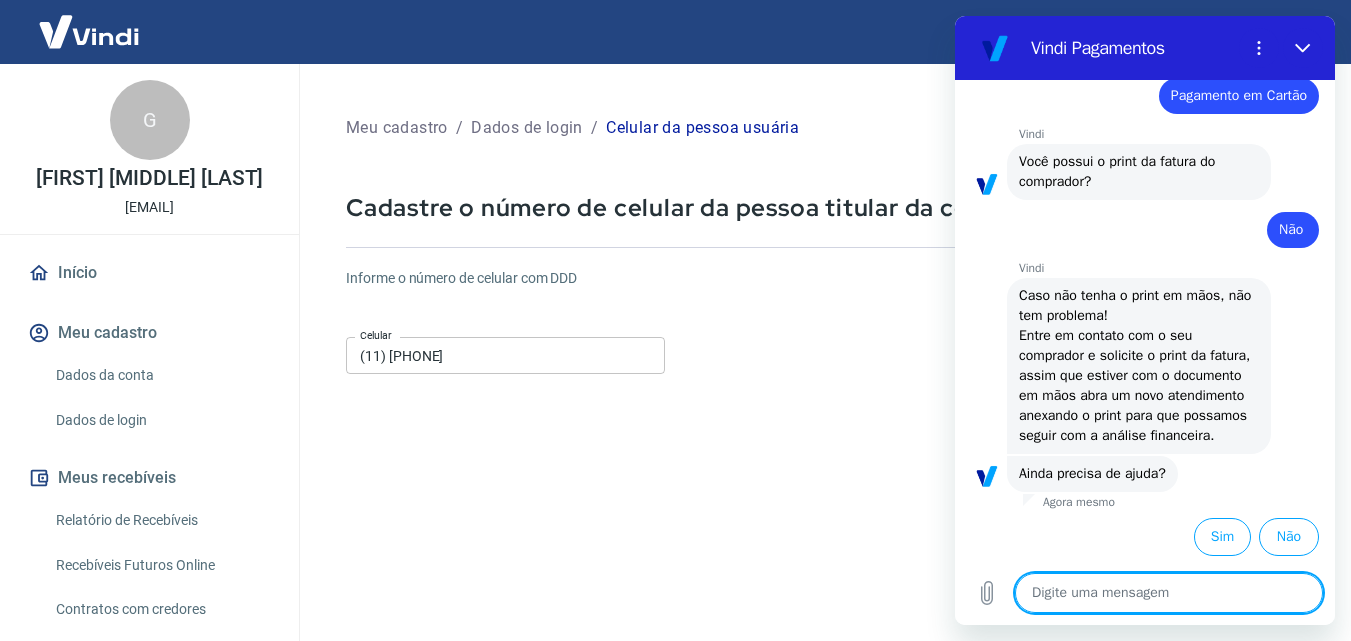 scroll, scrollTop: 1556, scrollLeft: 0, axis: vertical 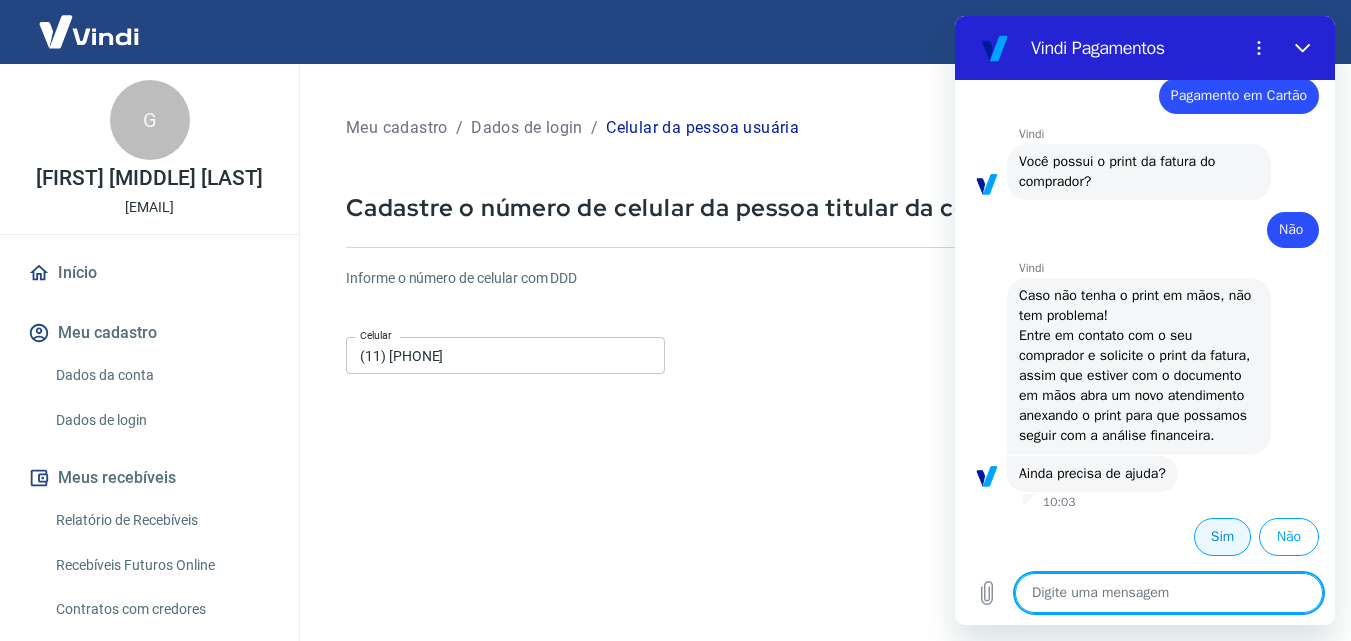 click on "Sim" at bounding box center [1222, 537] 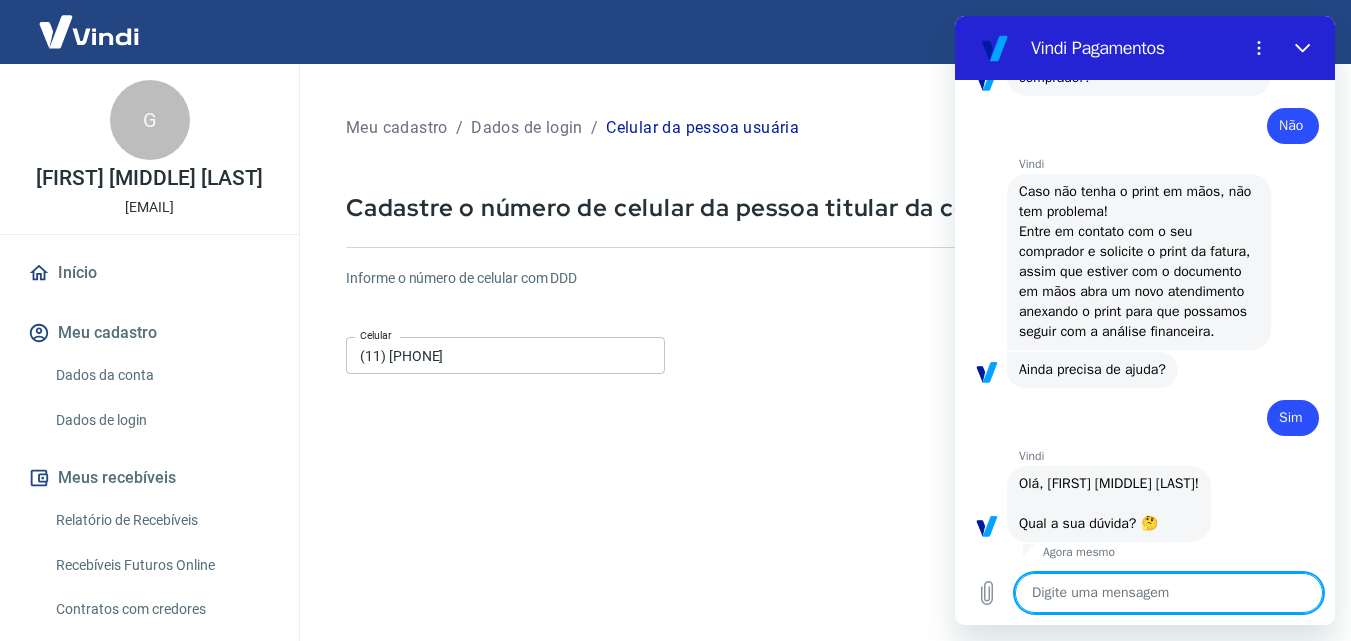 scroll, scrollTop: 2052, scrollLeft: 0, axis: vertical 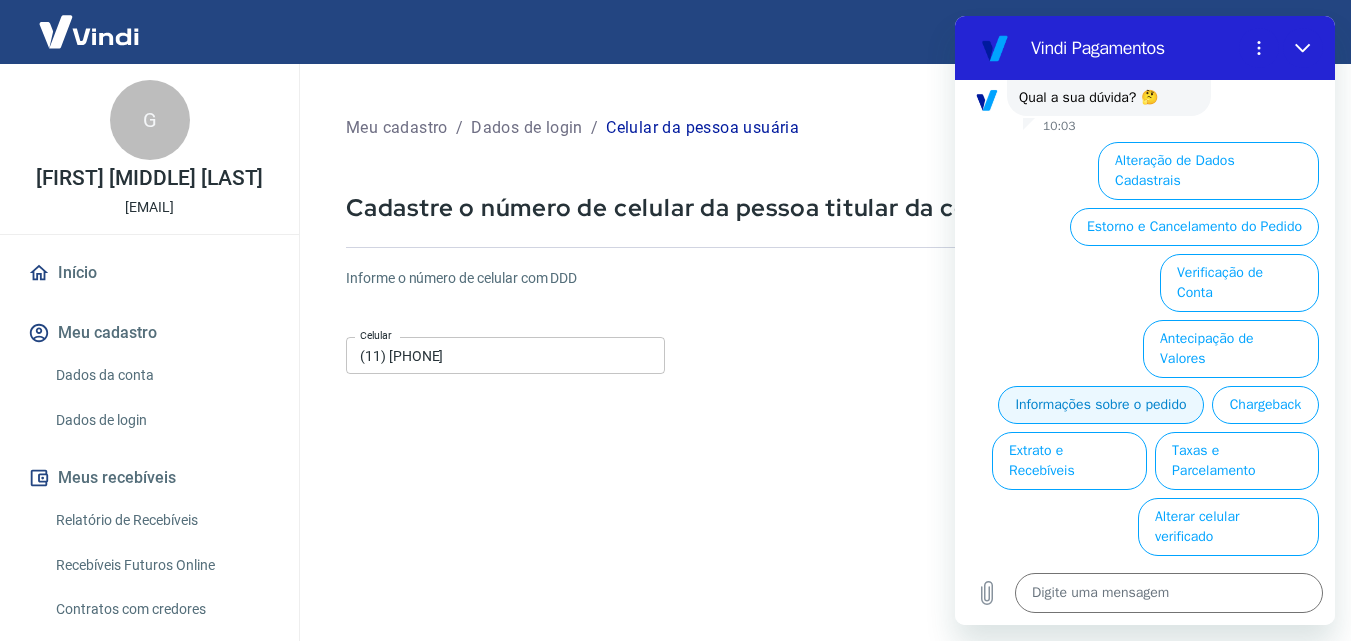 click on "Informações sobre o pedido" at bounding box center (1101, 405) 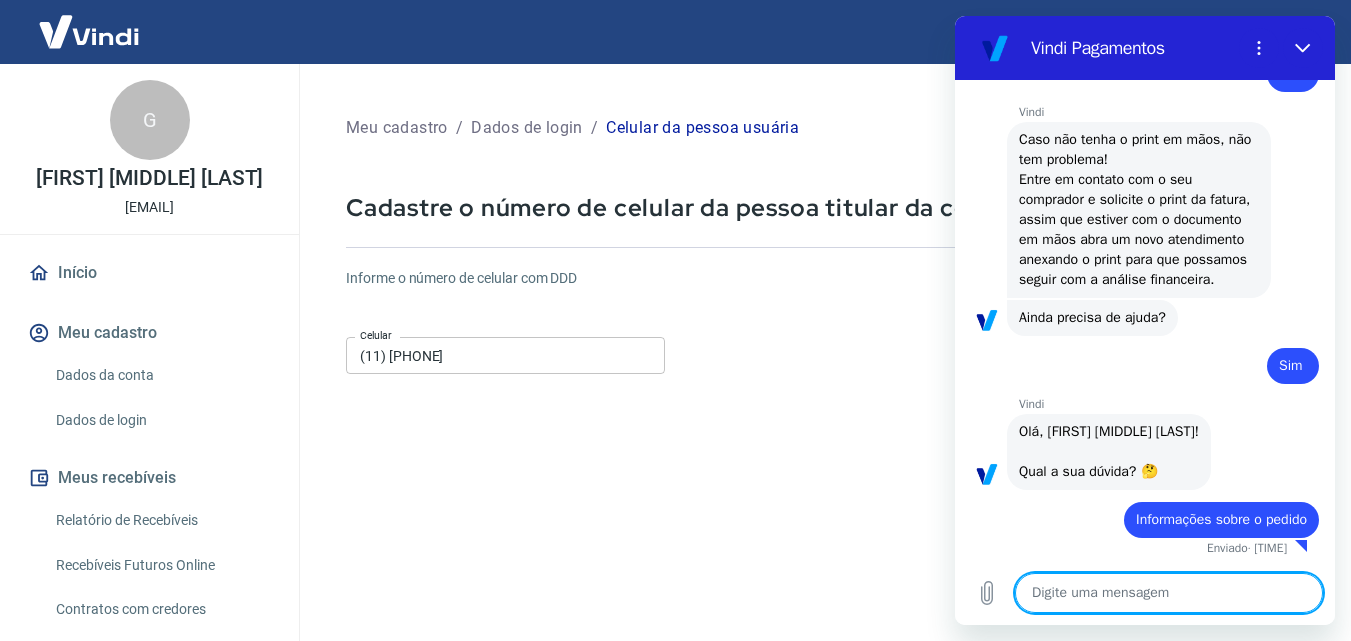 scroll, scrollTop: 1732, scrollLeft: 0, axis: vertical 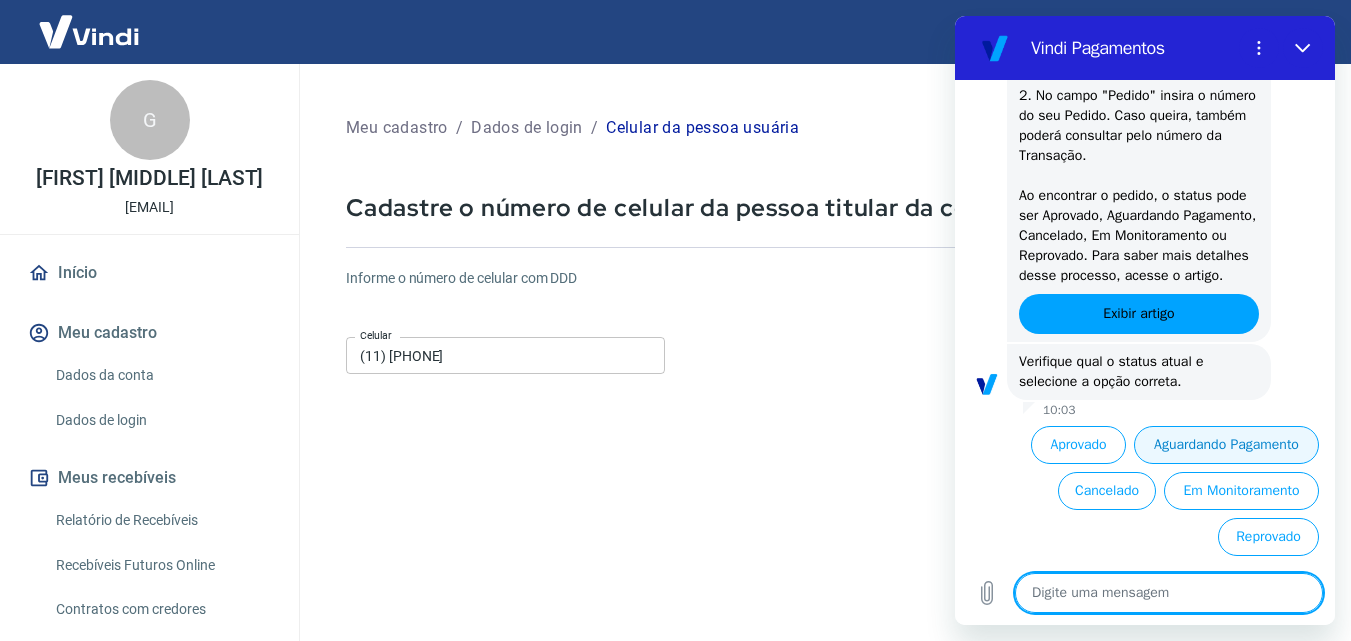 click on "Aguardando Pagamento" at bounding box center [1226, 445] 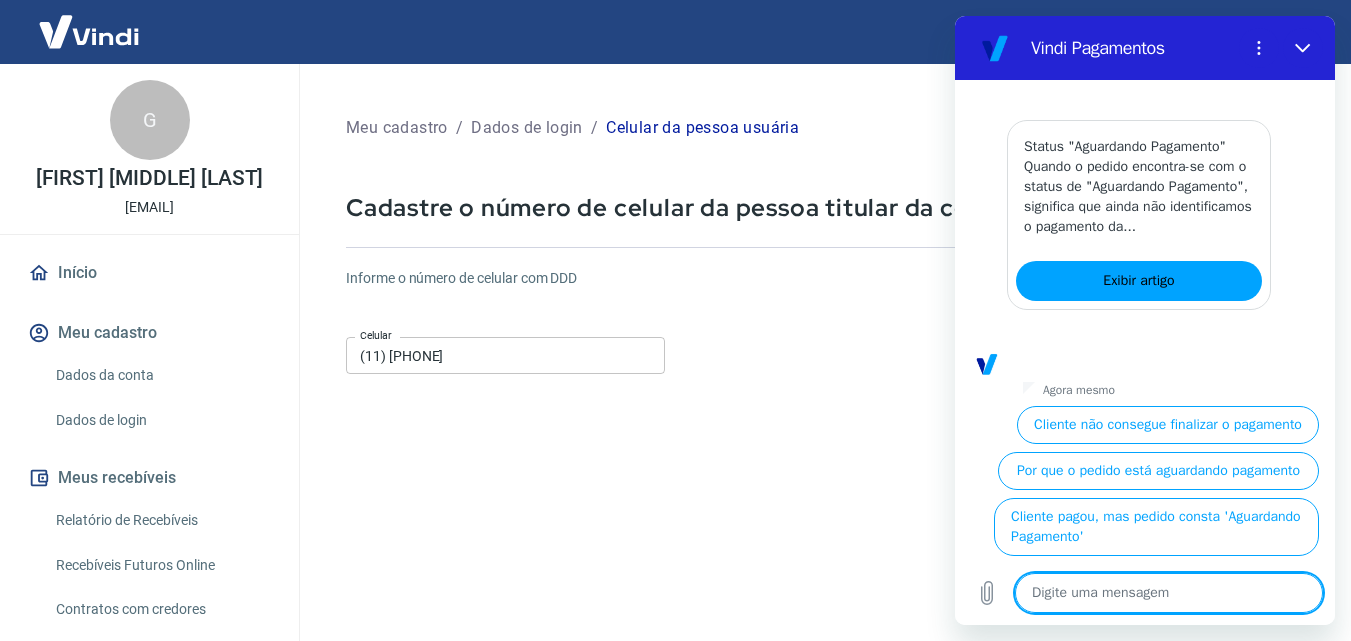scroll, scrollTop: 3008, scrollLeft: 0, axis: vertical 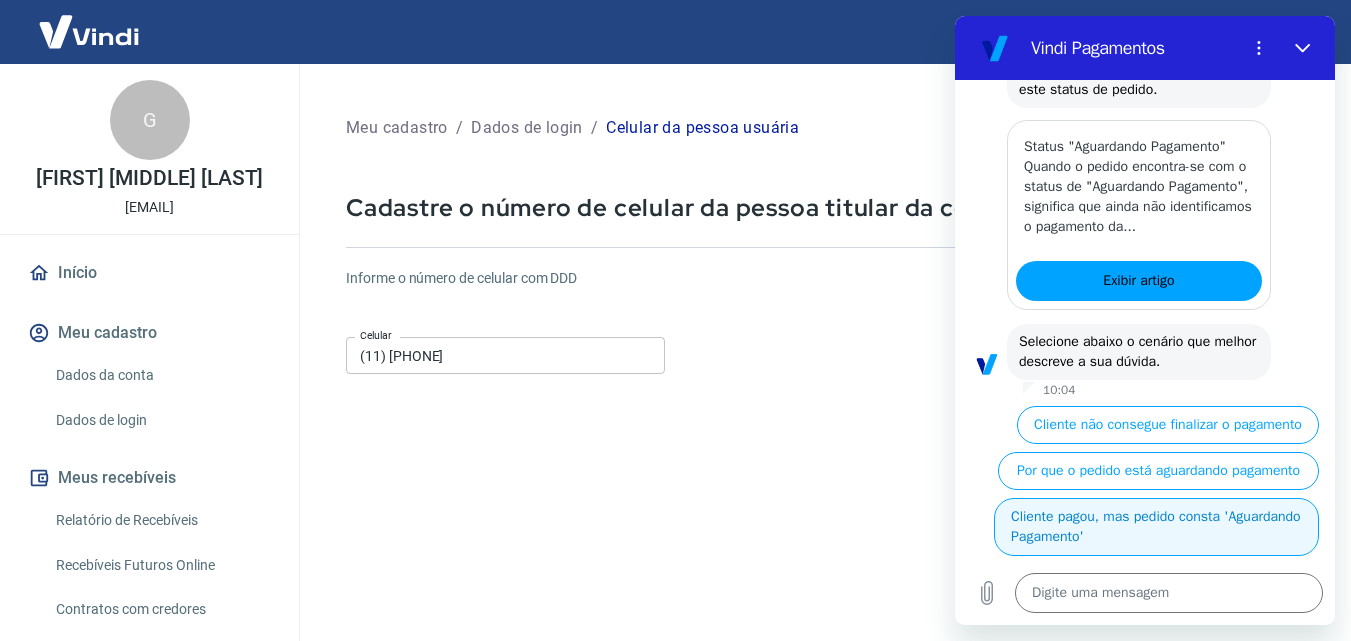 click on "Cliente pagou, mas pedido consta 'Aguardando Pagamento'" at bounding box center (1156, 527) 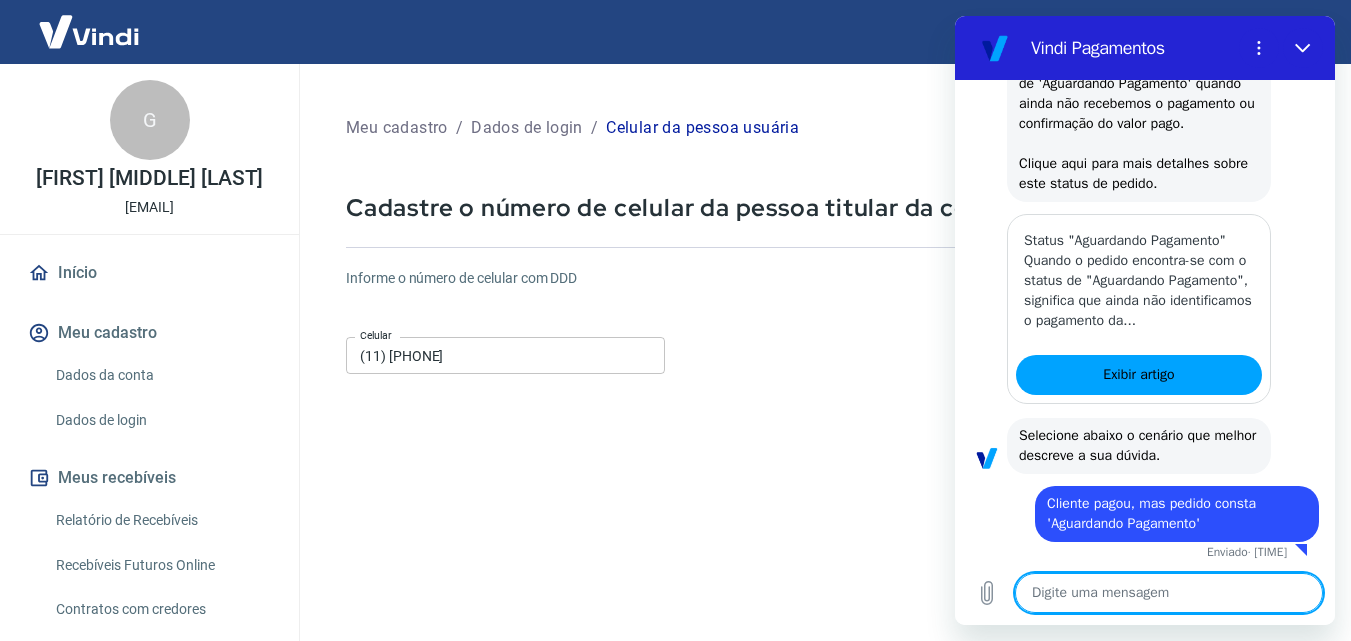 scroll, scrollTop: 2914, scrollLeft: 0, axis: vertical 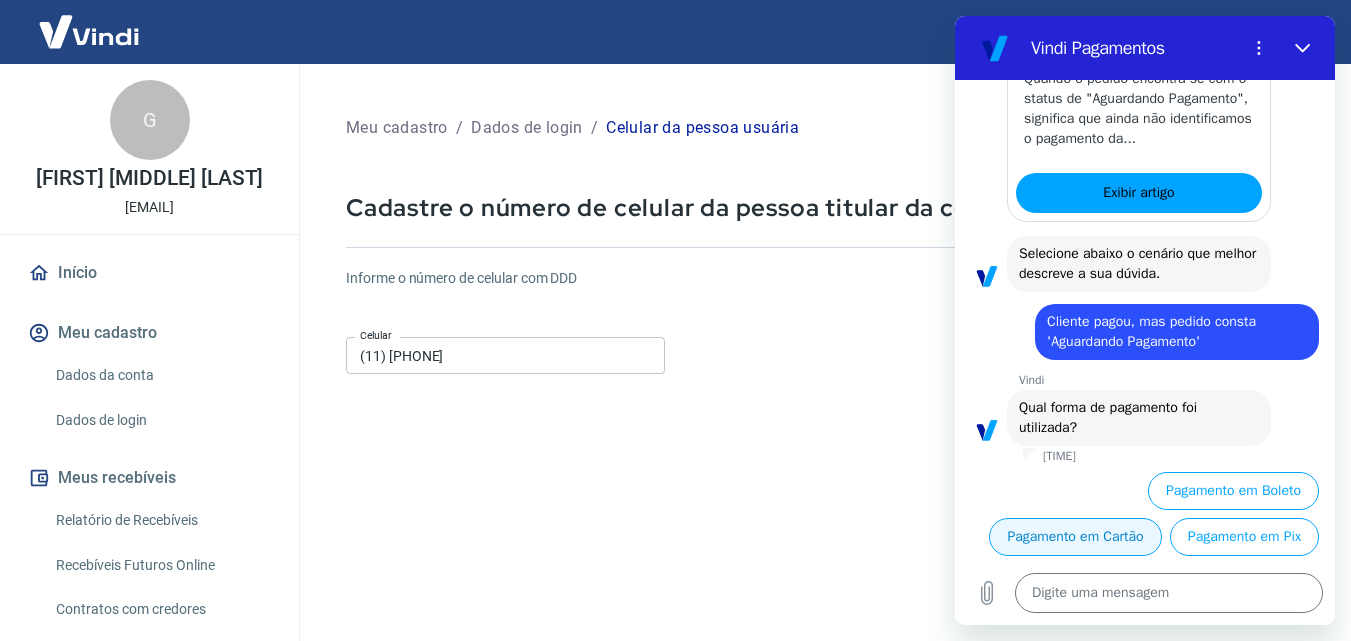 click on "Pagamento em Cartão" at bounding box center (1075, 537) 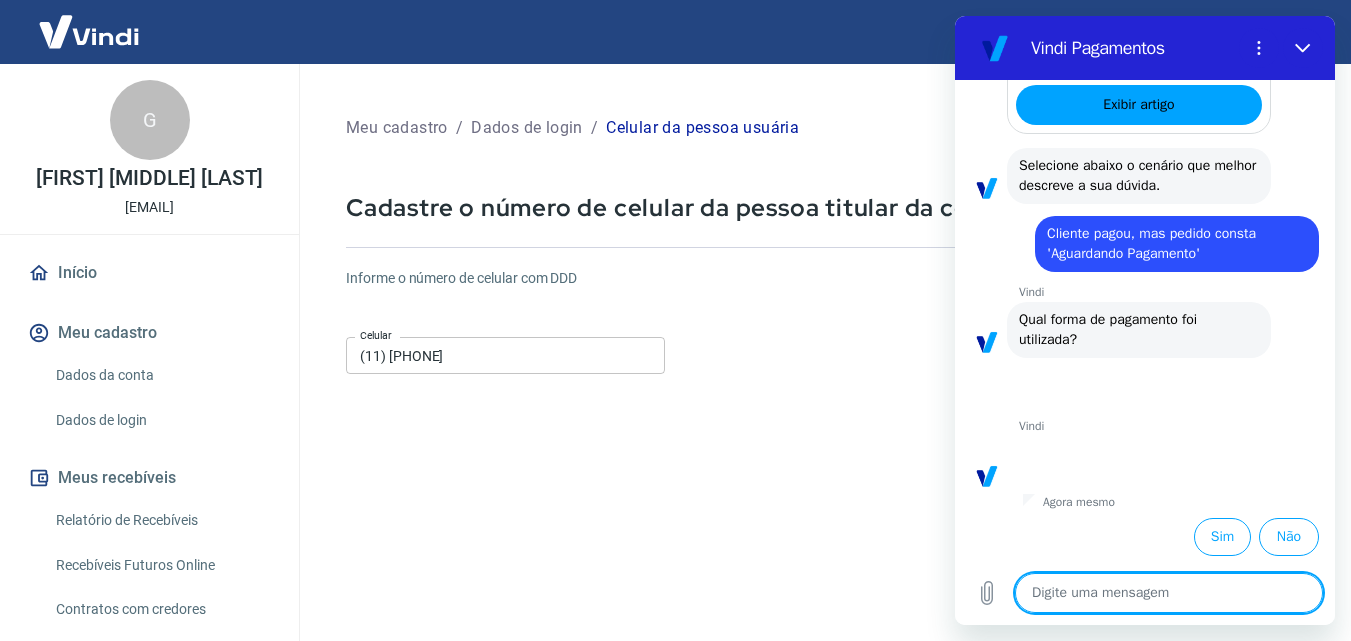 scroll, scrollTop: 3184, scrollLeft: 0, axis: vertical 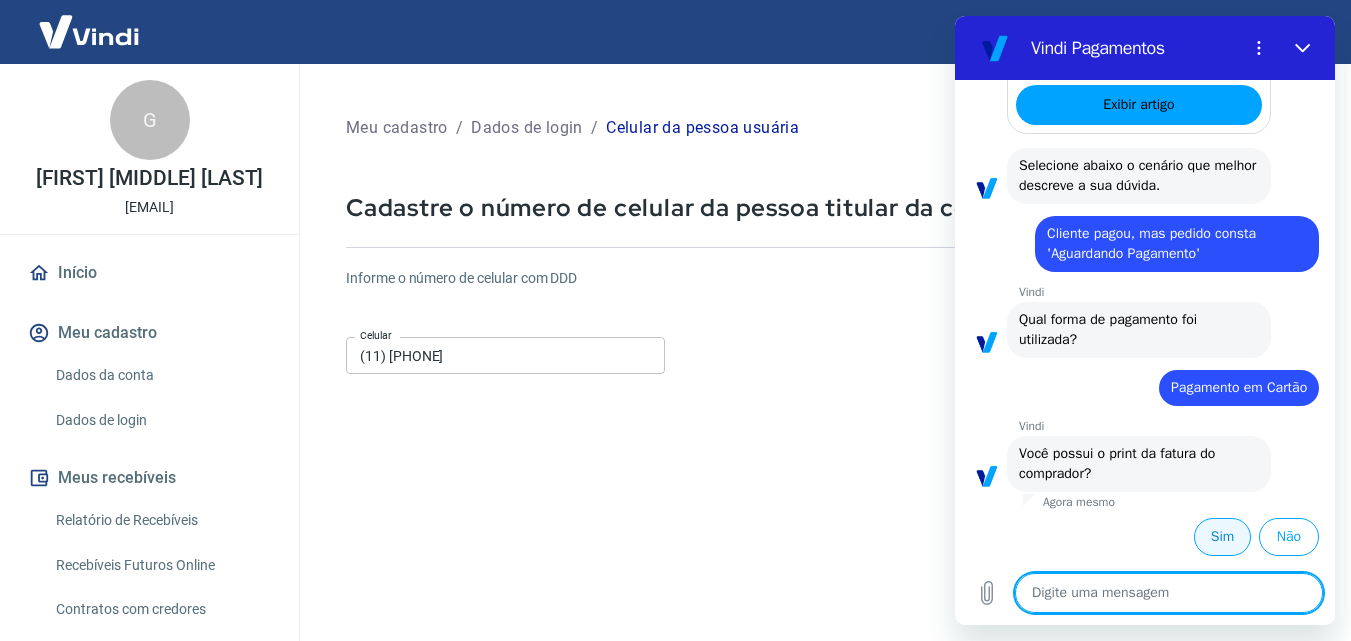 click on "Sim" at bounding box center [1222, 537] 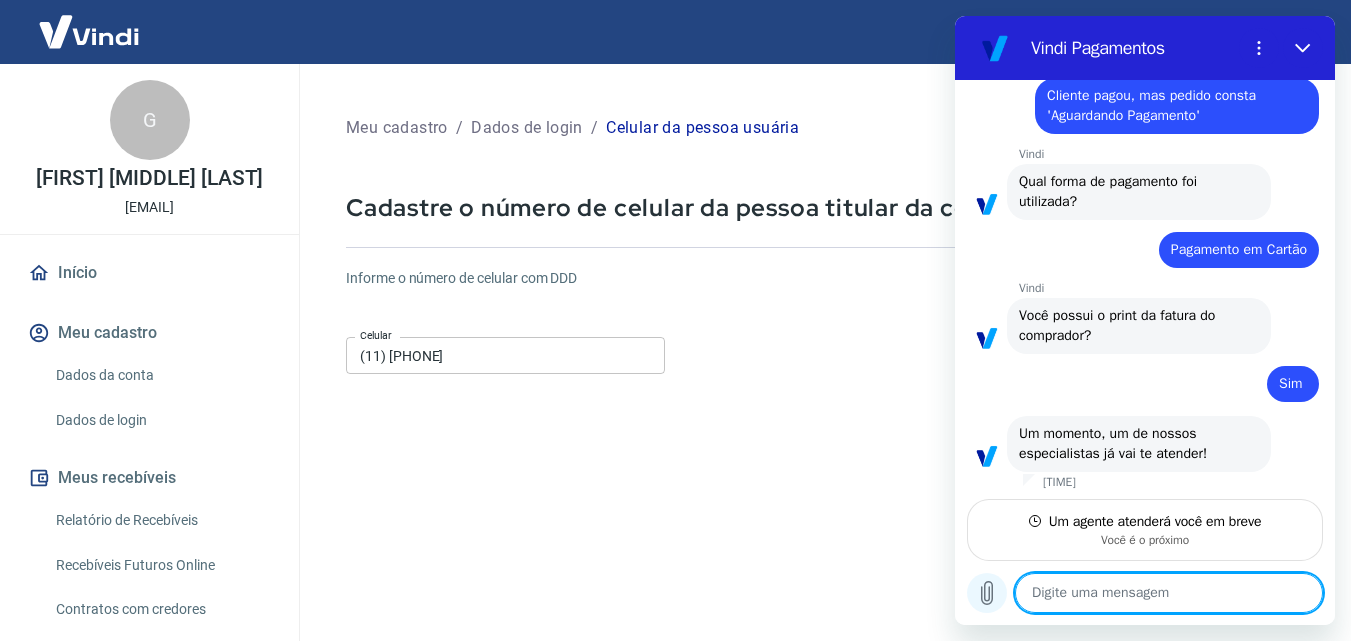 scroll, scrollTop: 3326, scrollLeft: 0, axis: vertical 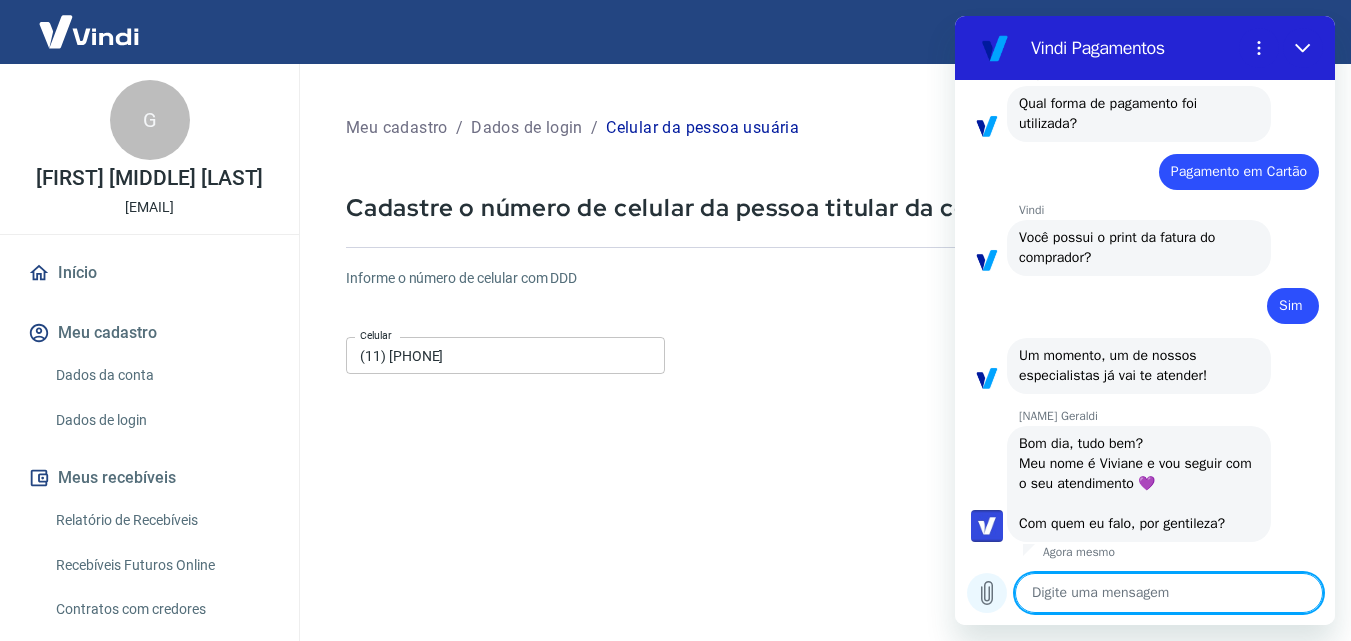type on "x" 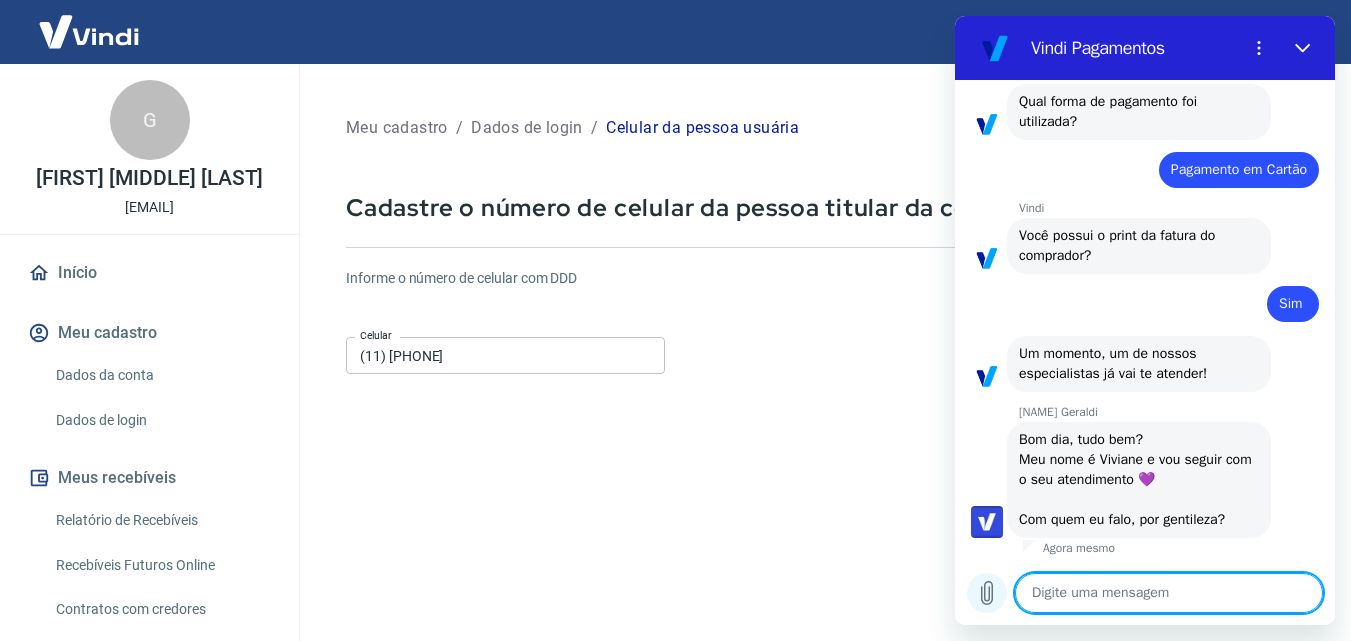 scroll, scrollTop: 3402, scrollLeft: 0, axis: vertical 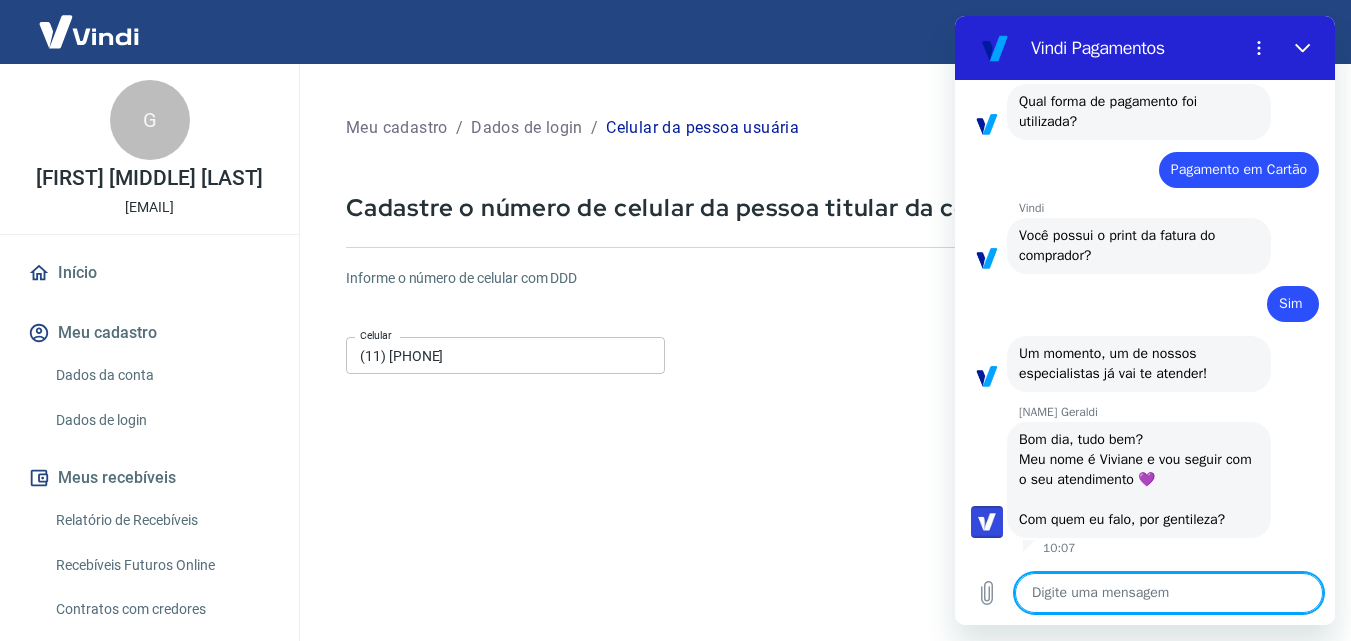 type on "B" 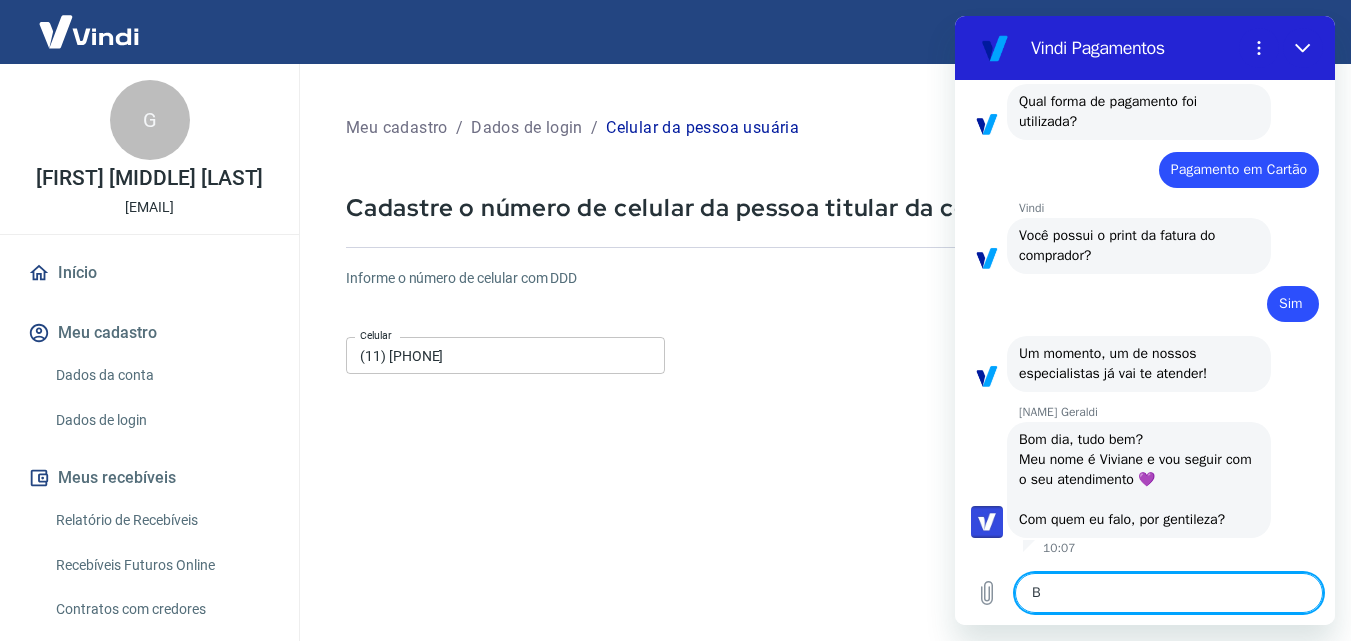 type on "BO" 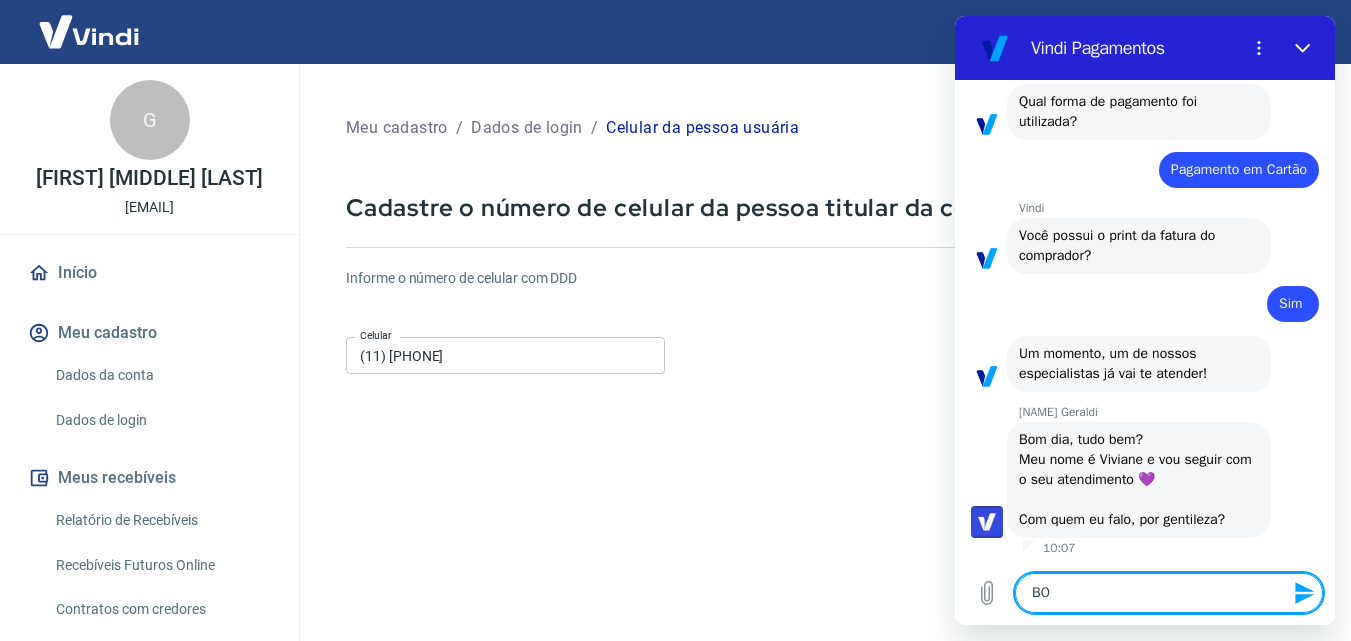 type on "BOM" 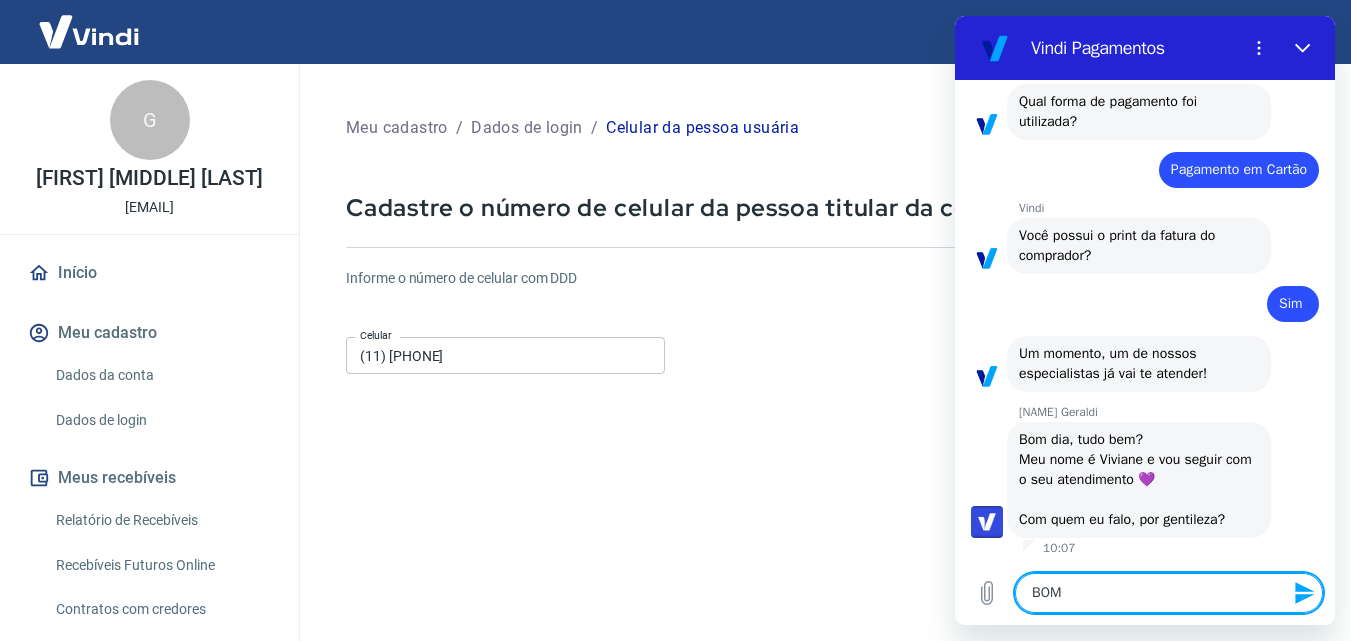 type on "BOM" 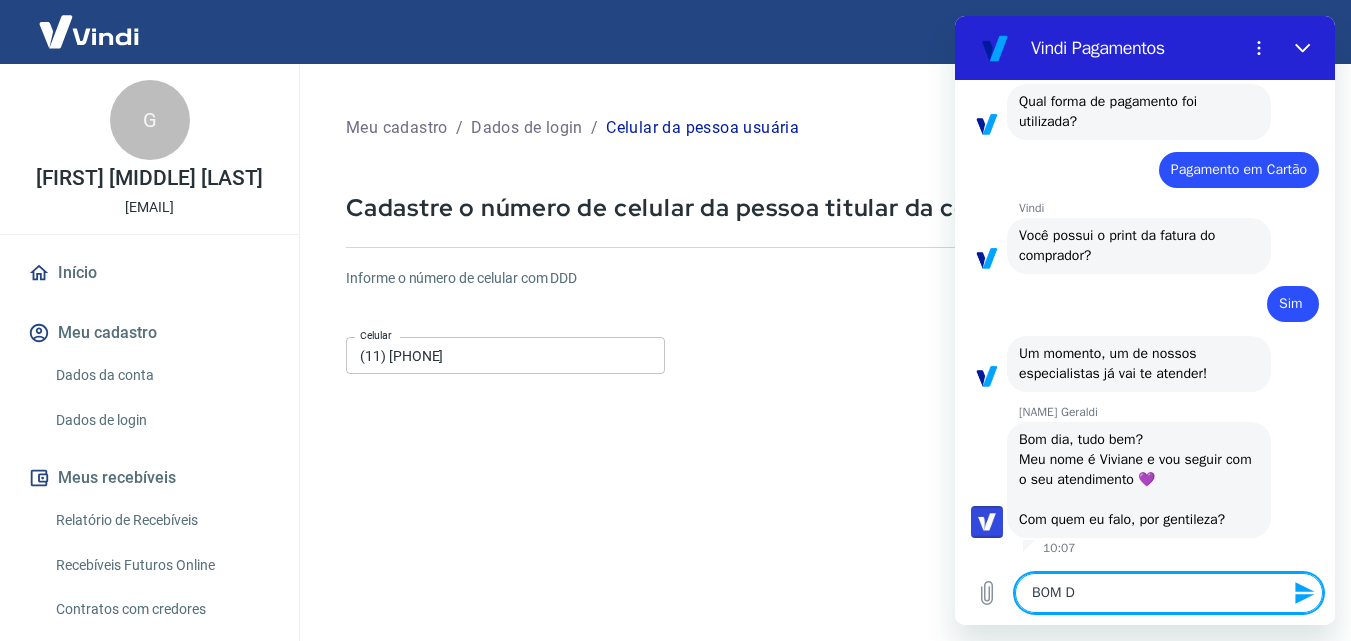 type on "BOM DI" 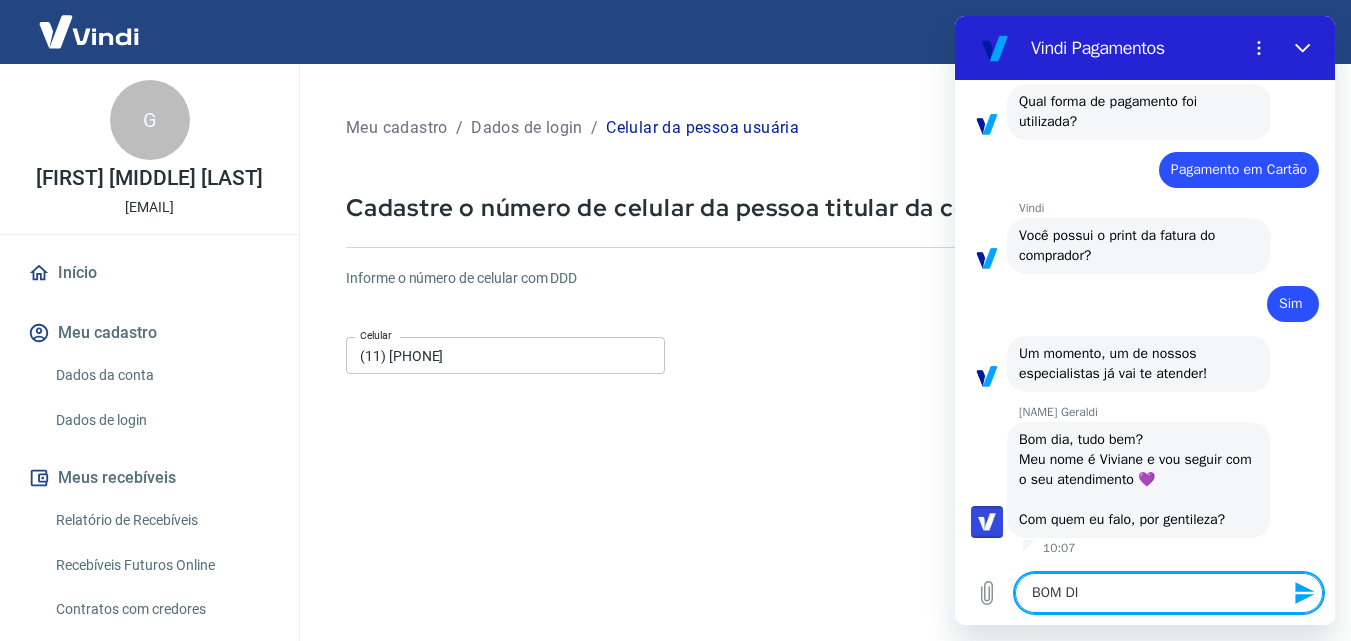 type on "BOM DIA" 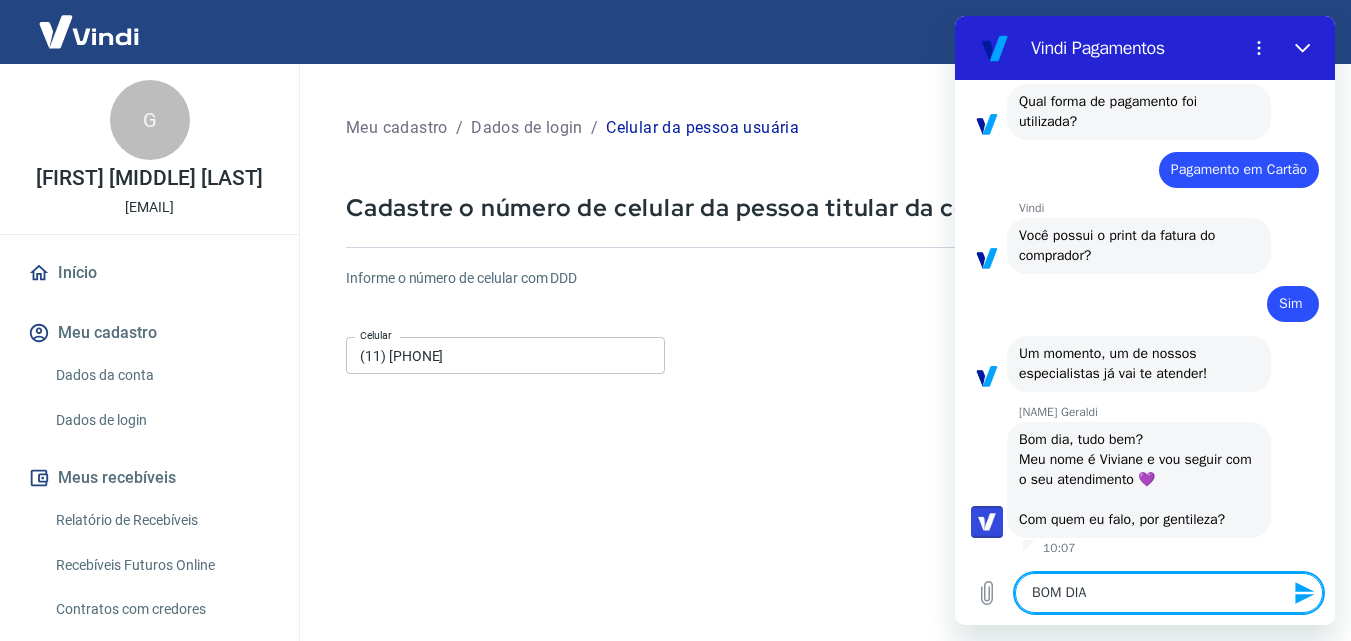 type 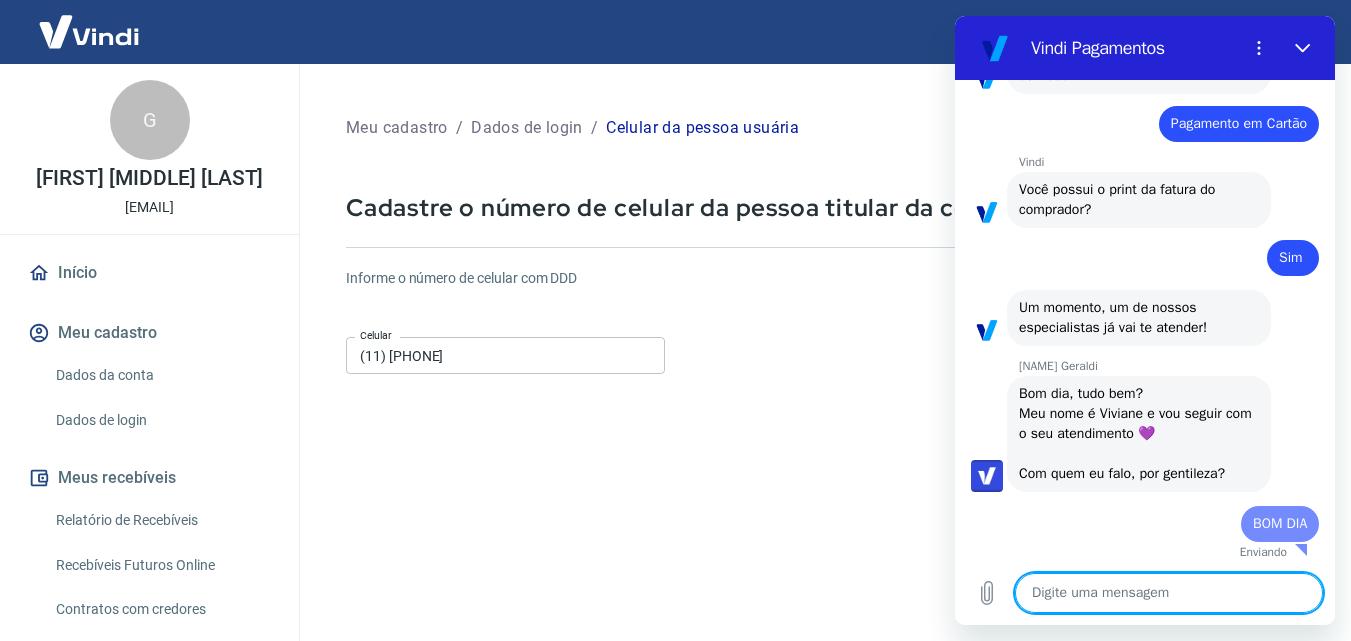 type on "x" 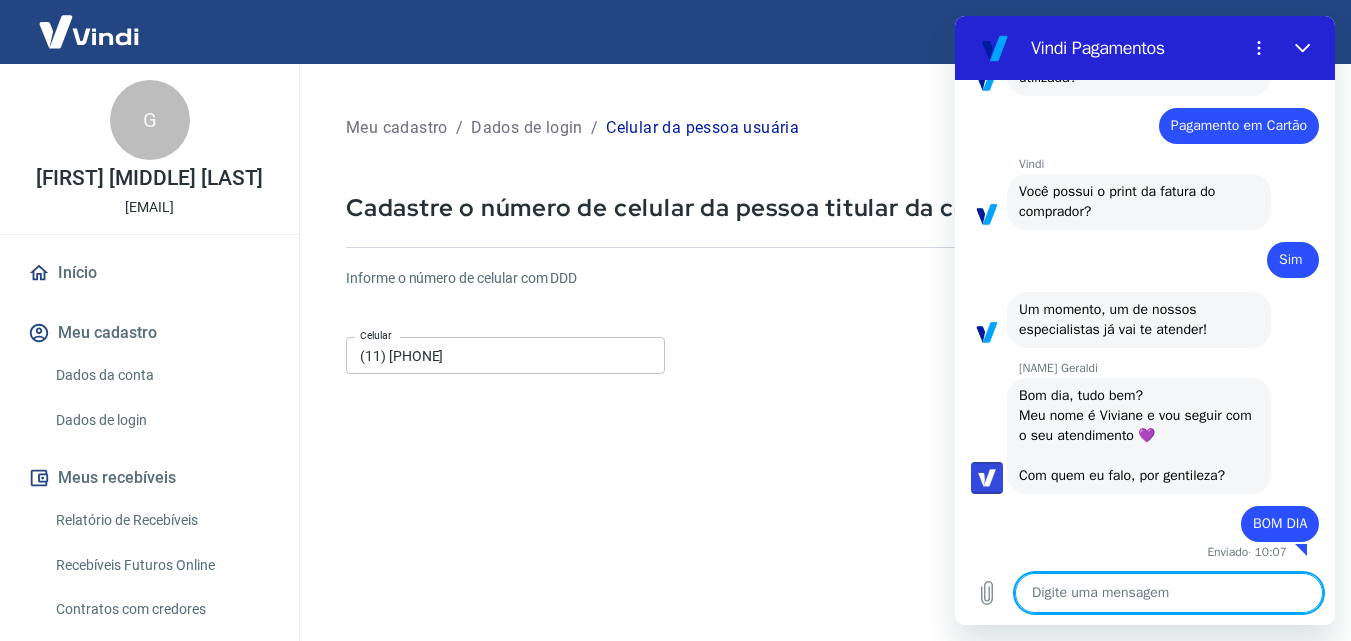 scroll, scrollTop: 3450, scrollLeft: 0, axis: vertical 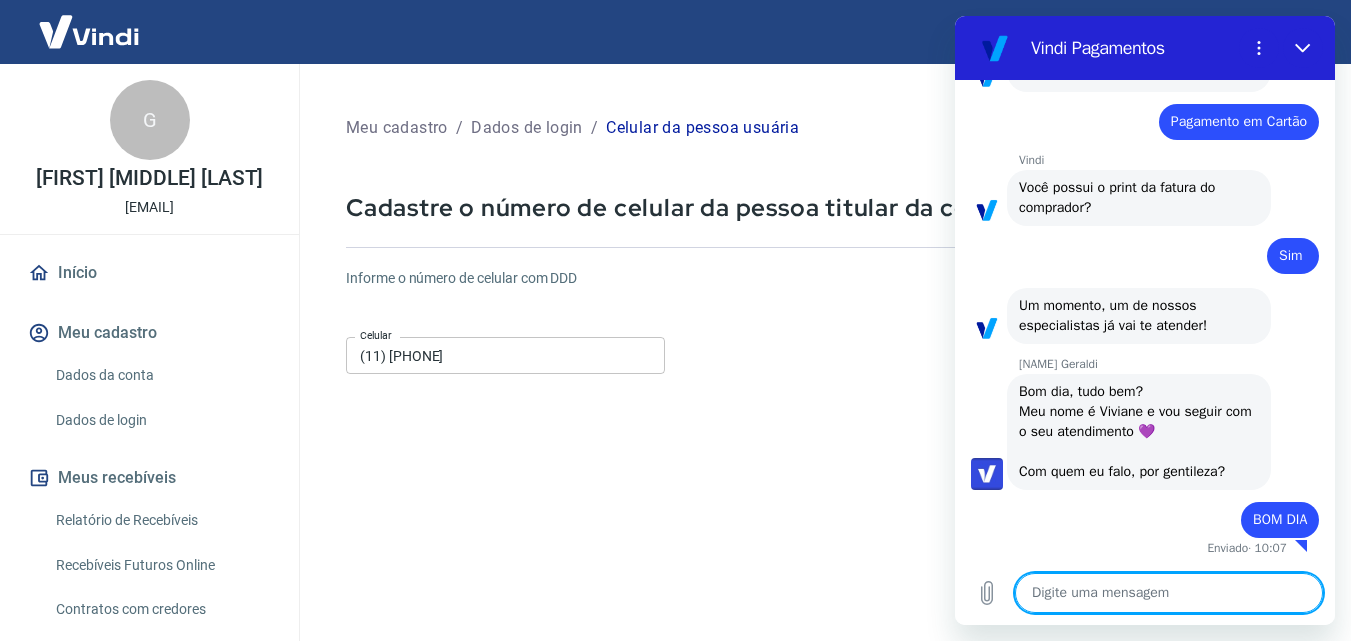 type on "S" 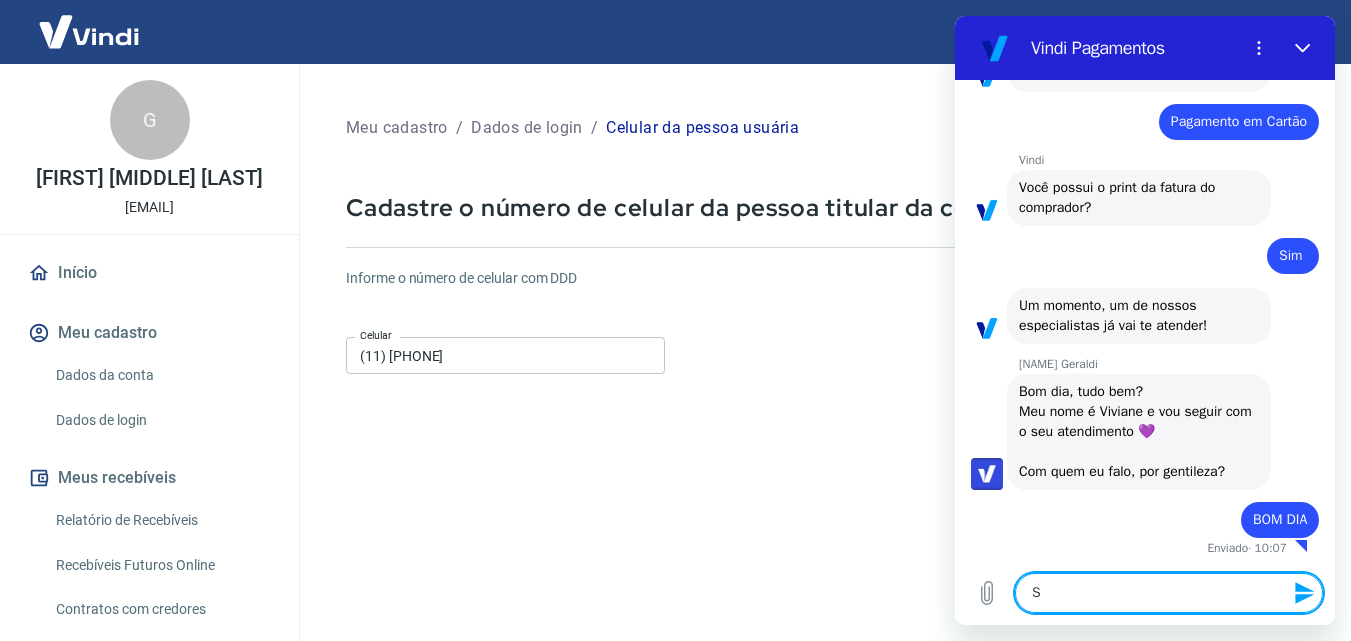 type on "SO" 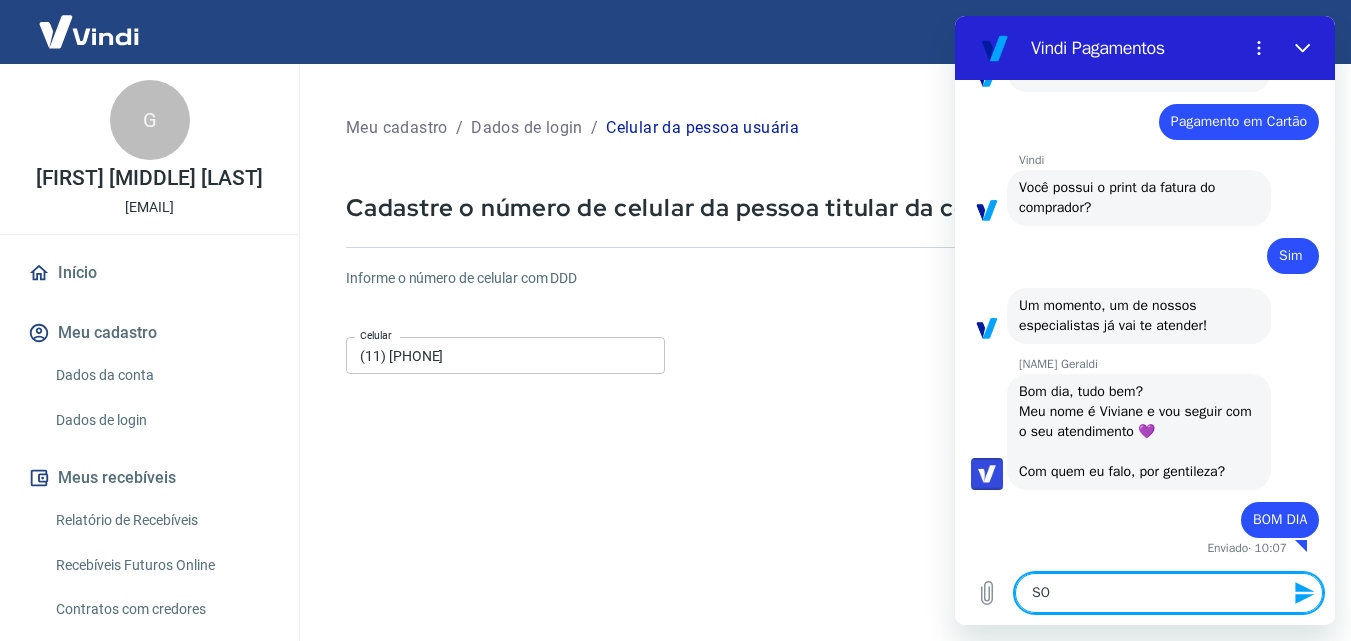 type on "SOL" 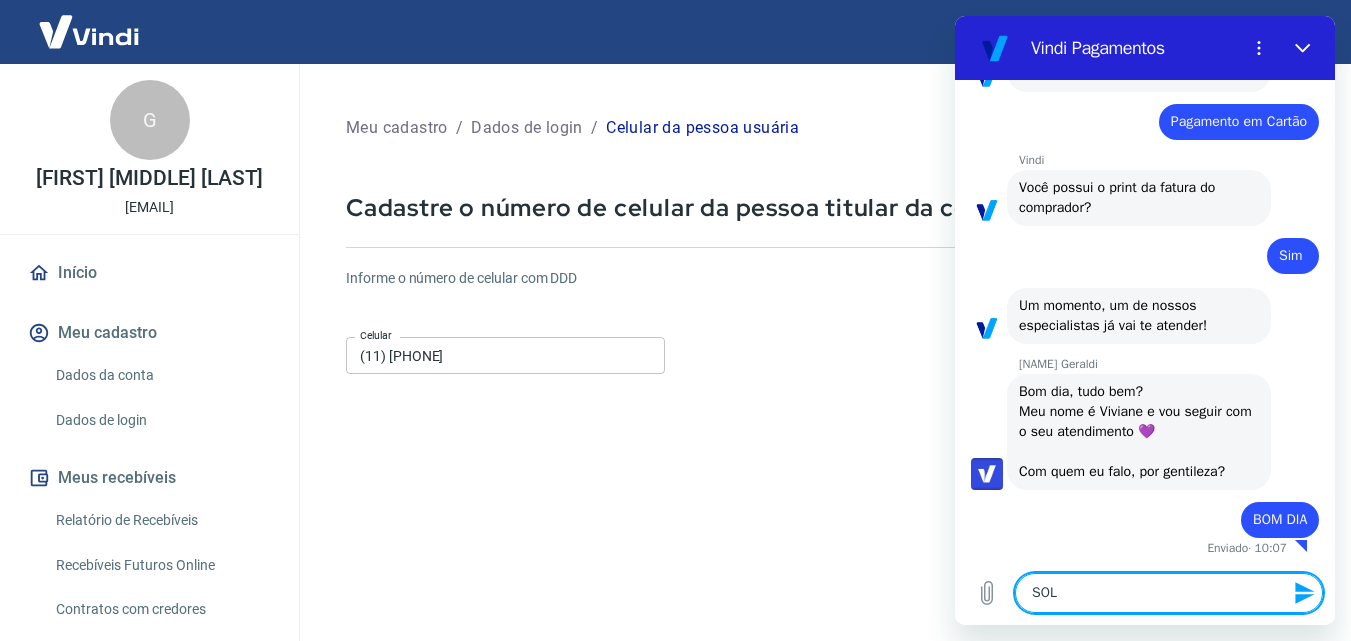 type on "SOLO" 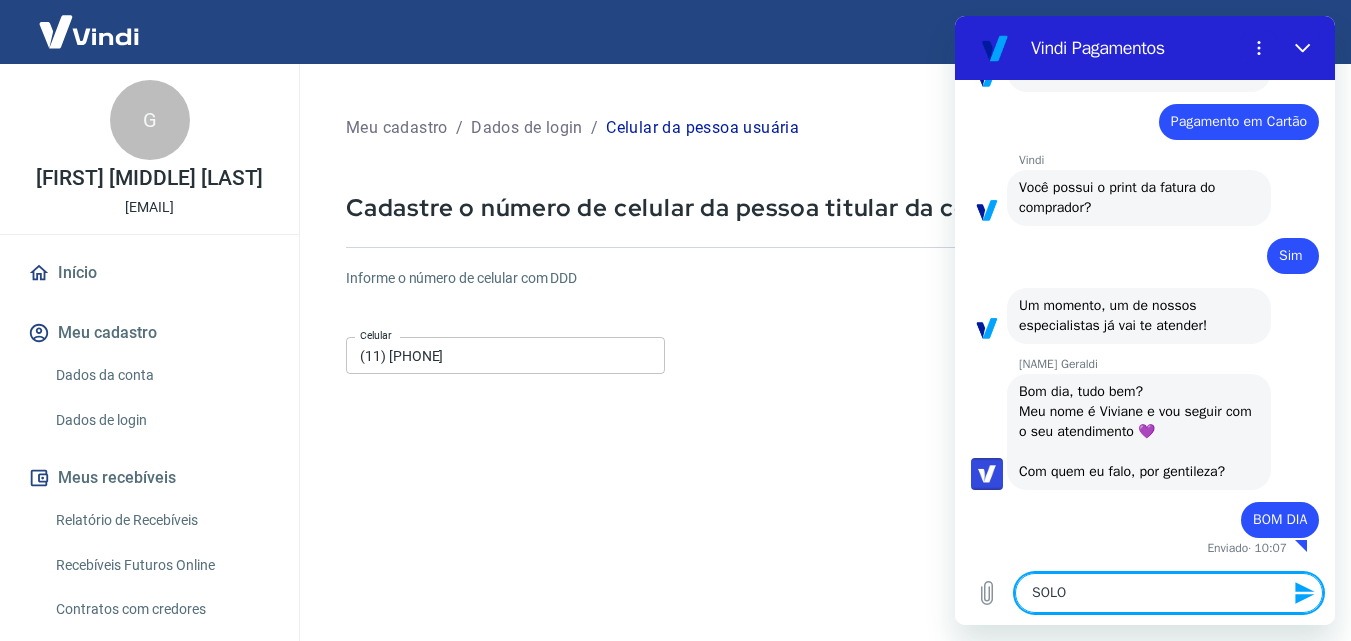 type on "SOLON" 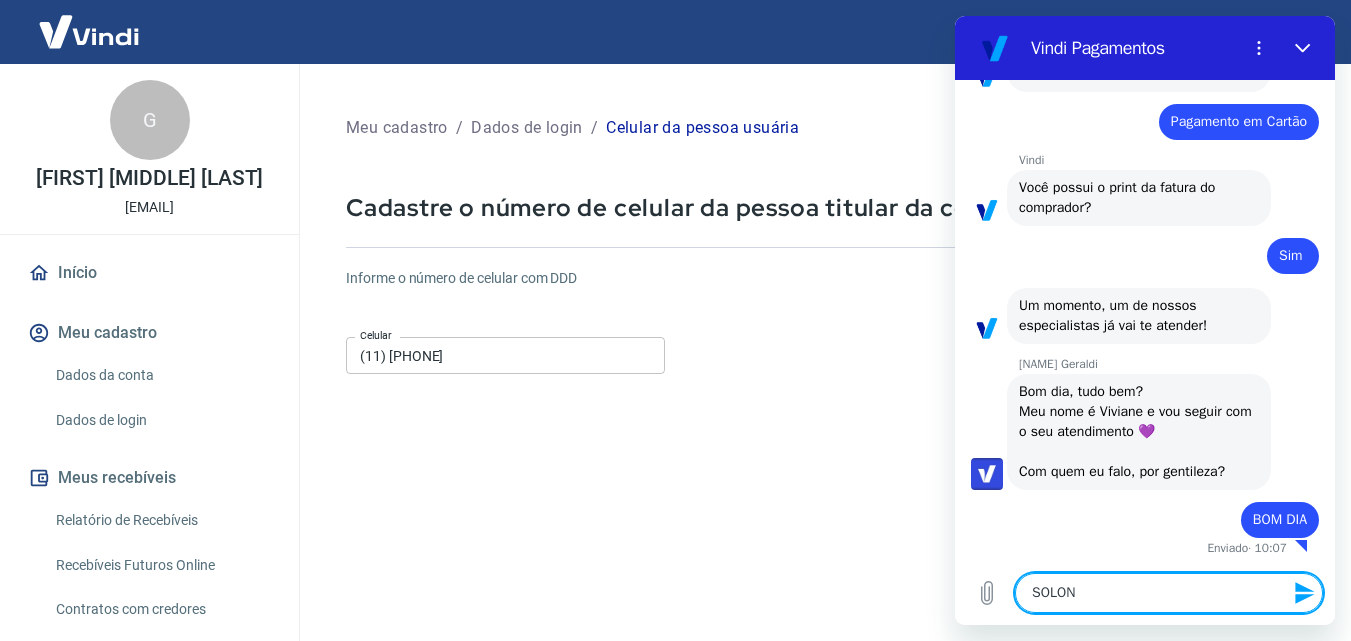 type 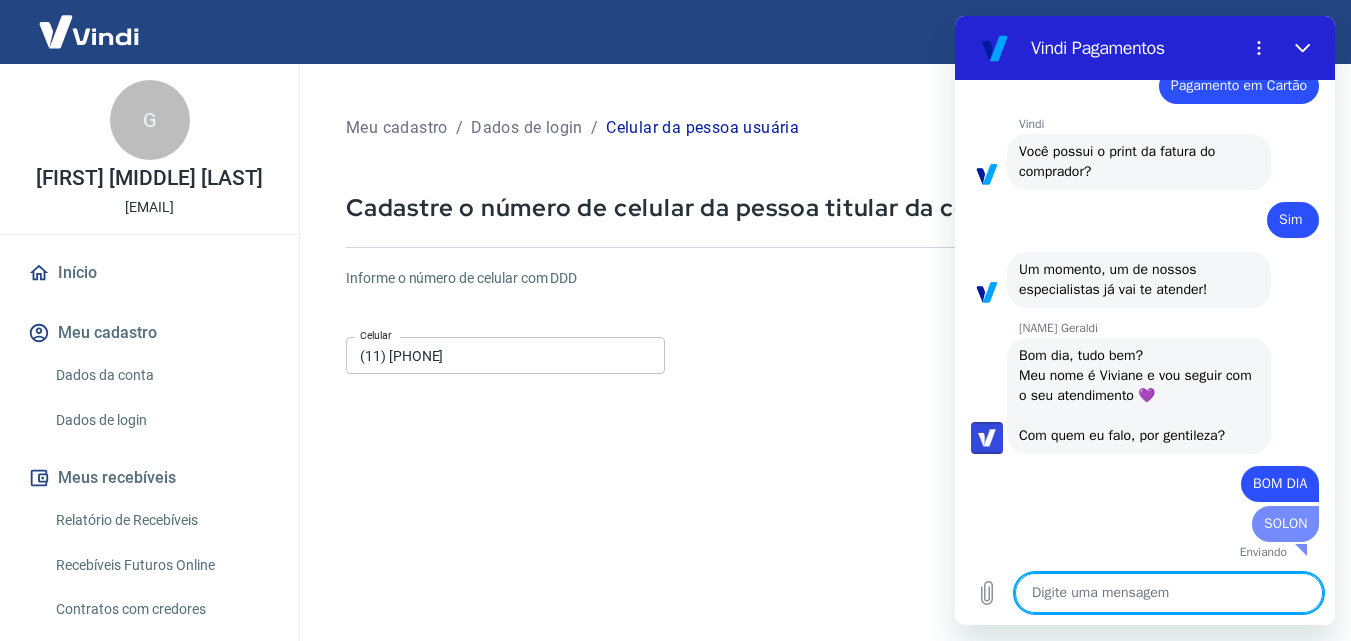 type on "x" 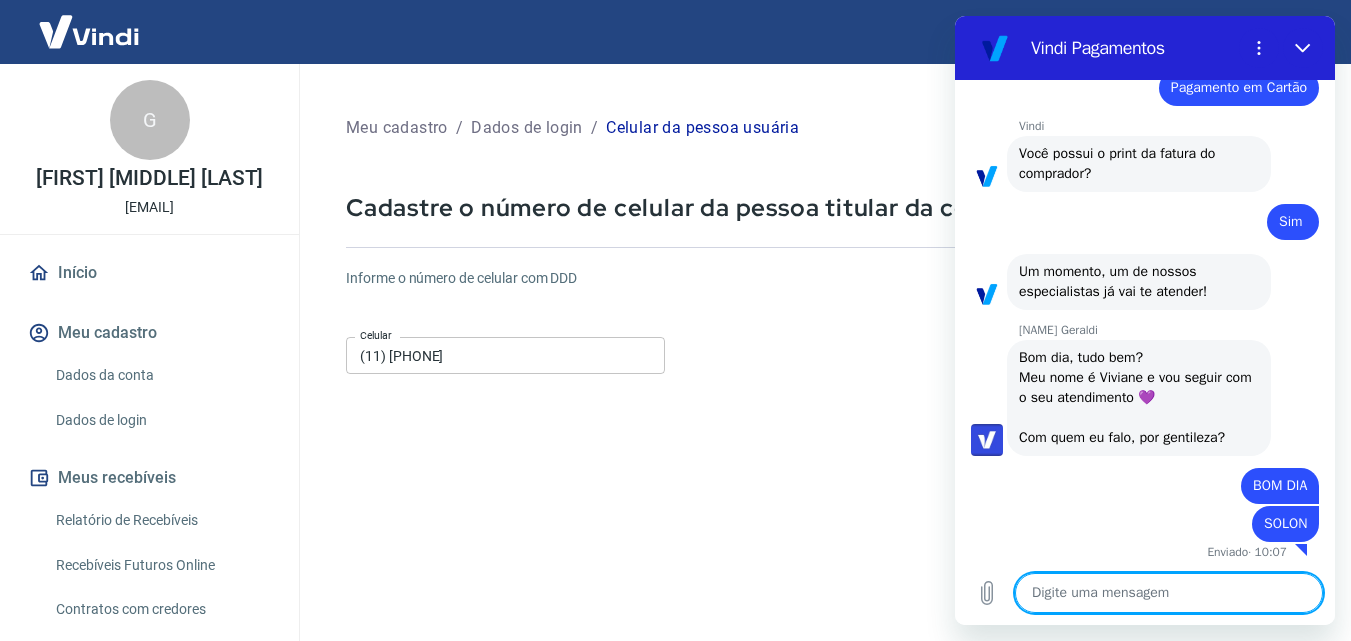 scroll, scrollTop: 3488, scrollLeft: 0, axis: vertical 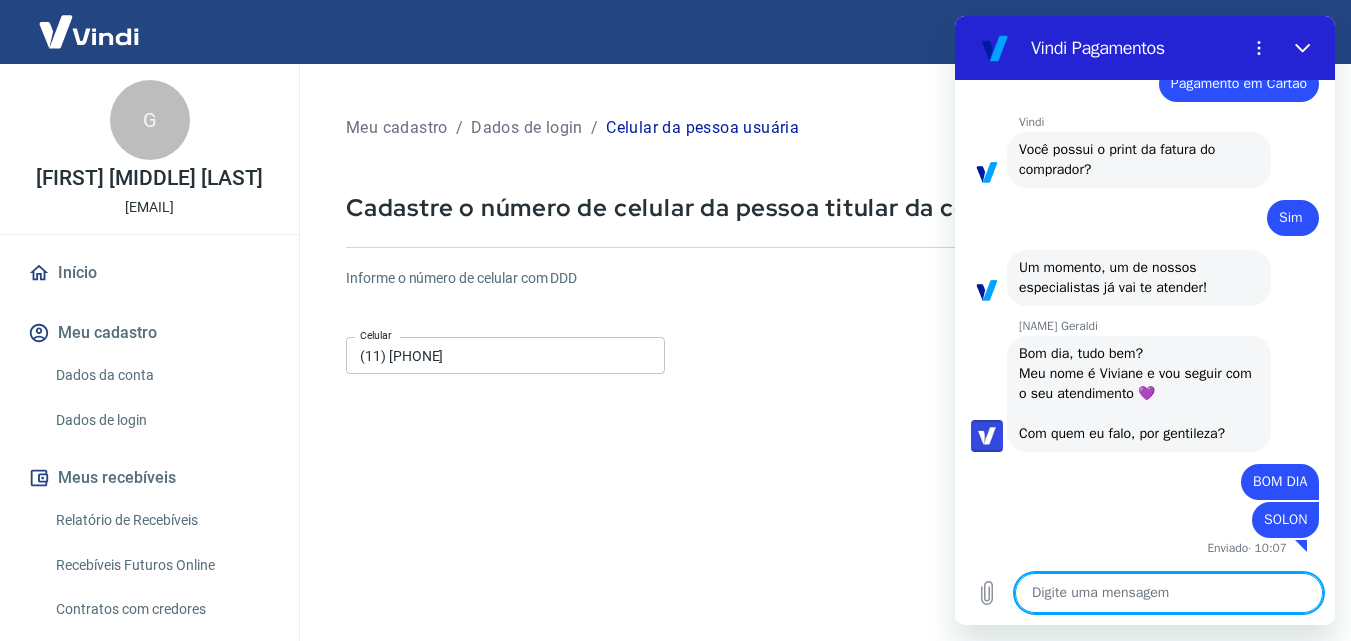 type on "V" 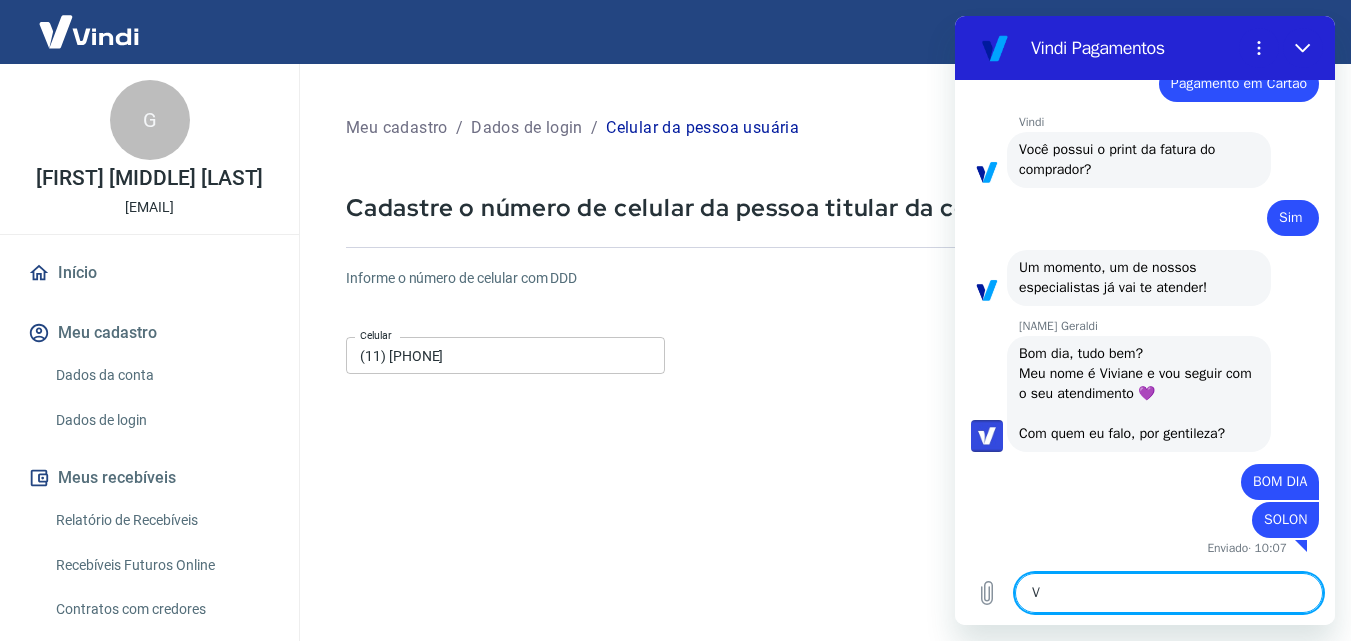 type on "VI" 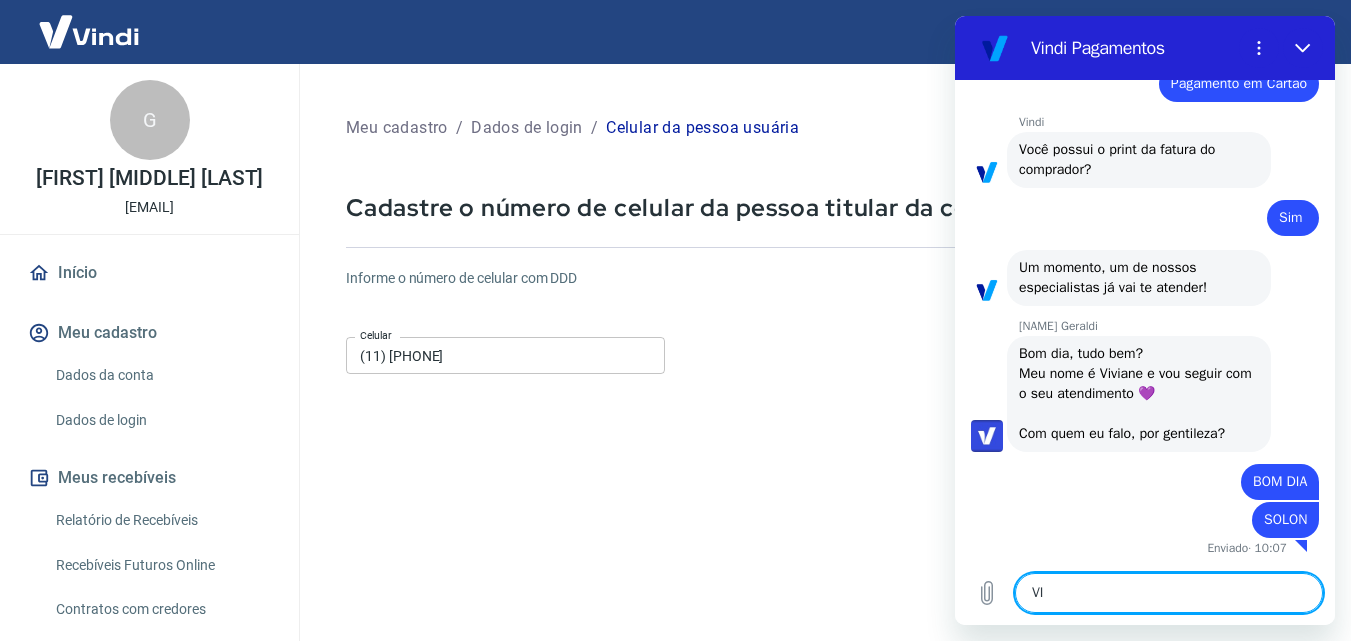 type on "x" 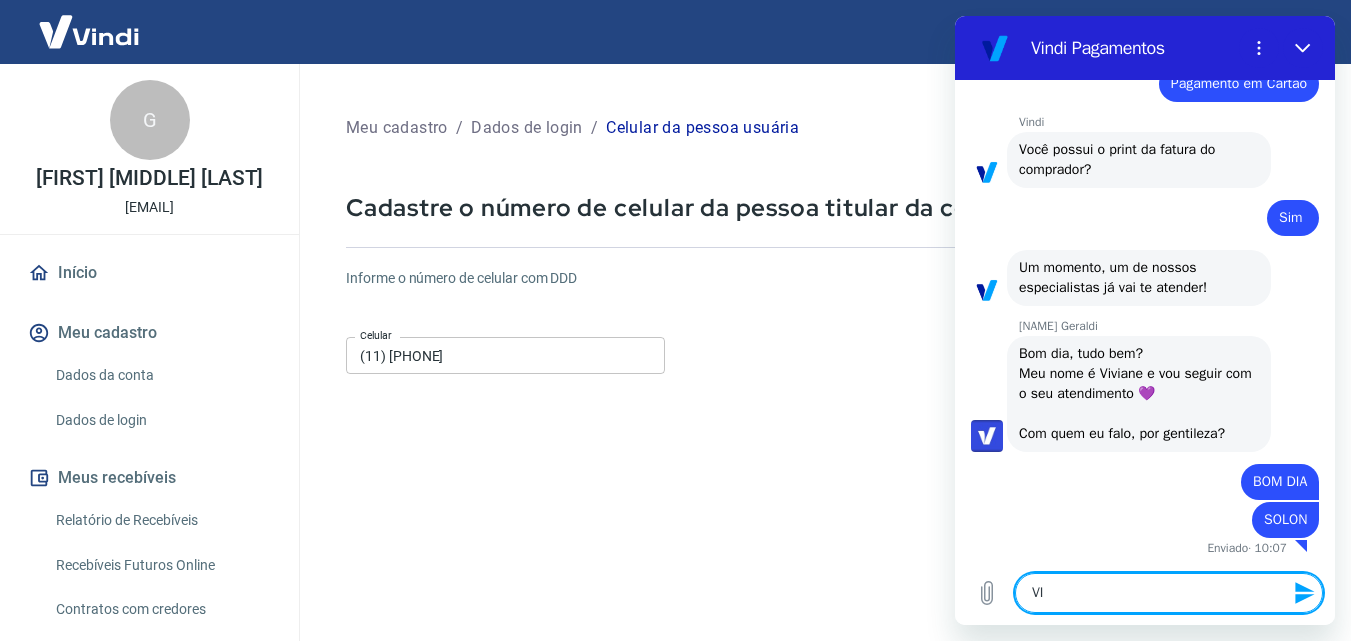 type on "VIV" 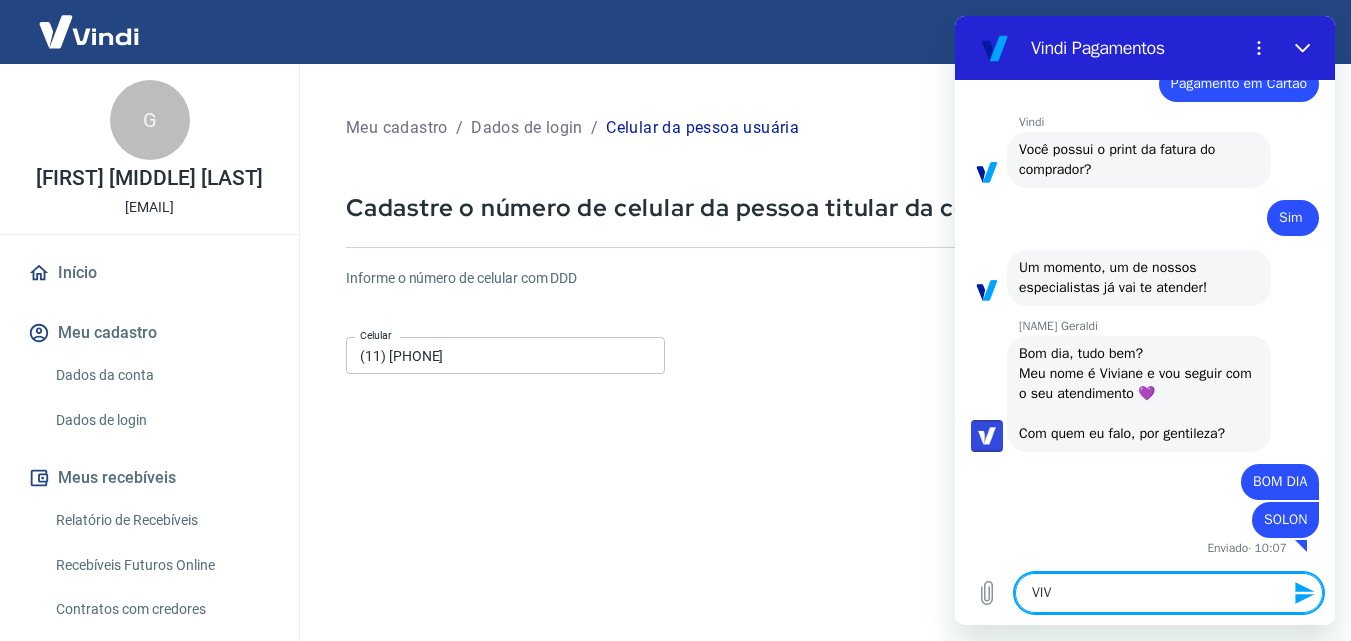 type on "VIVI" 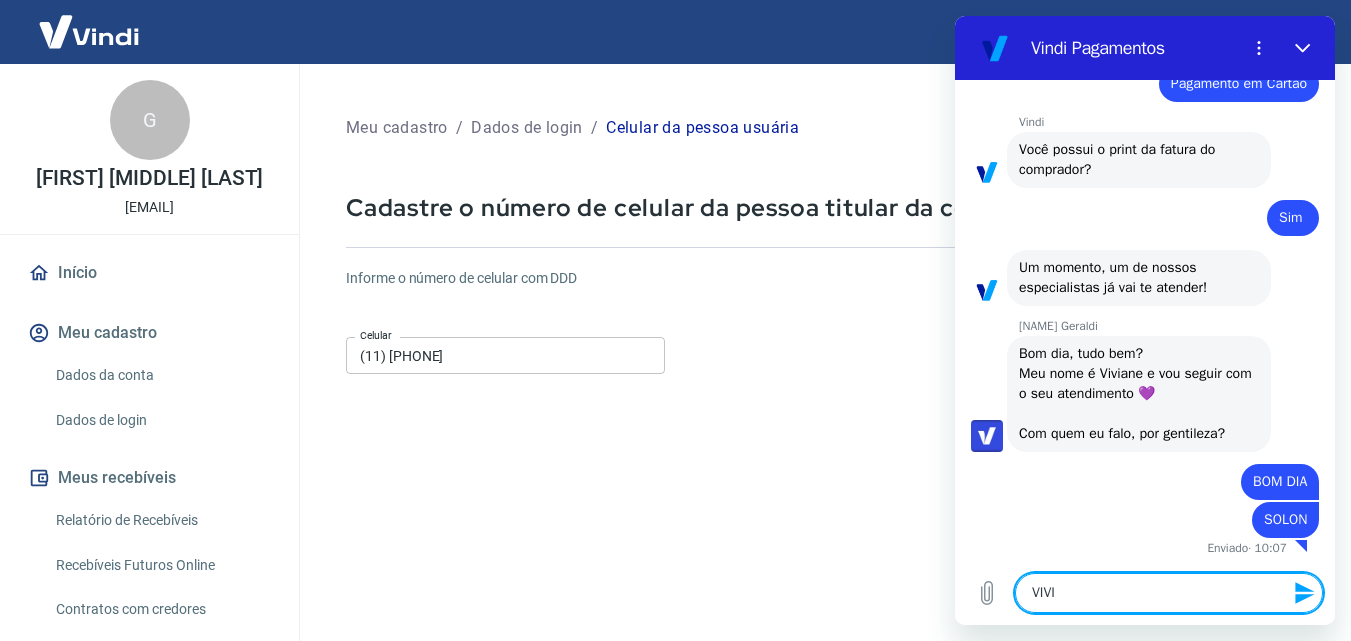 type on "VIVIA" 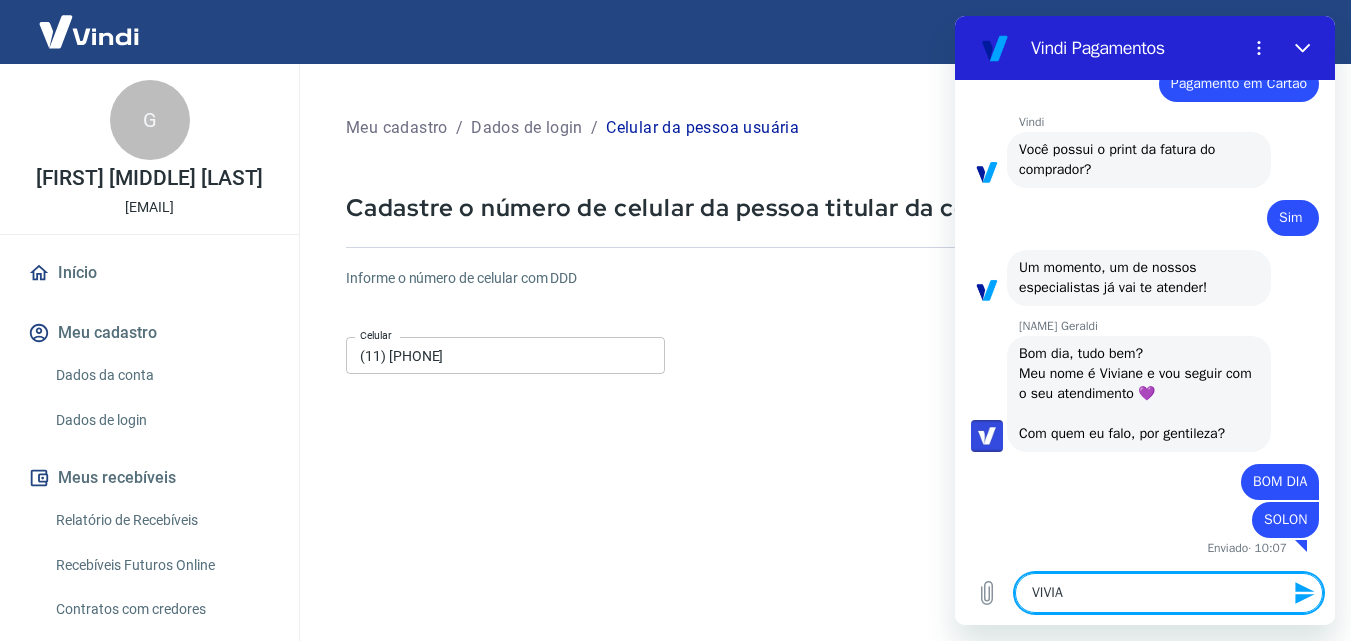 type on "VIVIAN" 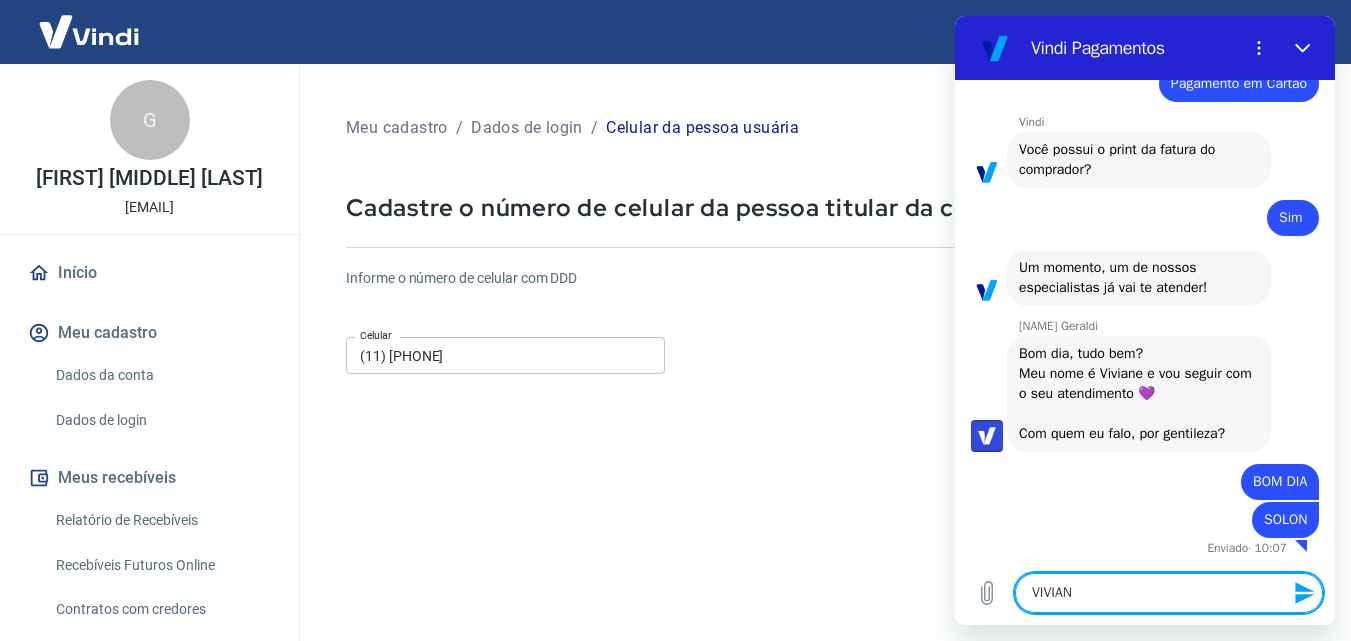 type on "VIVIANE" 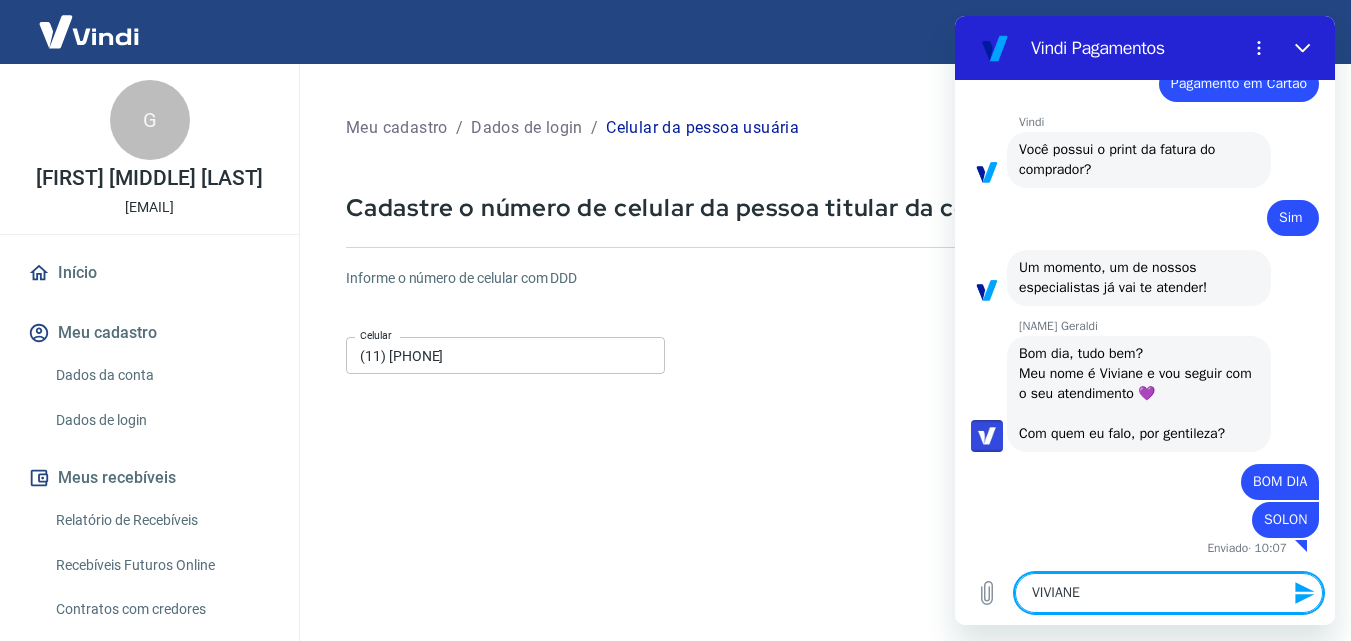 type on "VIVIANE" 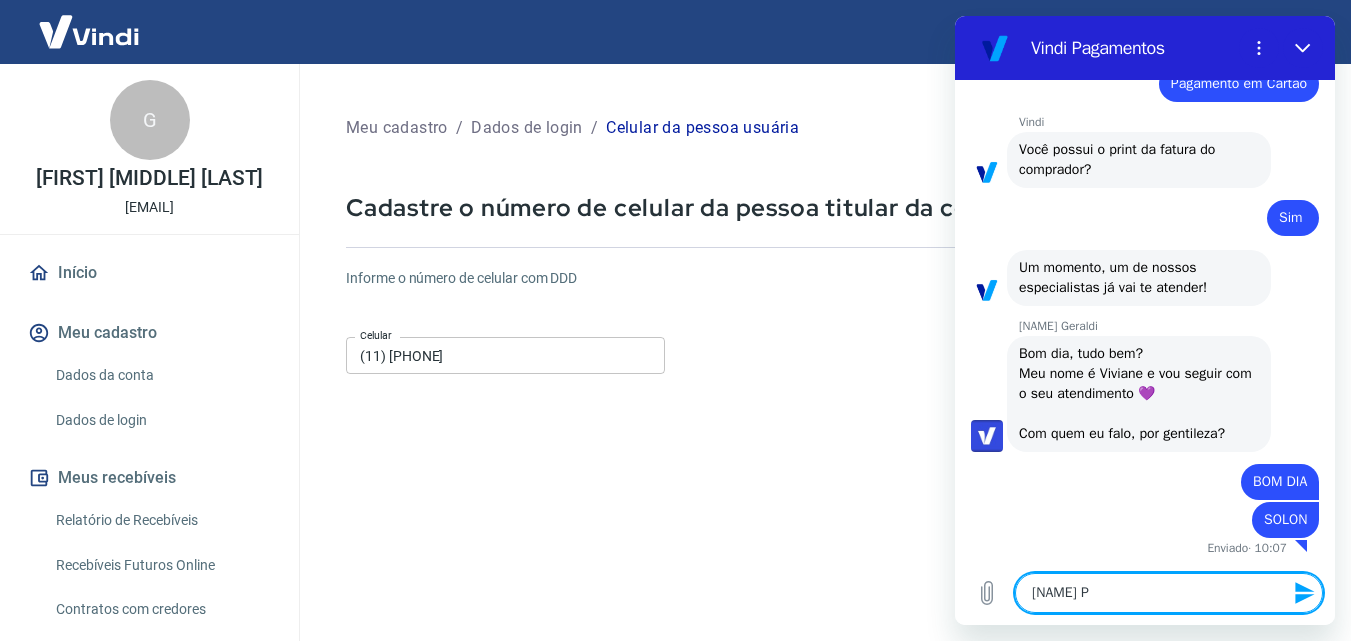 type on "[NAME] PE" 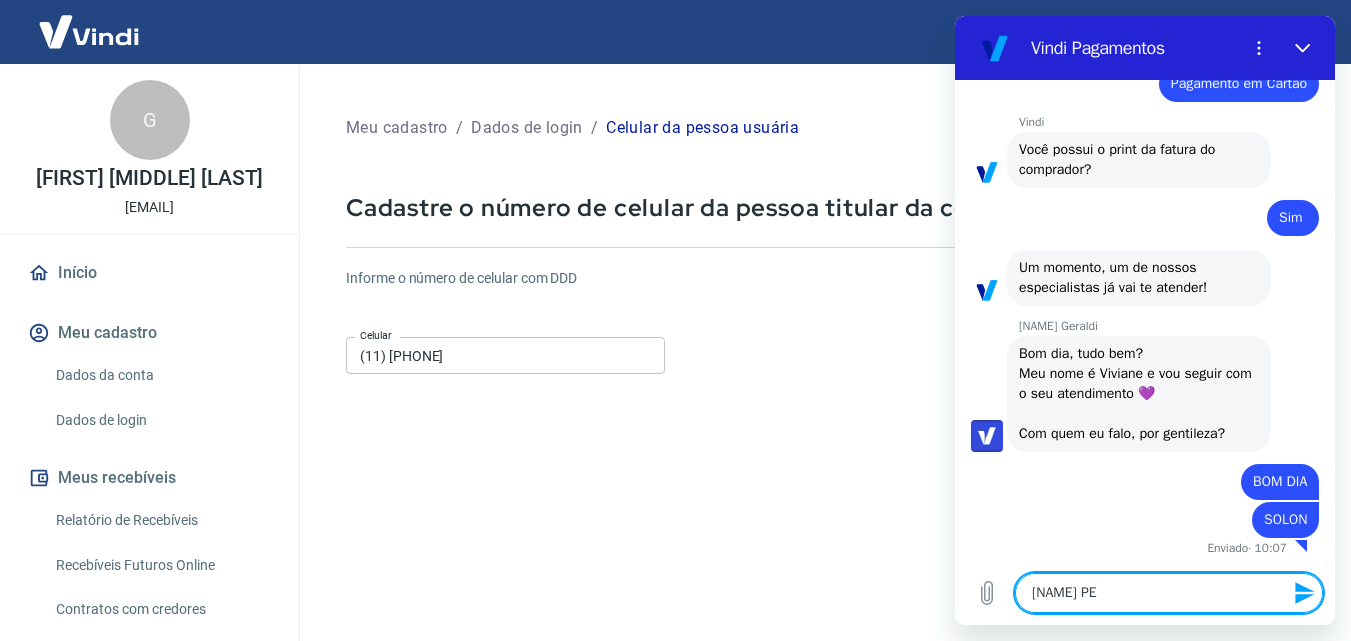 type on "[NAME] PED" 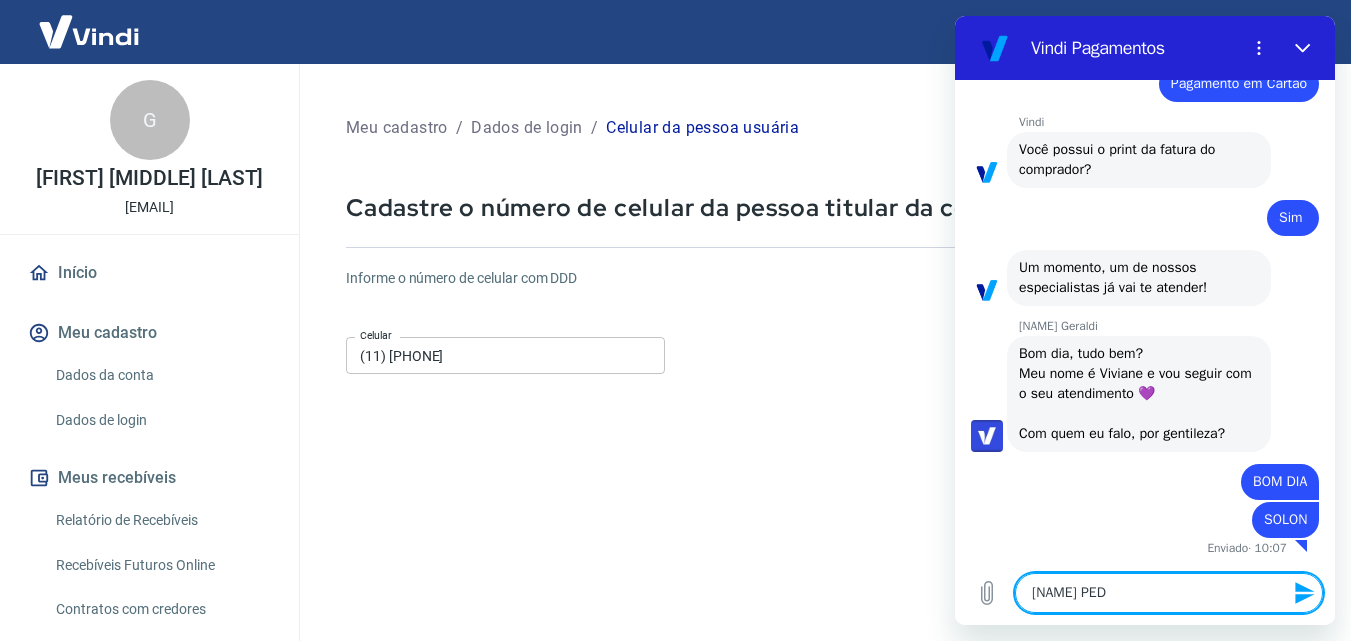 type on "[NAME] PEDI" 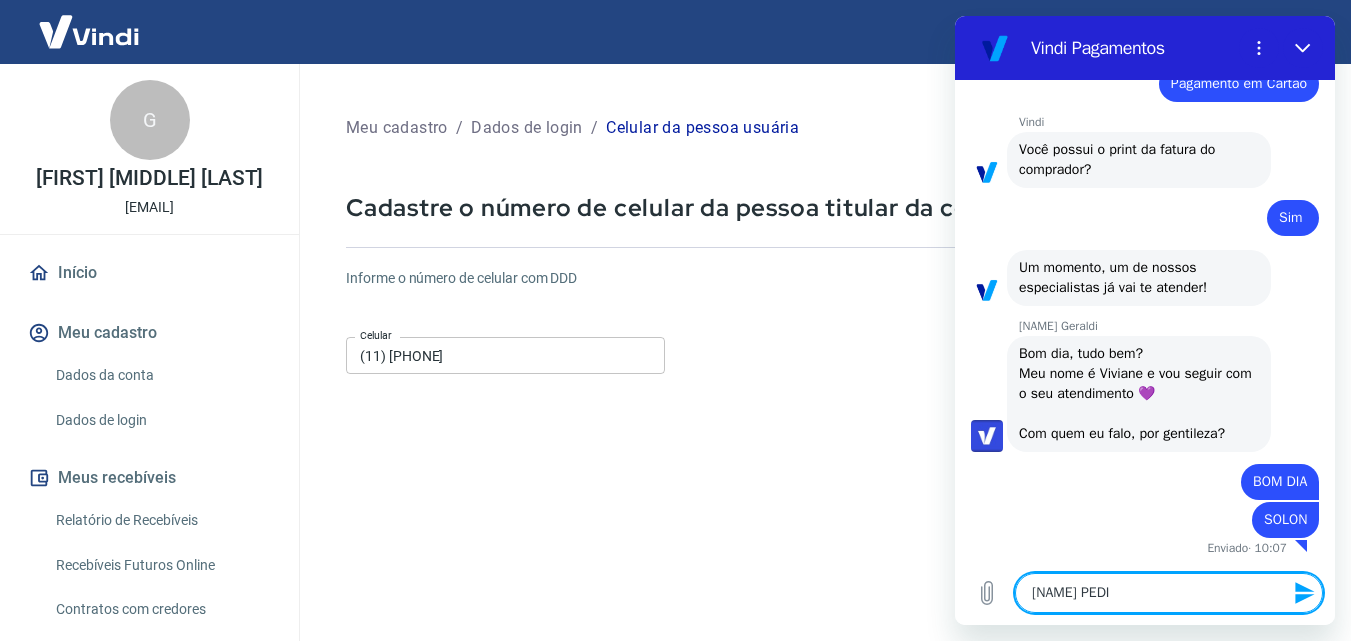 type on "[NAME] PEDID" 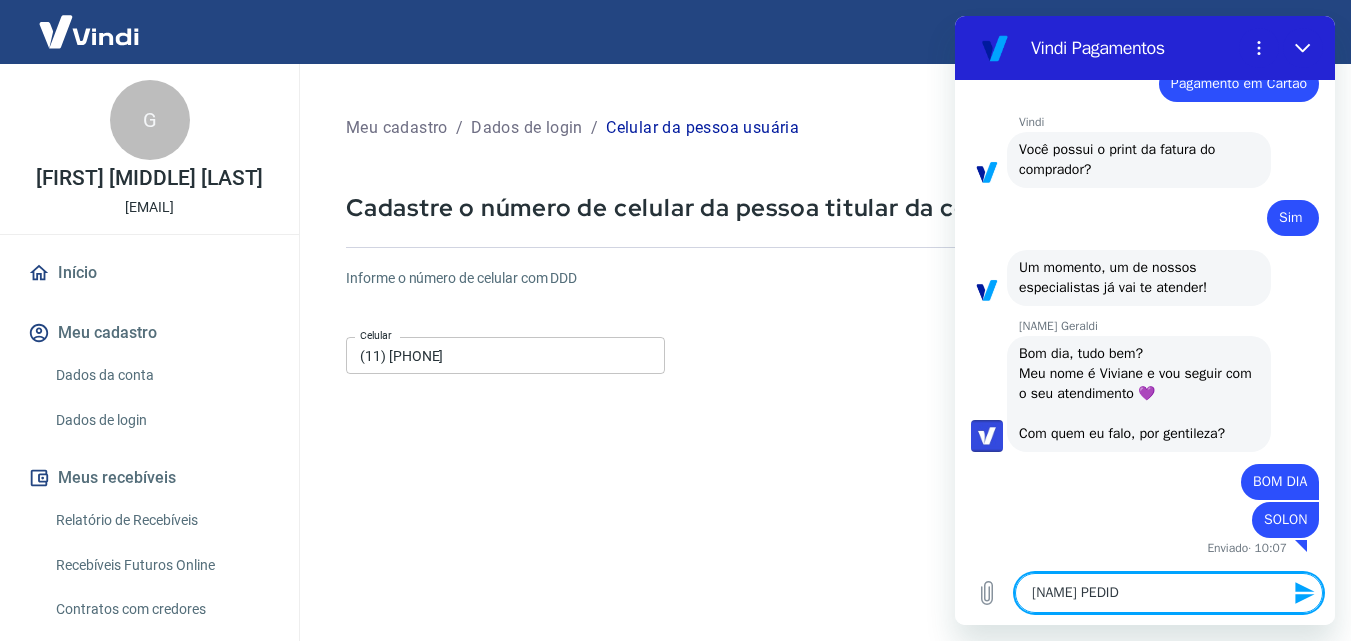 type on "[NAME] PEDIDO" 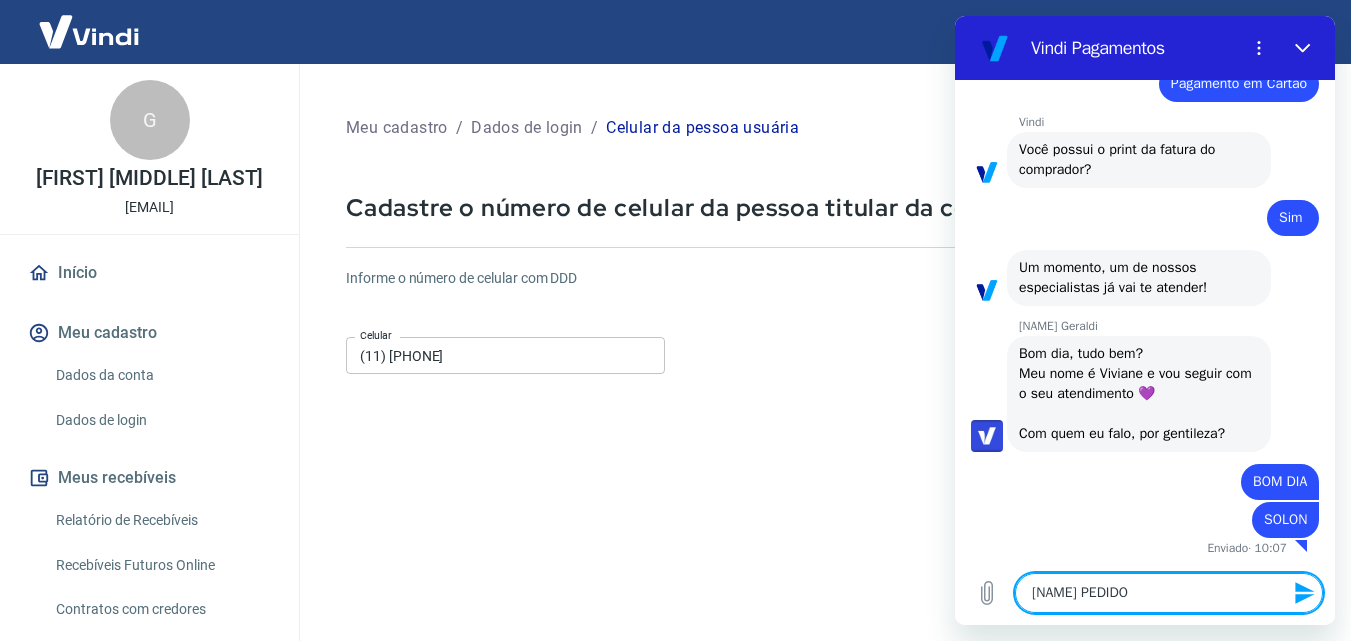 type on "[NAME] PEDIDO" 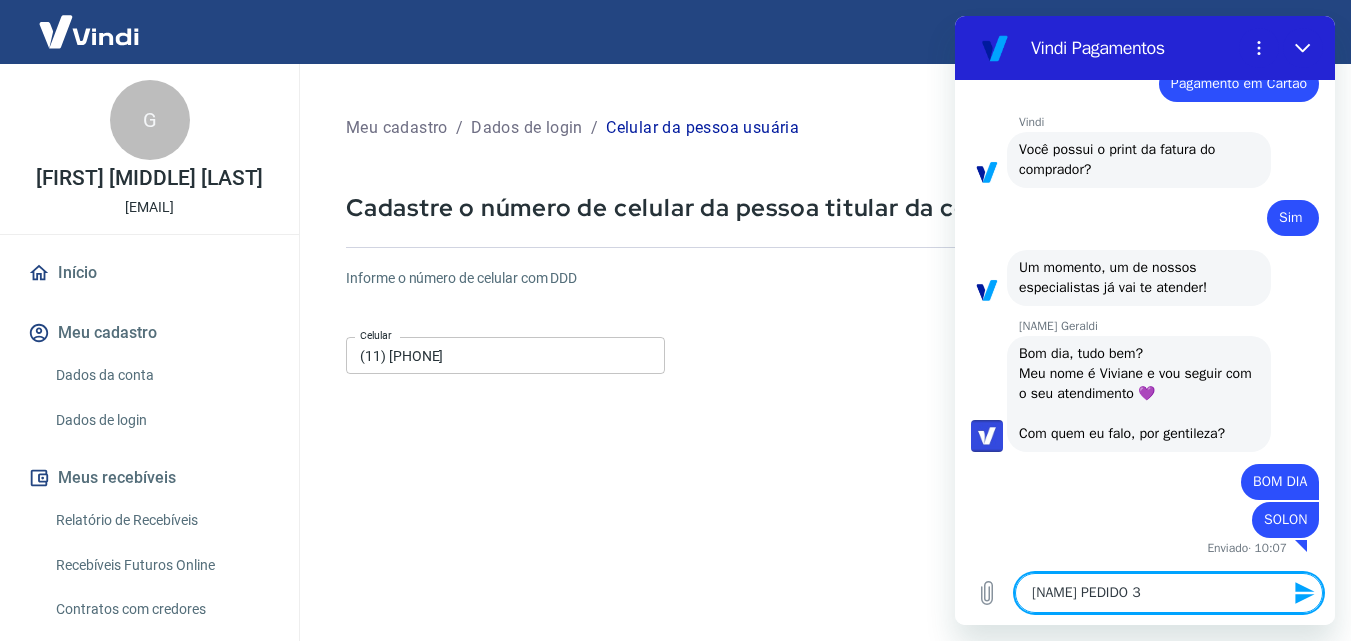 type on "[NAME] PEDIDO 36" 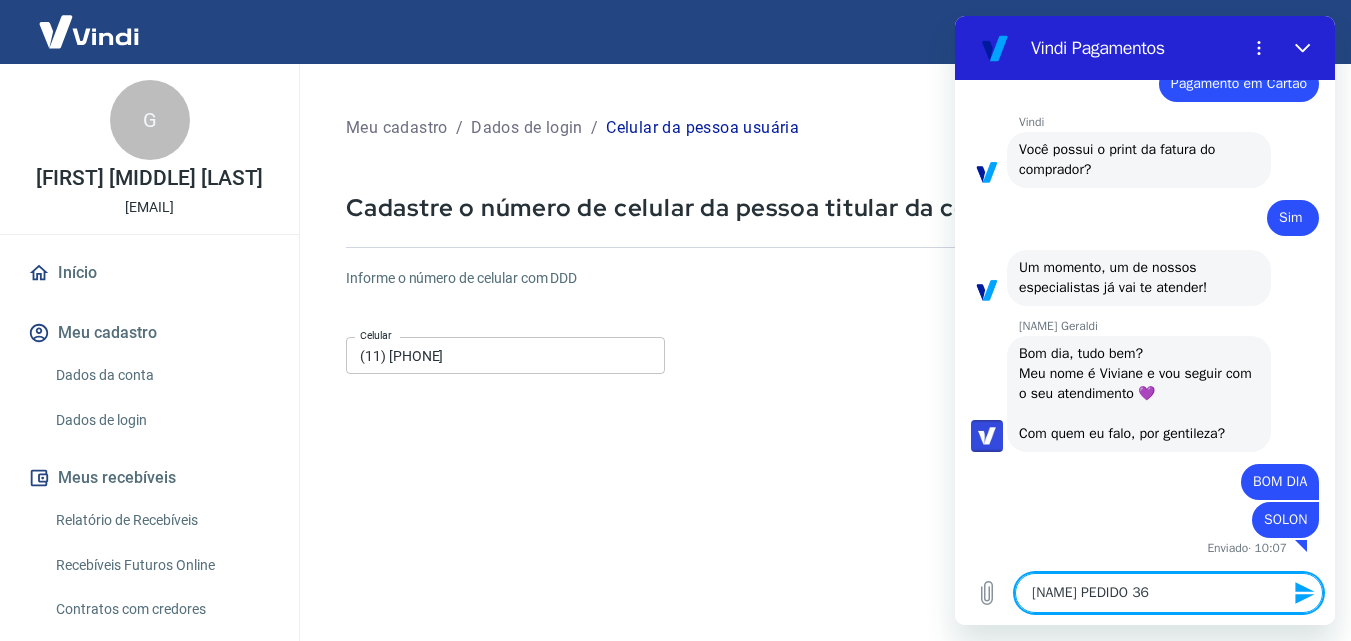 type on "[NAME] PEDIDO 369" 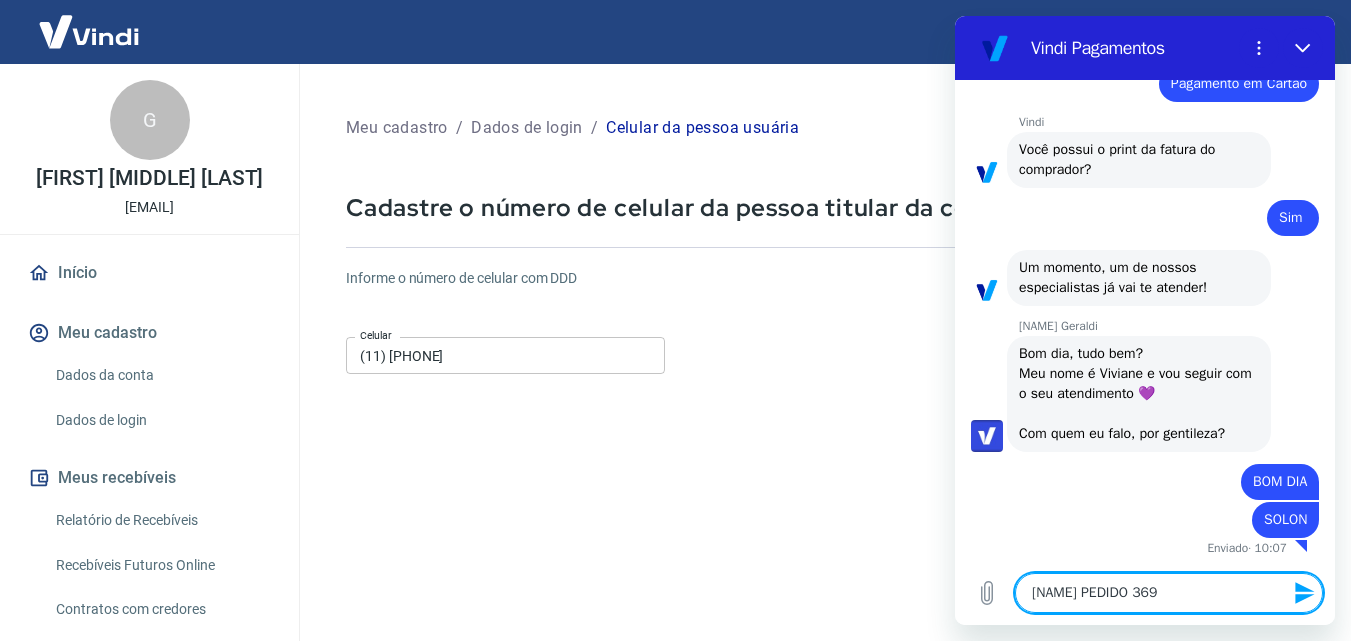 type on "[NAME] PEDIDO 3696" 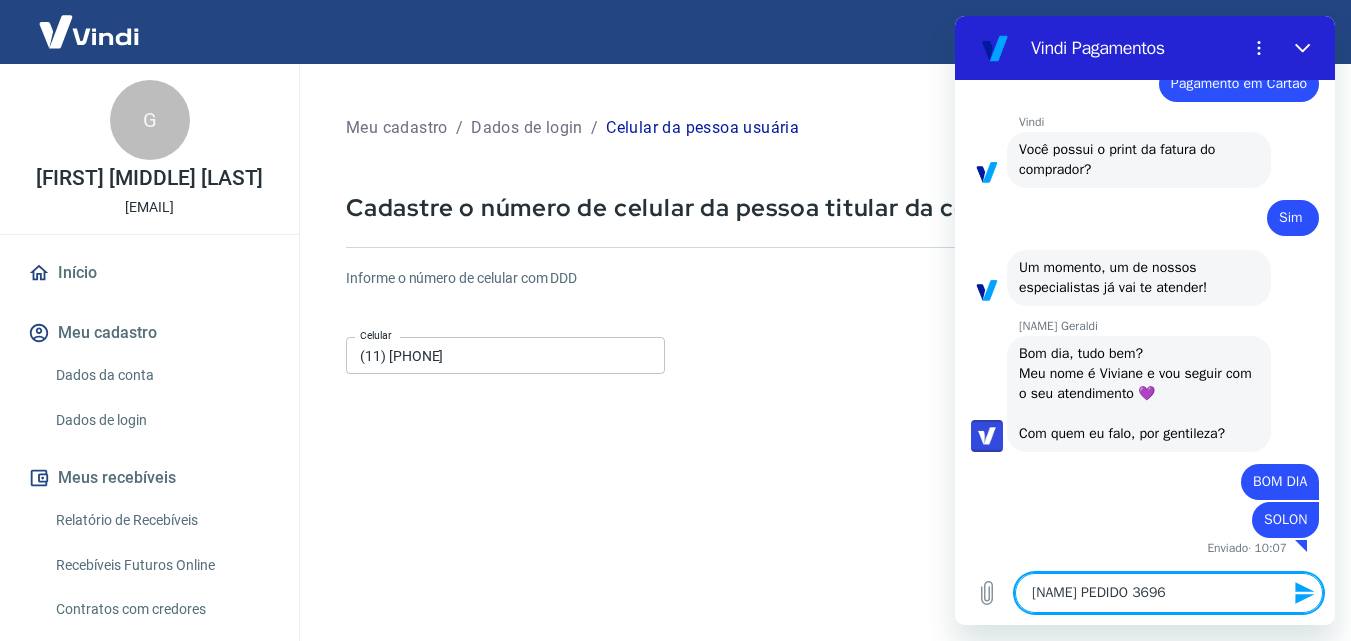 type on "[NAME] PEDIDO 36966" 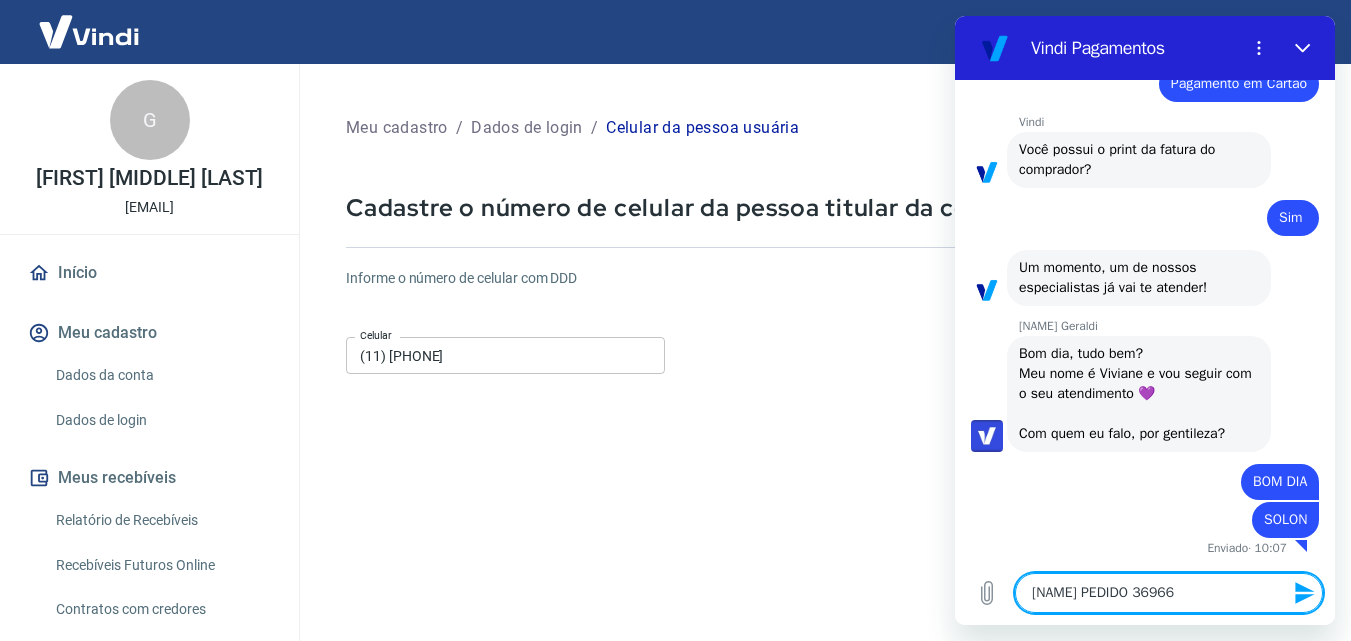 type on "[NAME] PEDIDO 36966" 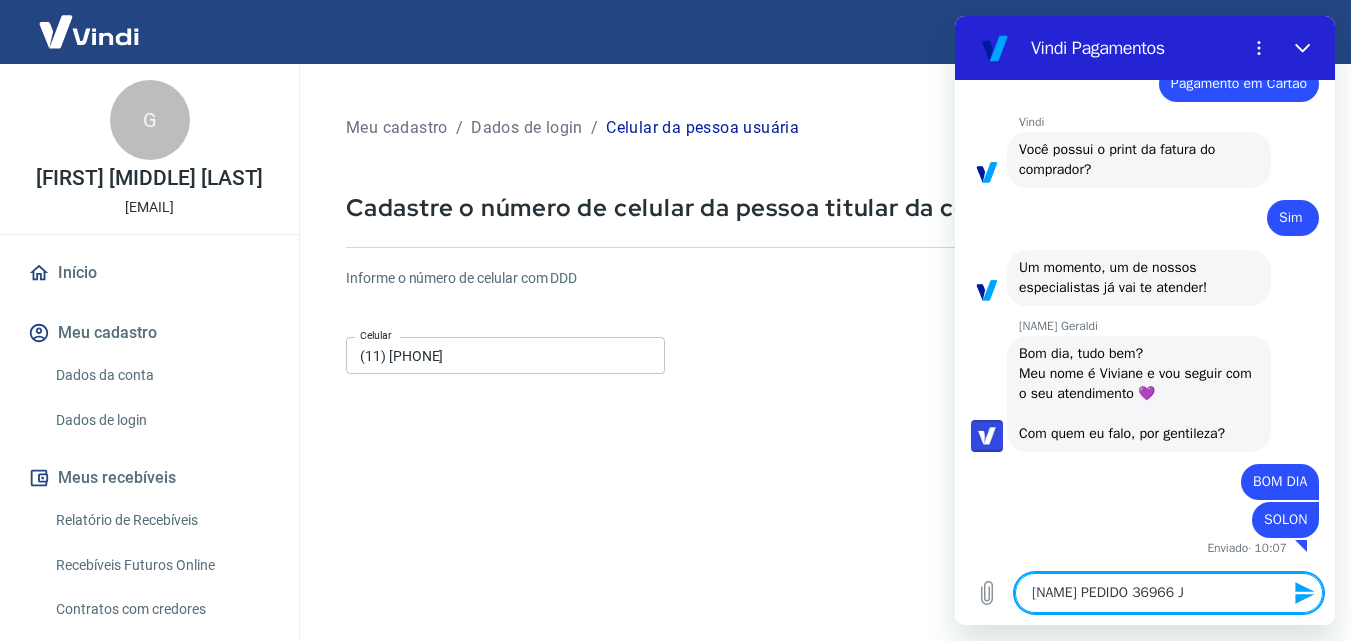 type on "[NAME] PEDIDO 36966 JA" 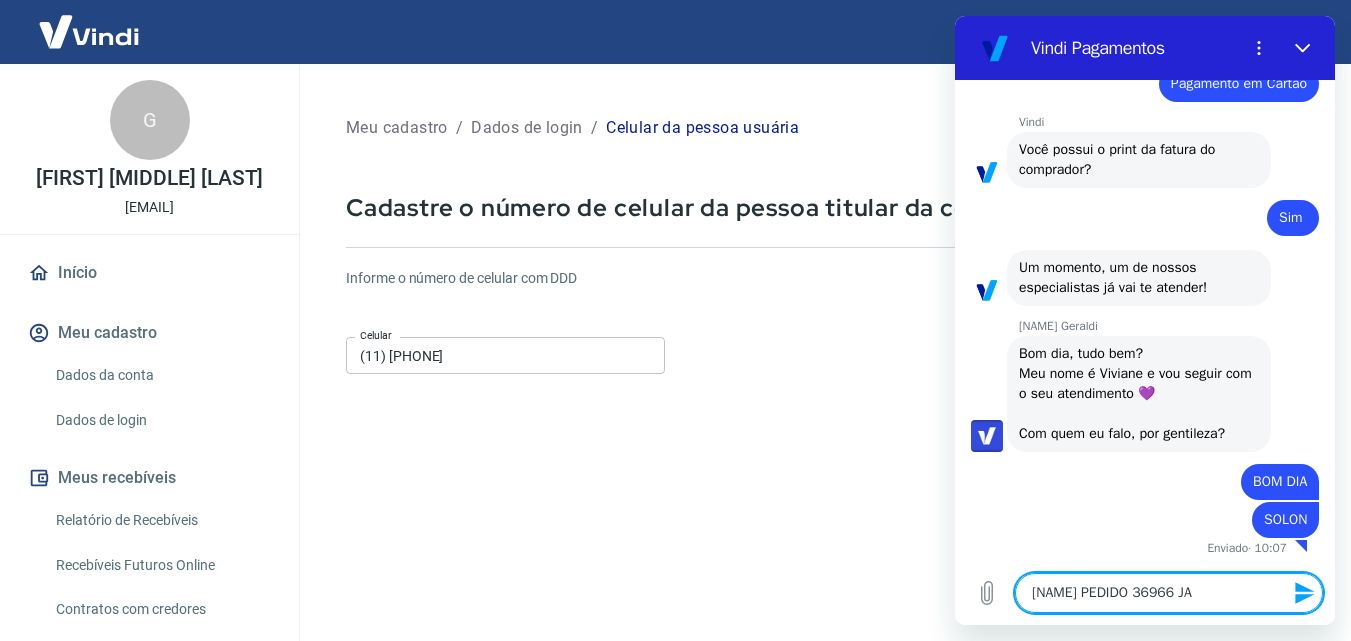 type on "[NAME] PEDIDO 36966 JA" 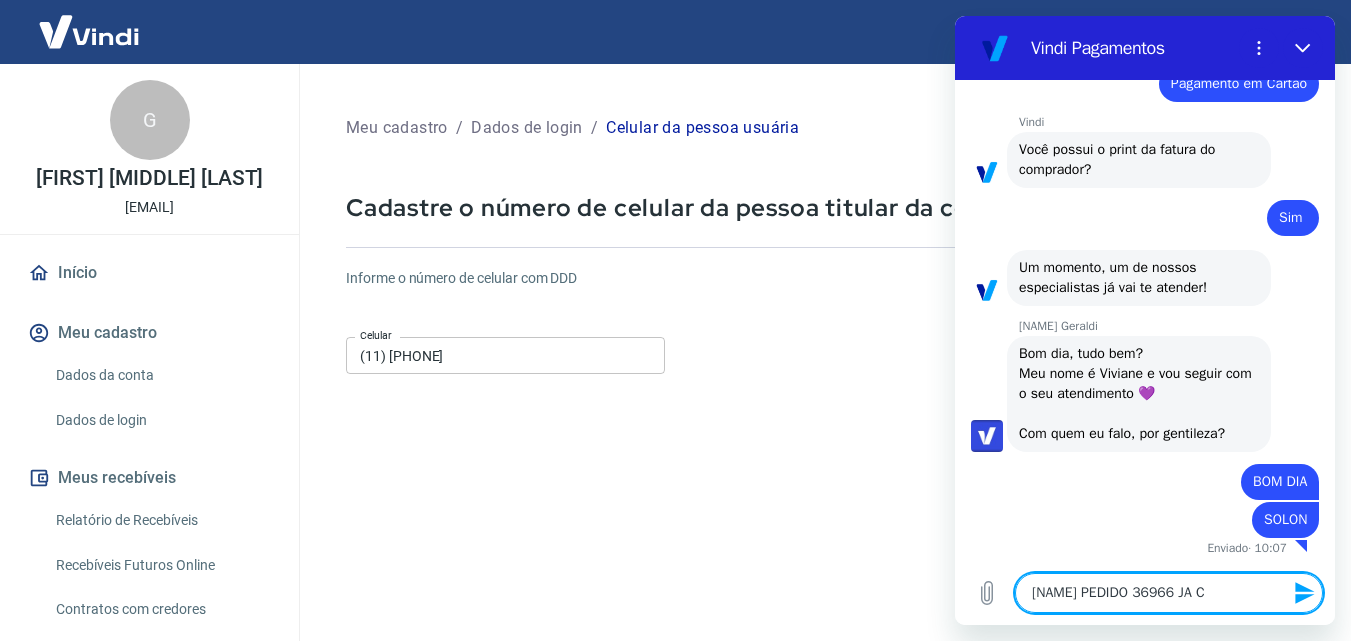 type on "[NAME] PEDIDO 36966 JA CO" 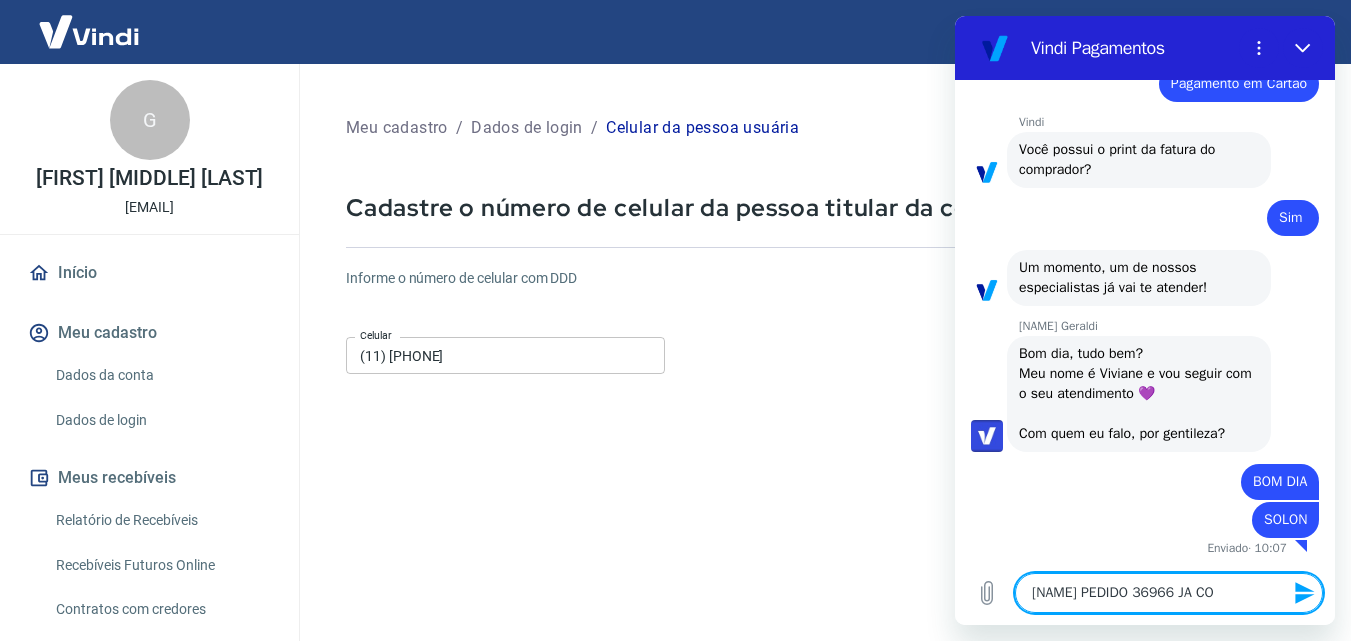 type on "[NAME] PEDIDO 36966 JA CON" 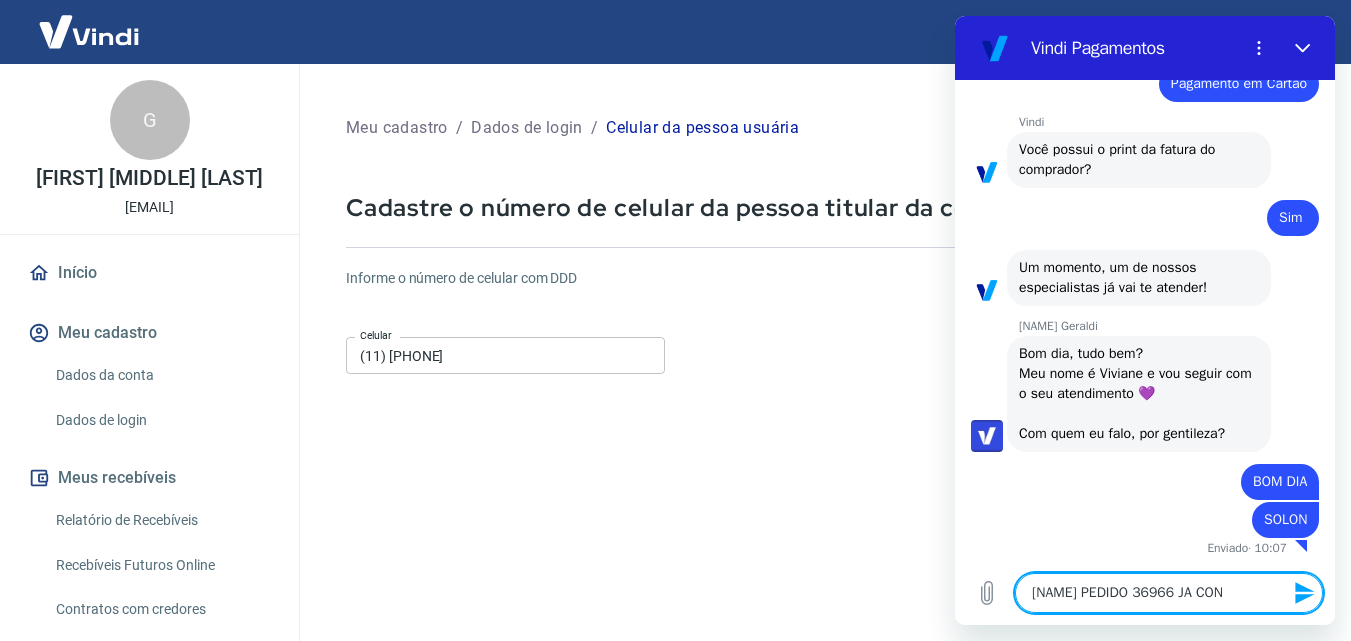 type on "[NAME] PEDIDO 36966 JA CONS" 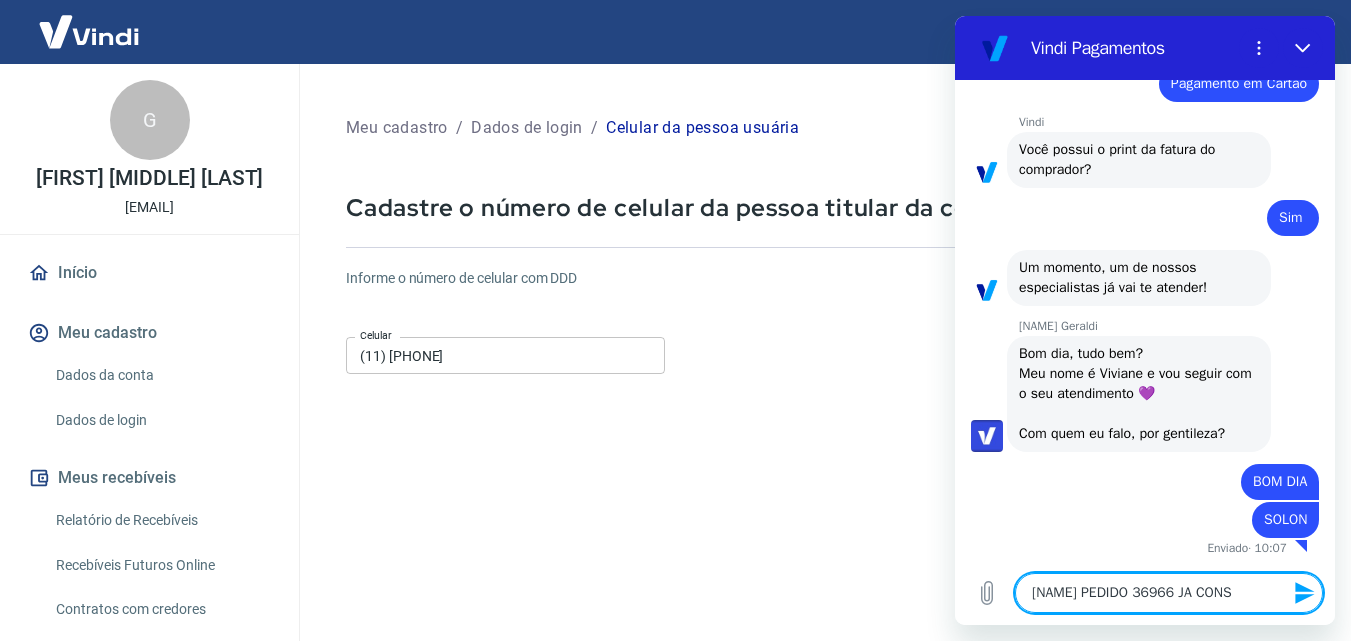 type on "[NAME] PEDIDO 36966 JA CONST" 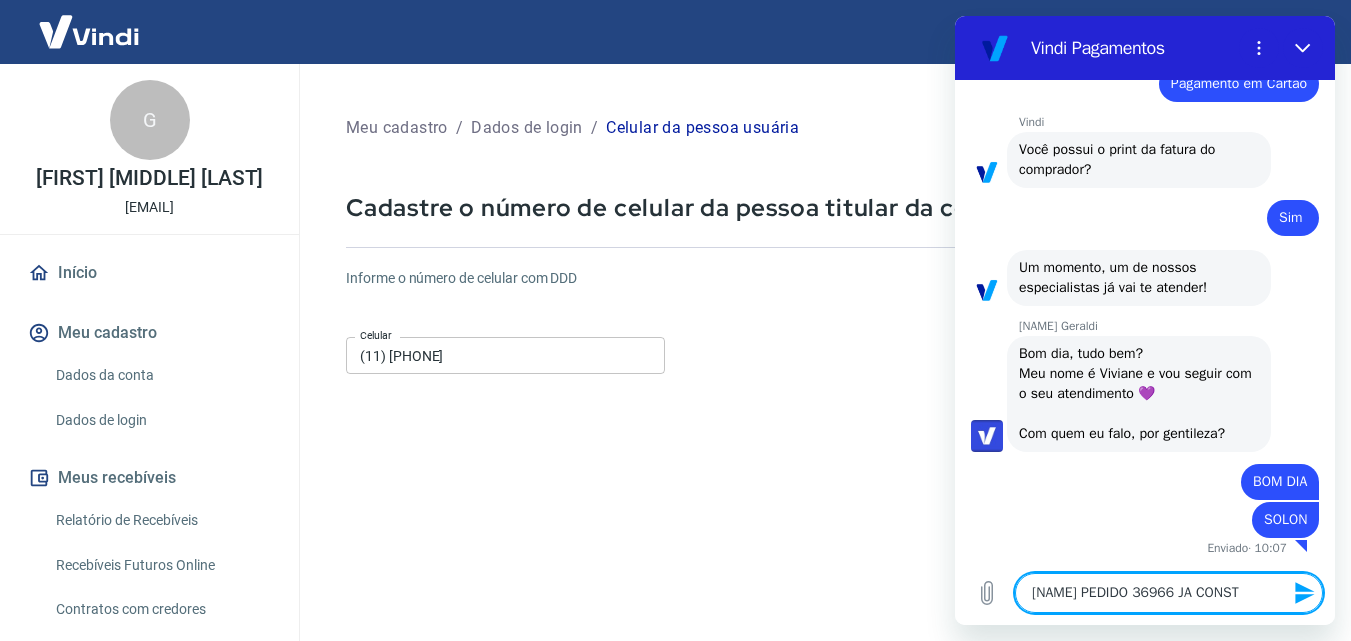 type on "[NAME] PEDIDO 36966 JA CONSTA" 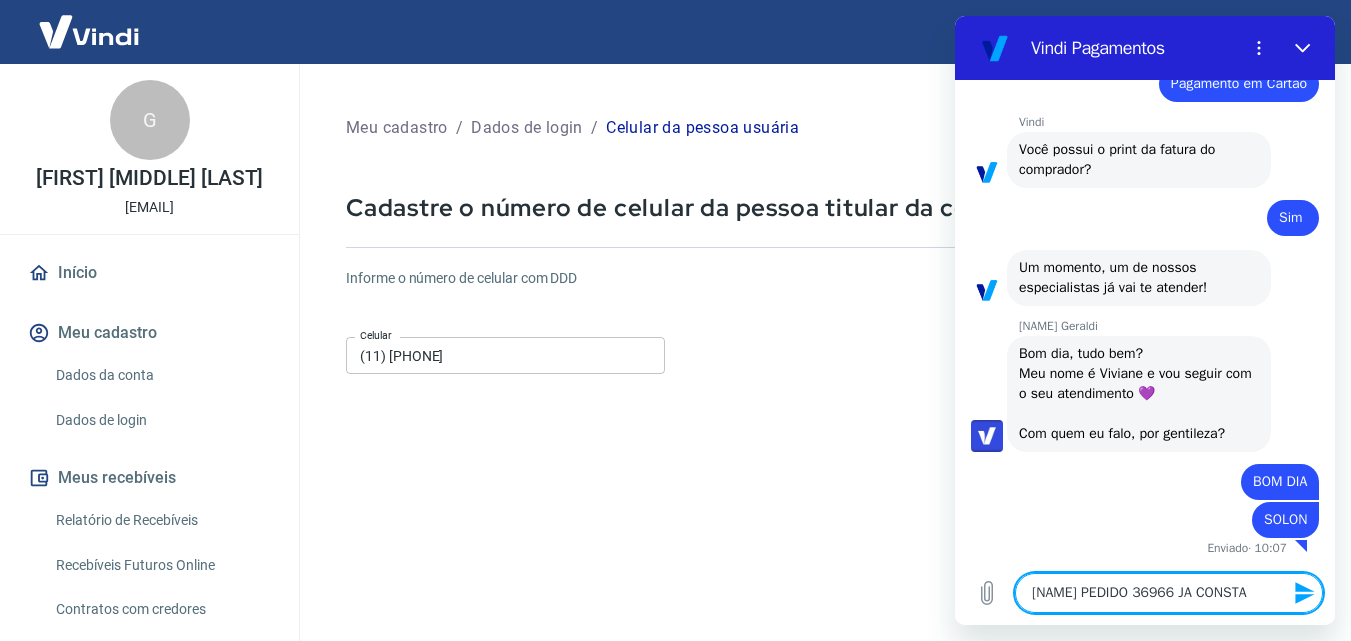 type on "[NAME] PEDIDO 36966 JA CONSTA" 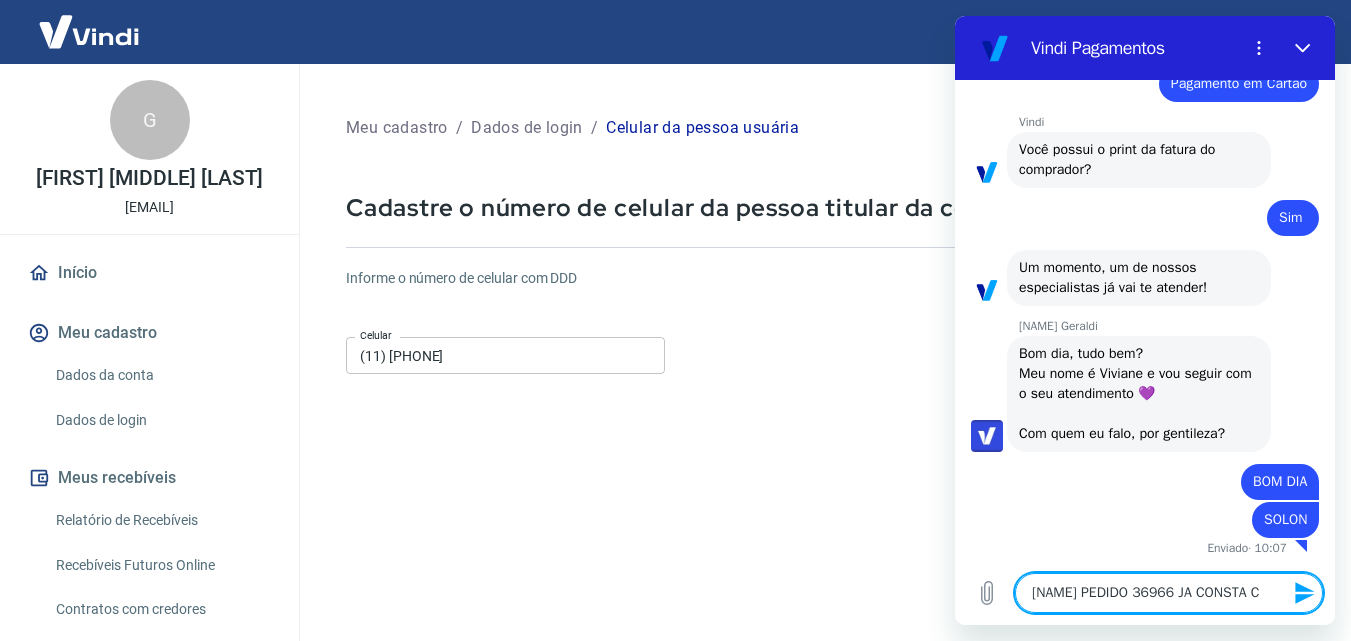 type on "[NAME] PEDIDO 36966 JA CONSTA CO" 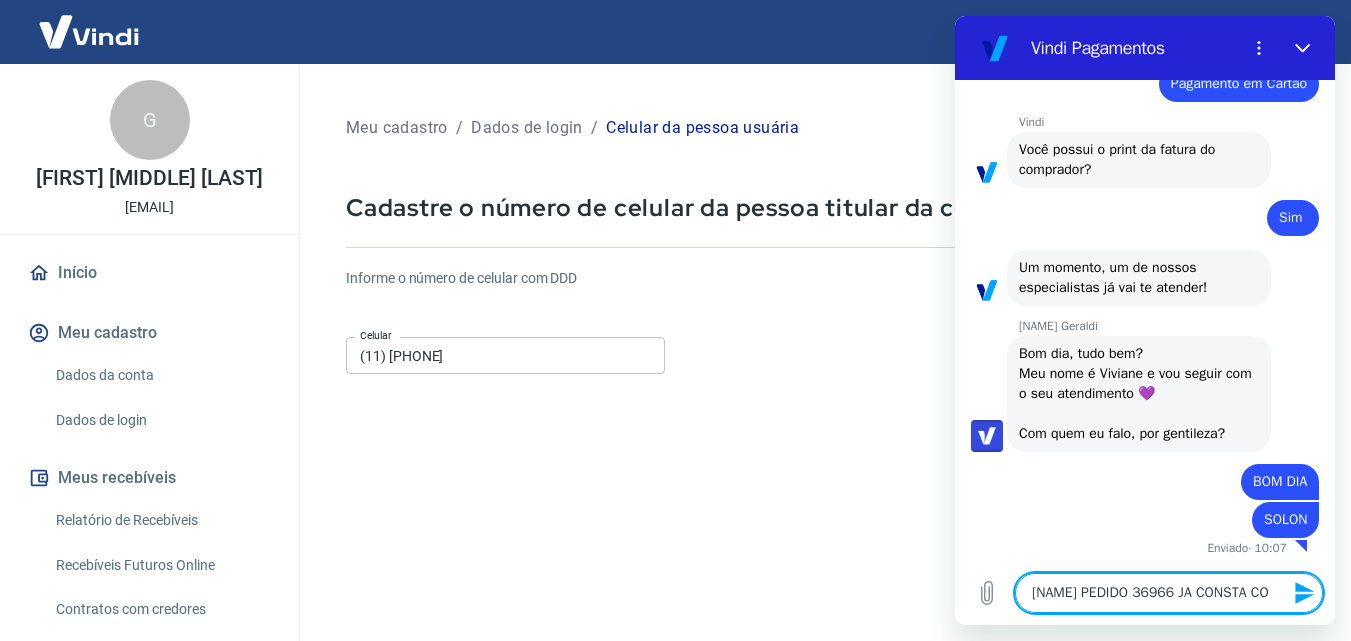 type on "[NAME] PEDIDO 36966 JA CONSTA COM" 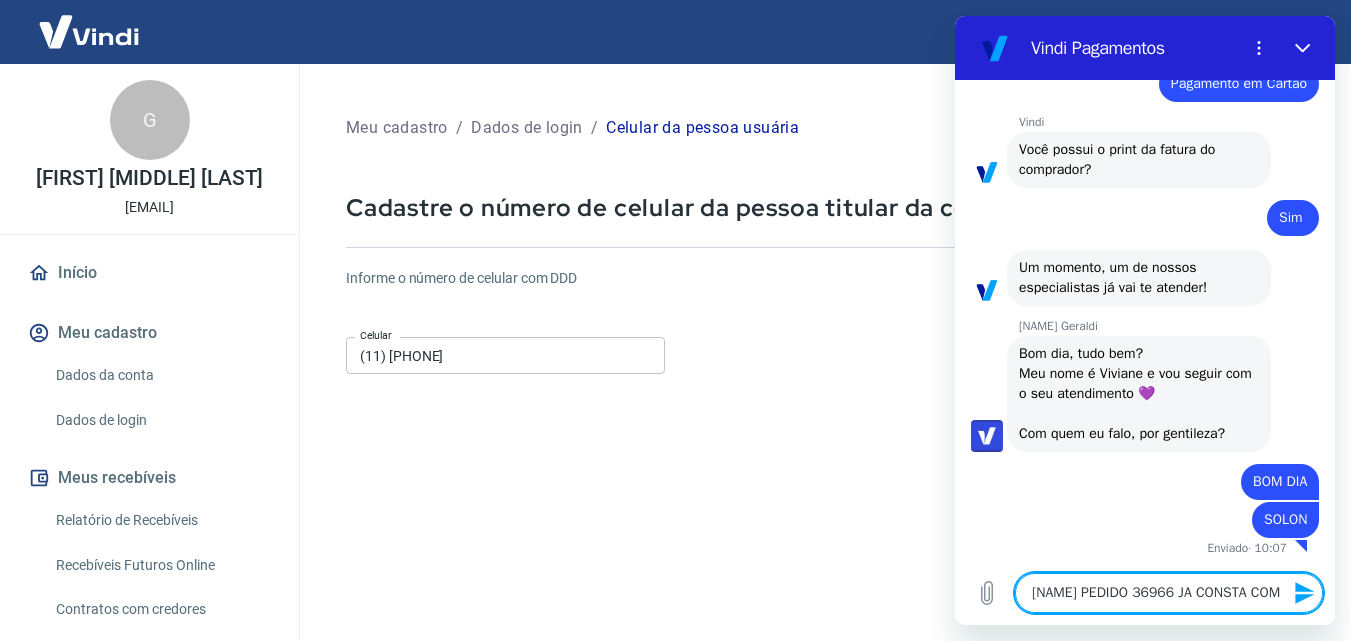 type on "[NAME] PEDIDO 36966 JA CONSTA COM" 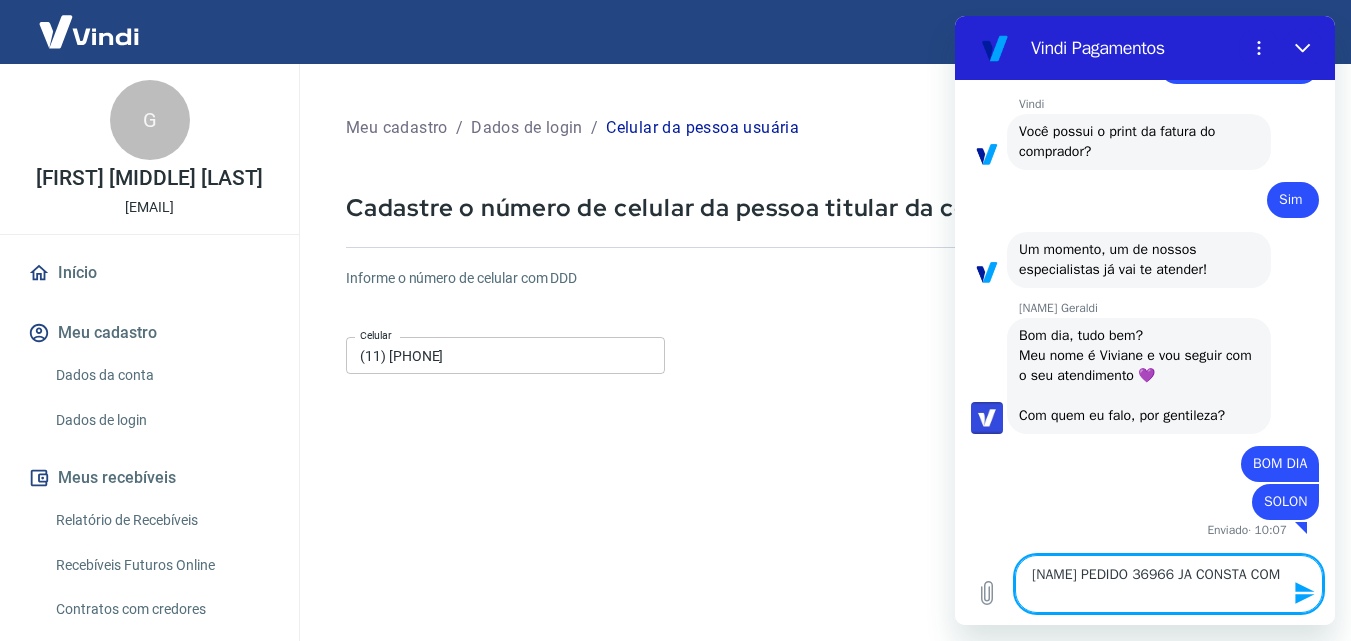 type on "[NAME] PEDIDO 36966 JA CONSTA COM O" 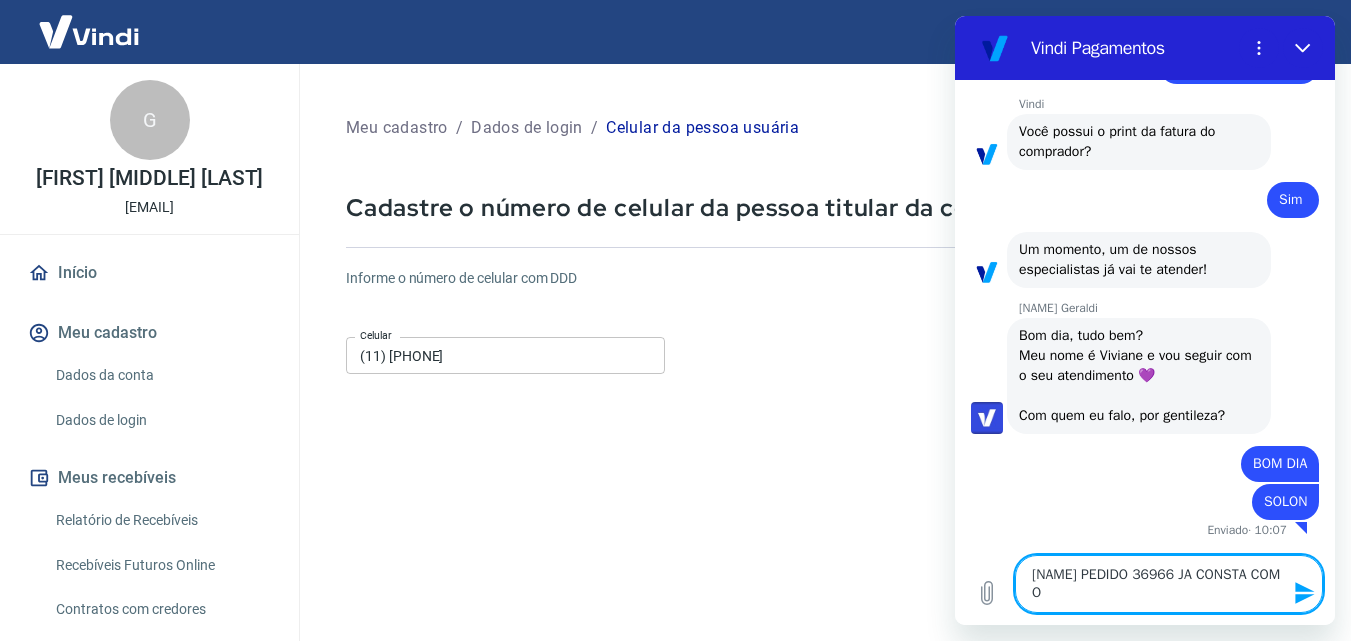 type on "[NAME] PEDIDO 36966 JA CONSTA COM" 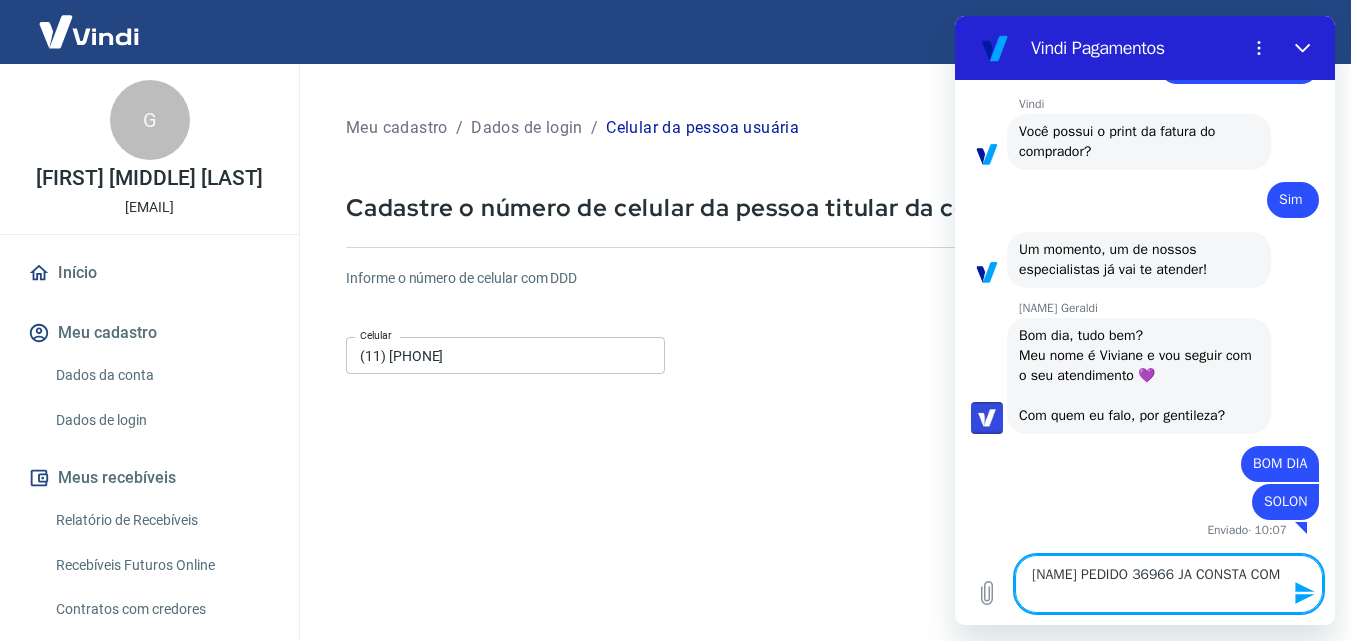 type on "[NAME] PEDIDO 36966 JA CONSTA COM" 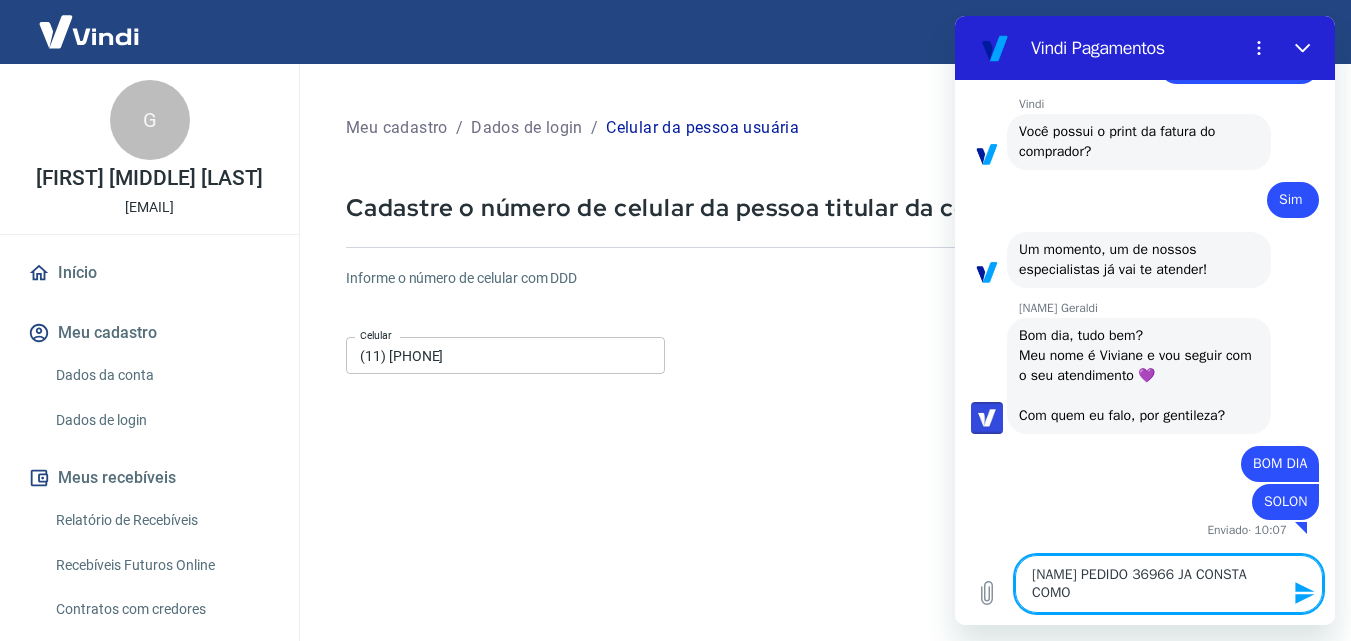 type on "[NAME] PEDIDO 36966 JA CONSTA COMO" 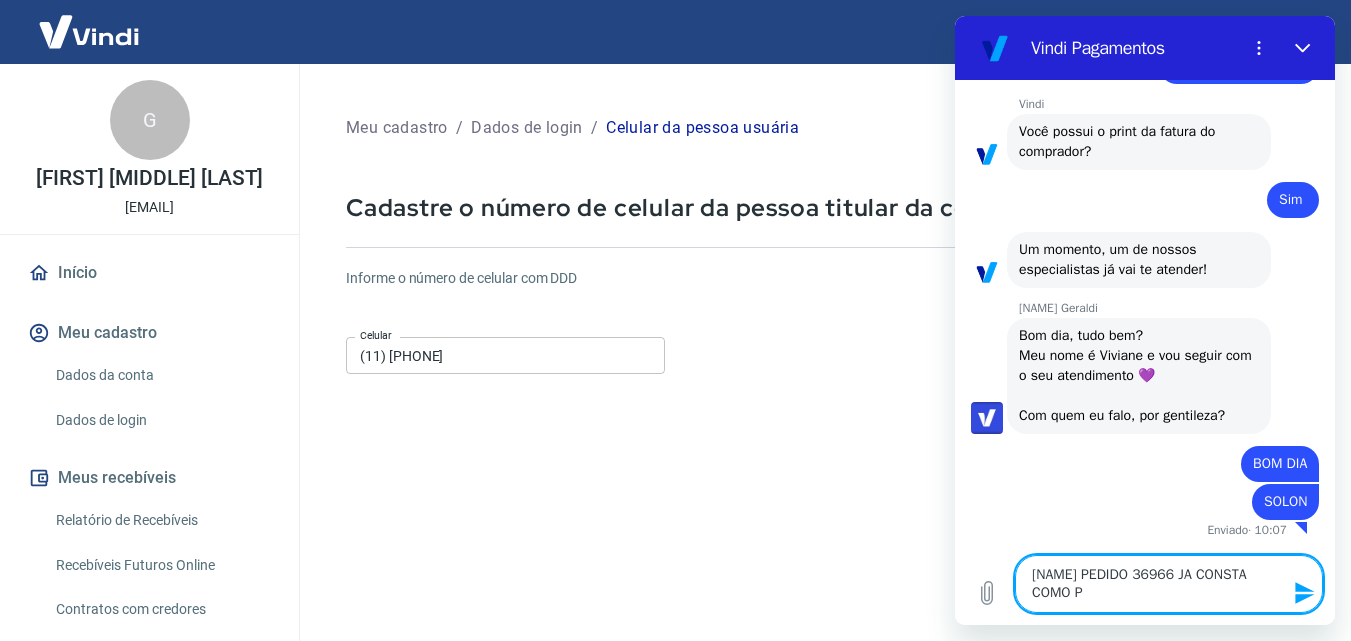 type on "[NAME] PEDIDO 36966 JA CONSTA COMO PA" 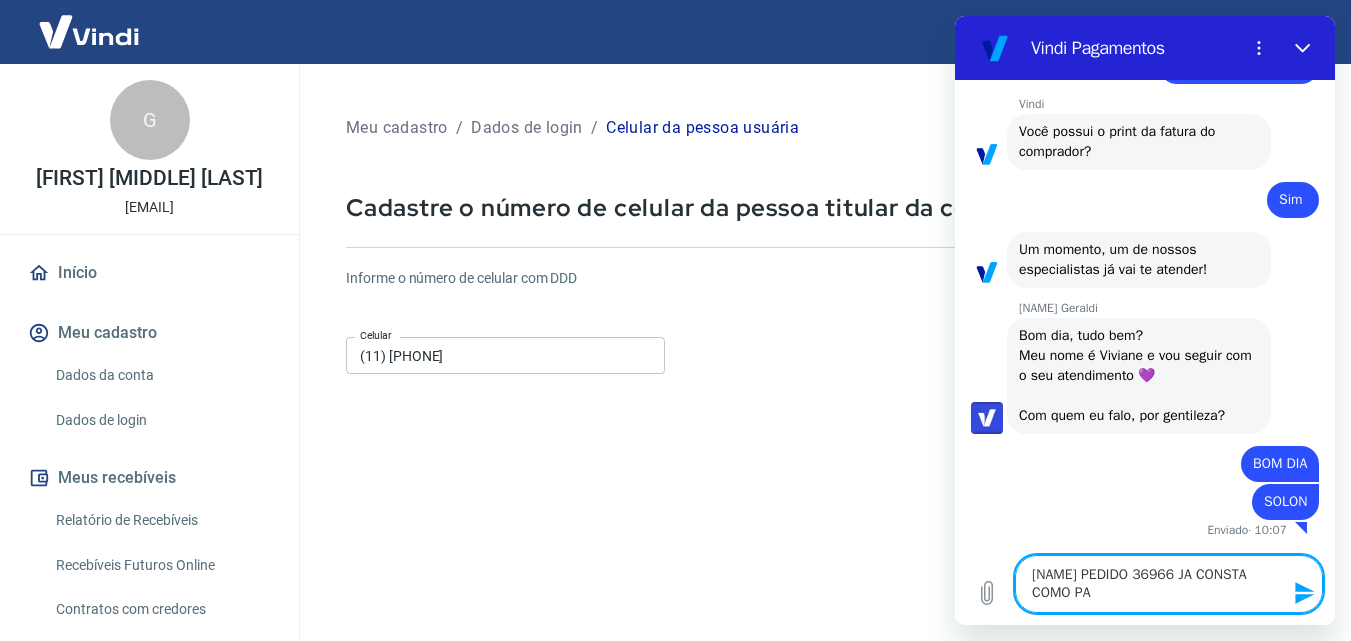 type on "[NAME] PEDIDO 36966 JA CONSTA COMO PAG" 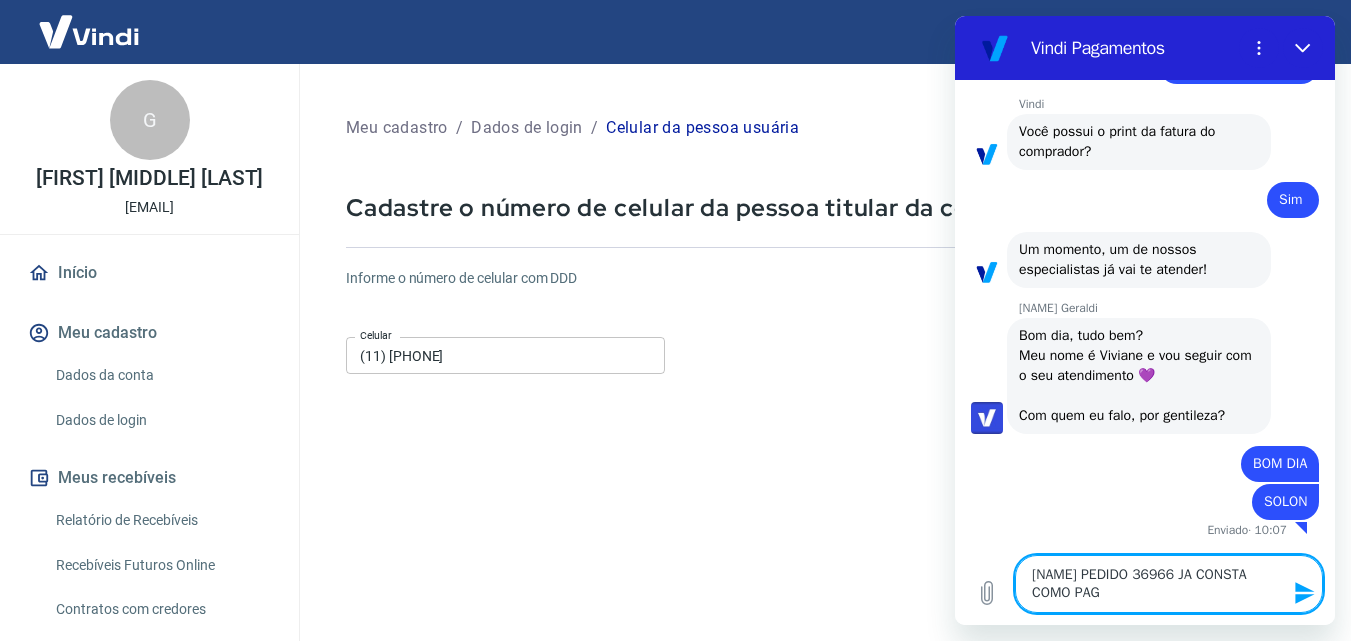 type on "[NAME] PEDIDO 36966 JA CONSTA COMO PAGO" 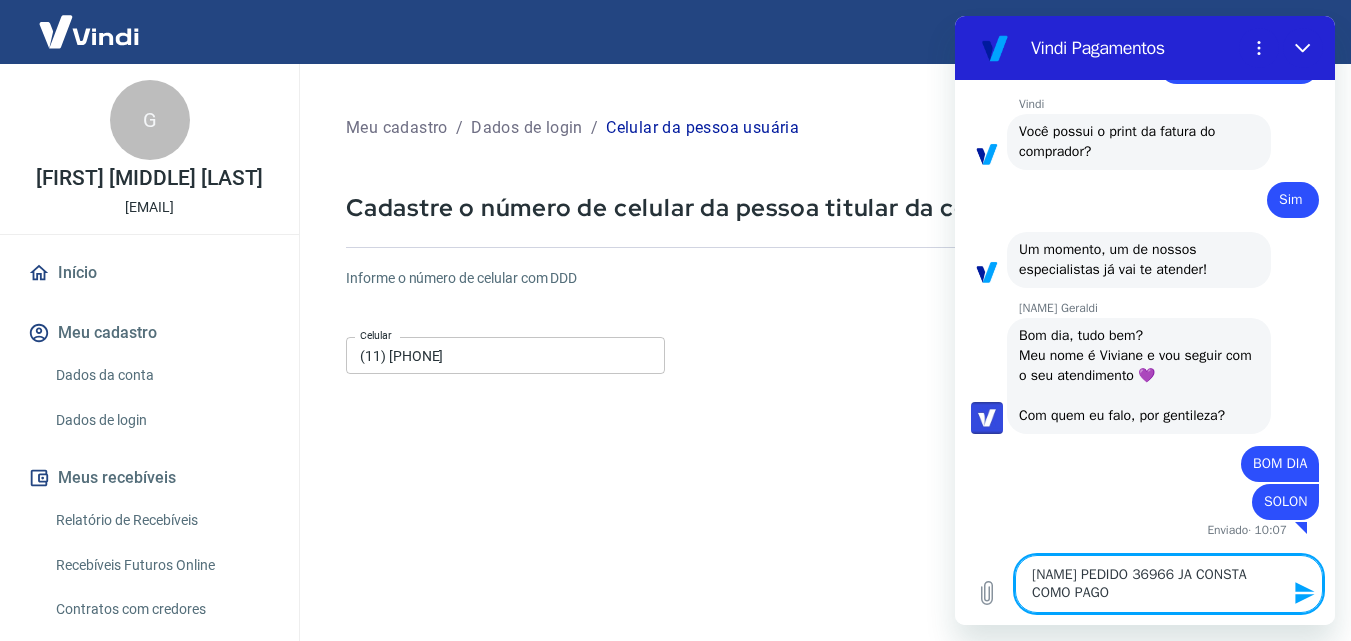 type on "[NAME] PEDIDO 36966 JA CONSTA COMO PAGO" 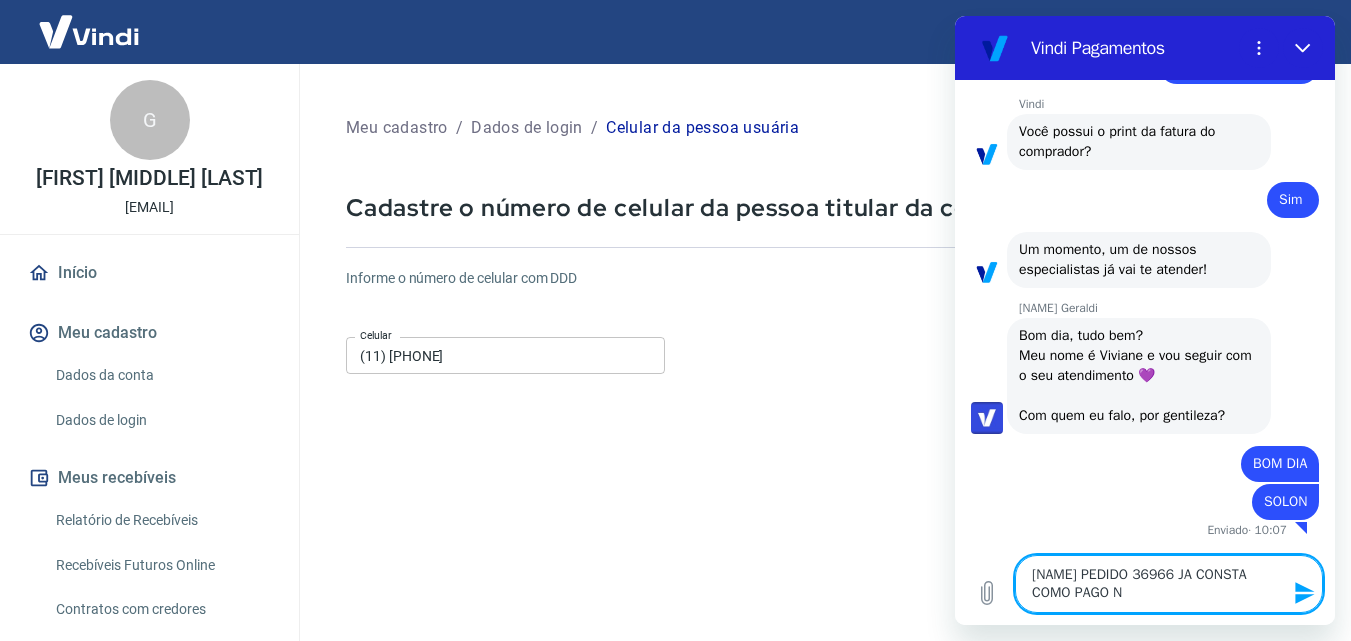 type on "[NAME] PEDIDO 36966 JA CONSTA COMO PAGO NA" 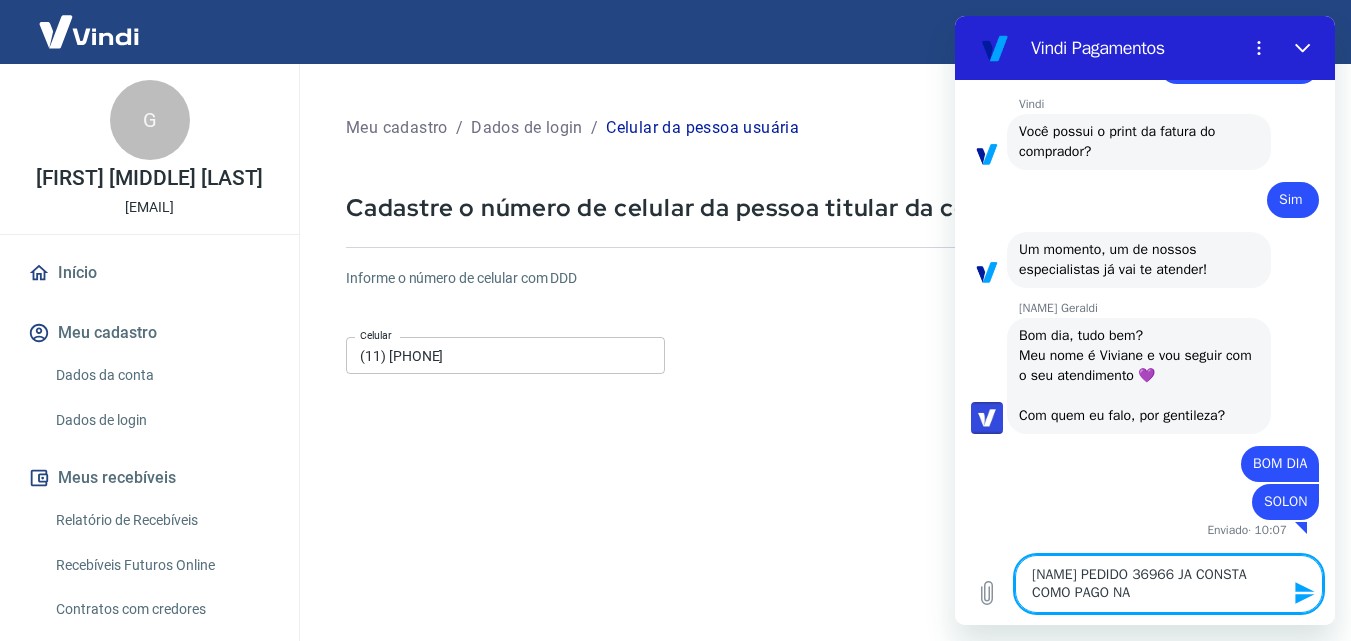 type on "[NAME] PEDIDO 36966 JA CONSTA COMO PAGO NA" 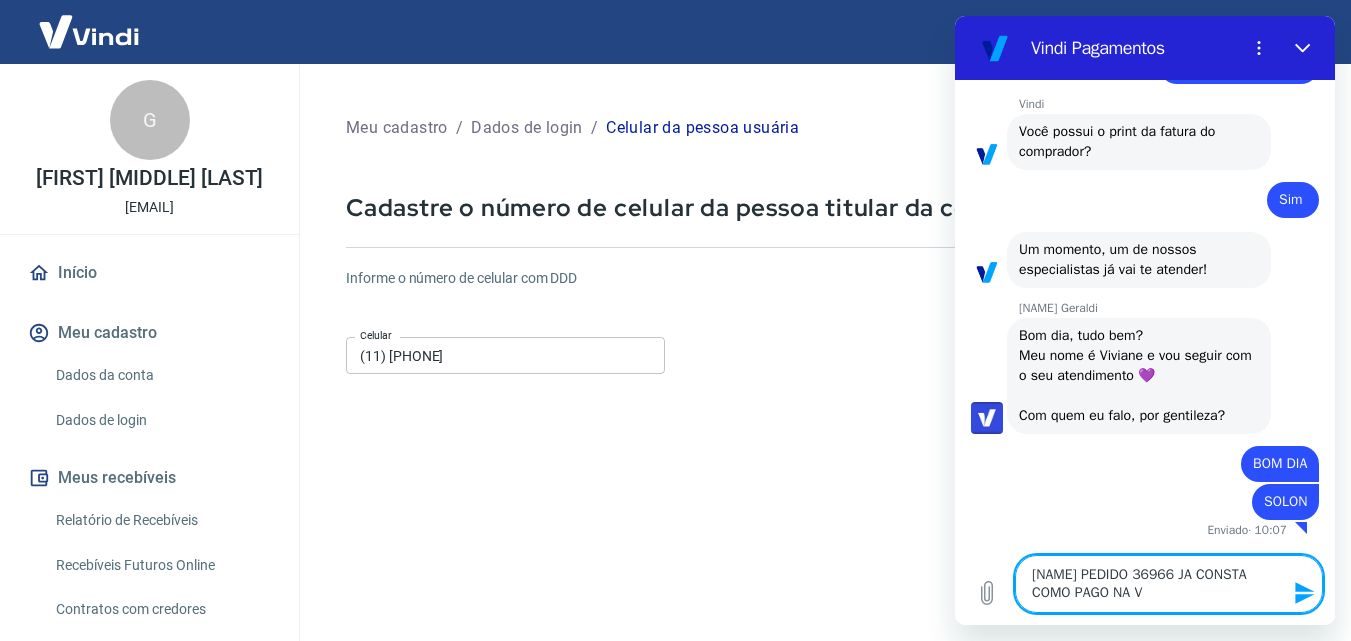 type on "[NAME] PEDIDO 36966 JA CONSTA COMO PAGO NA VI" 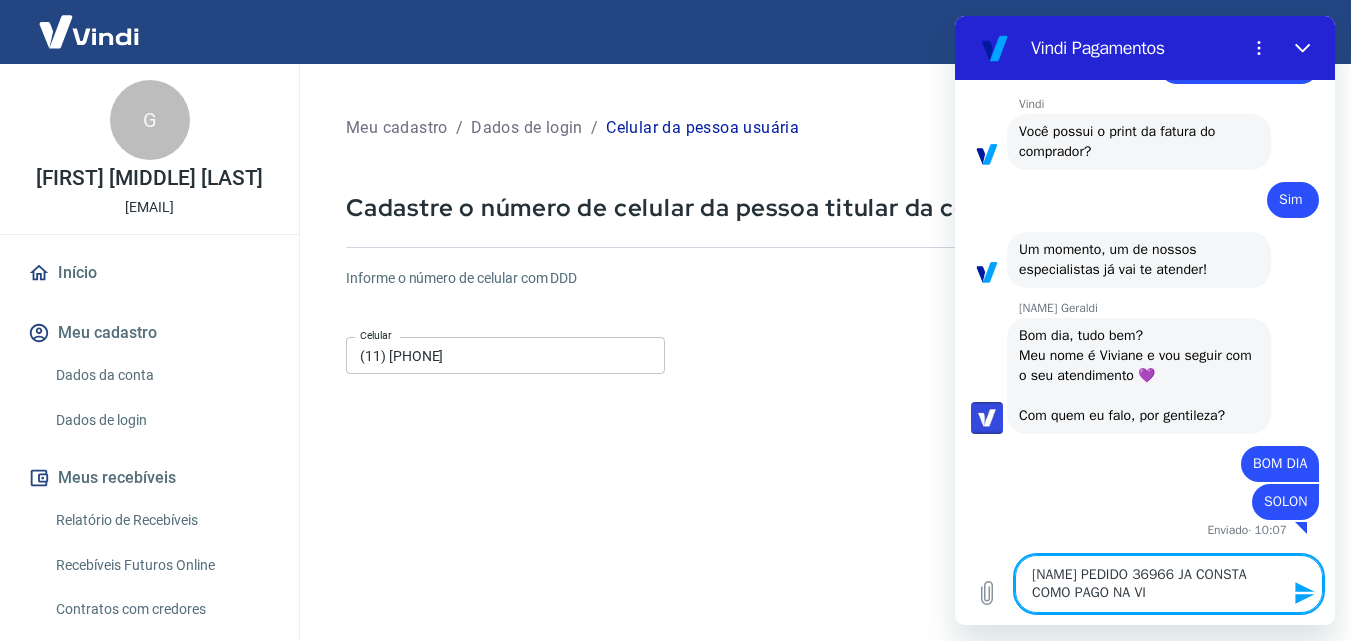 type on "[NAME] PEDIDO 36966 JA CONSTA COMO PAGO NA VIN" 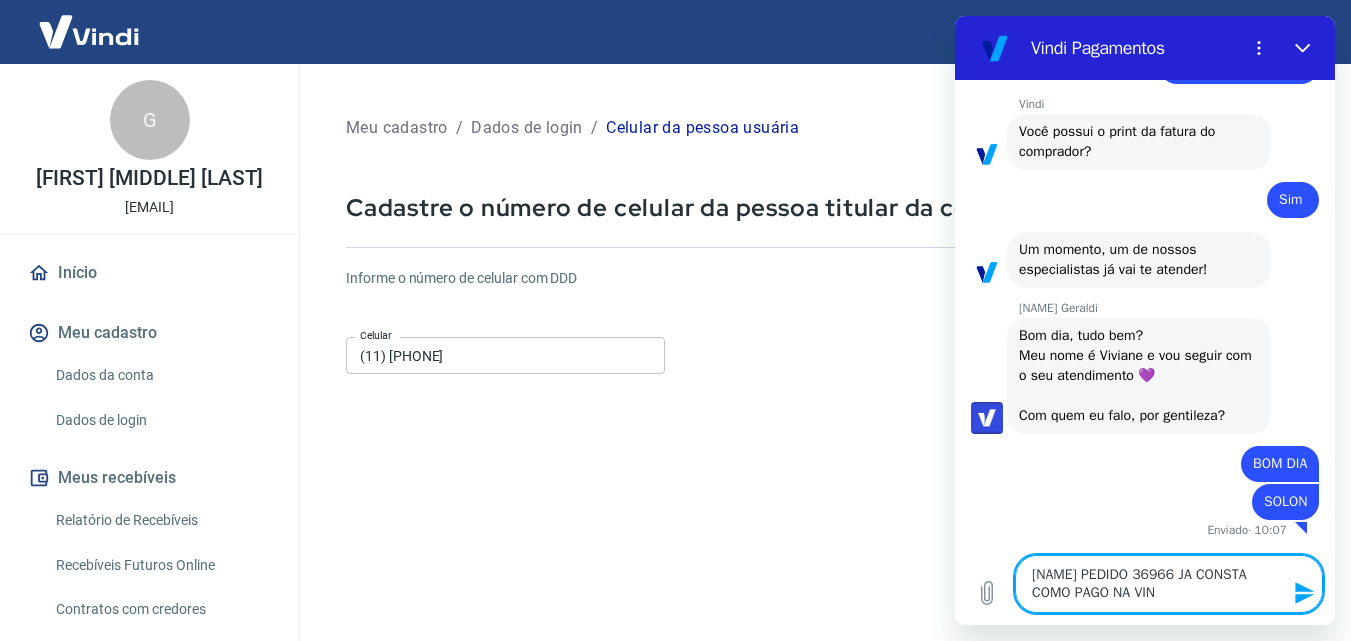 type on "[NAME] PEDIDO 36966 JA CONSTA COMO PAGO NA VIND" 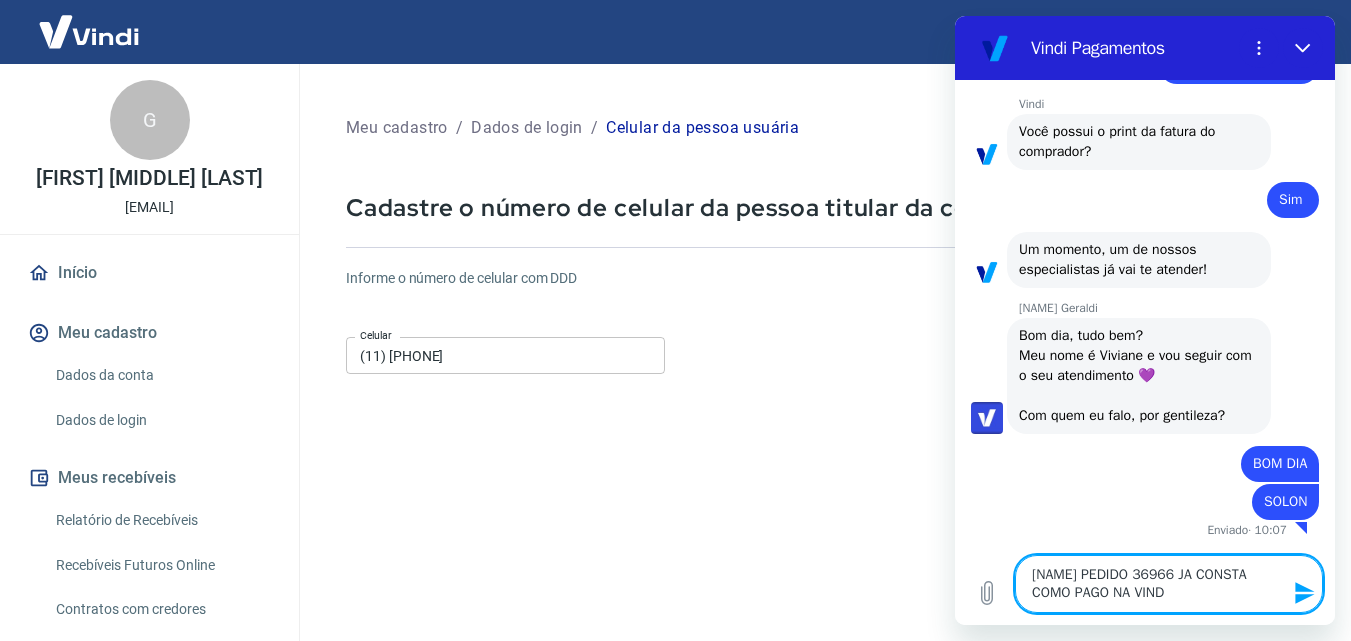 type on "[NAME] PEDIDO 36966 JA CONSTA COMO PAGO NA VINDI" 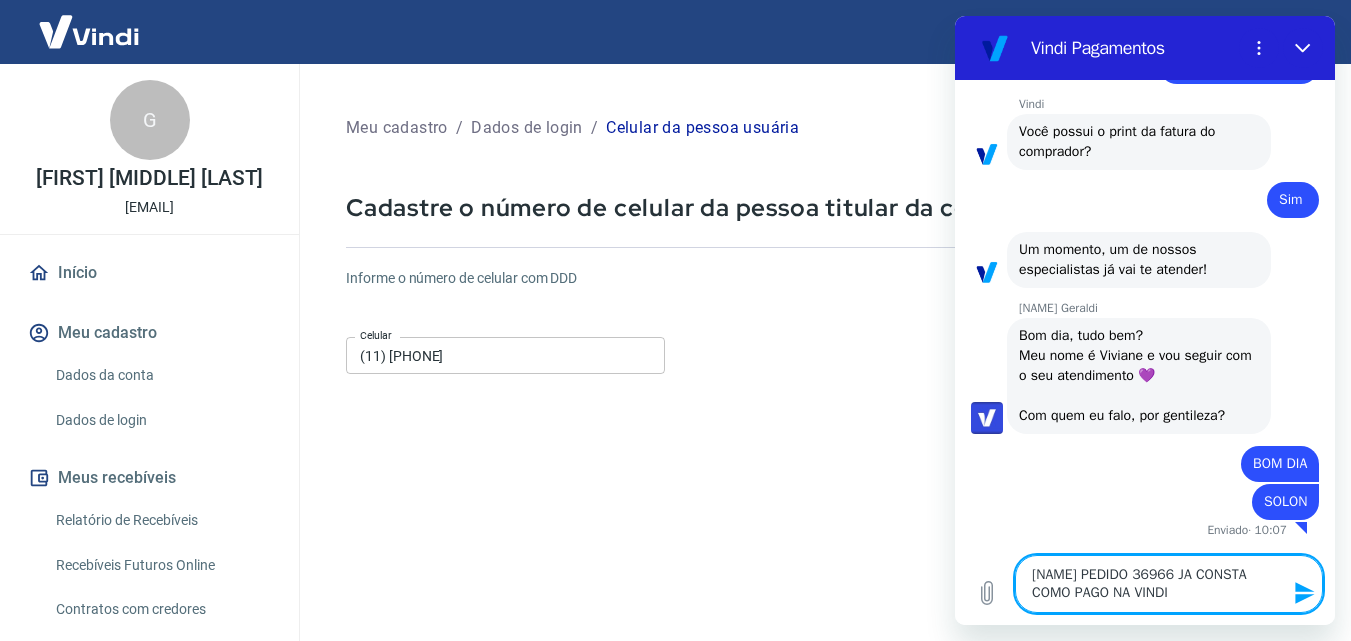 type on "[NAME] PEDIDO 36966 JA CONSTA COMO PAGO NA VINDI" 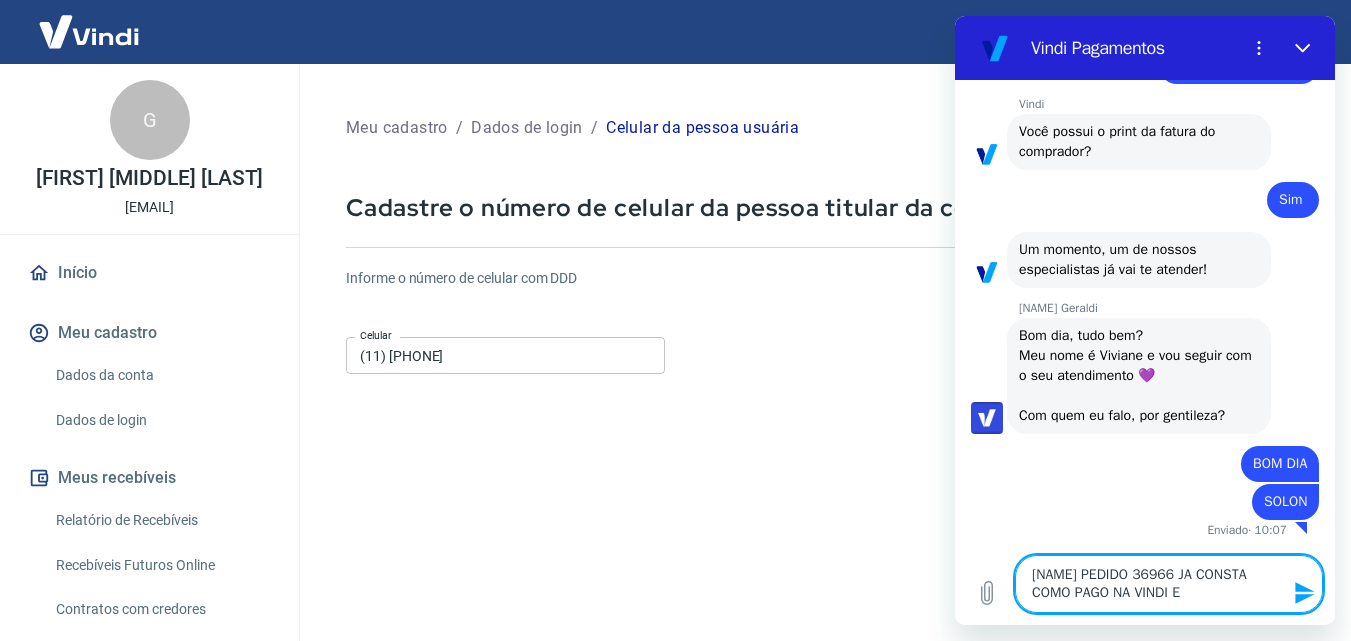 type on "[NAME] PEDIDO 36966 JA CONSTA COMO PAGO NA VINDI E" 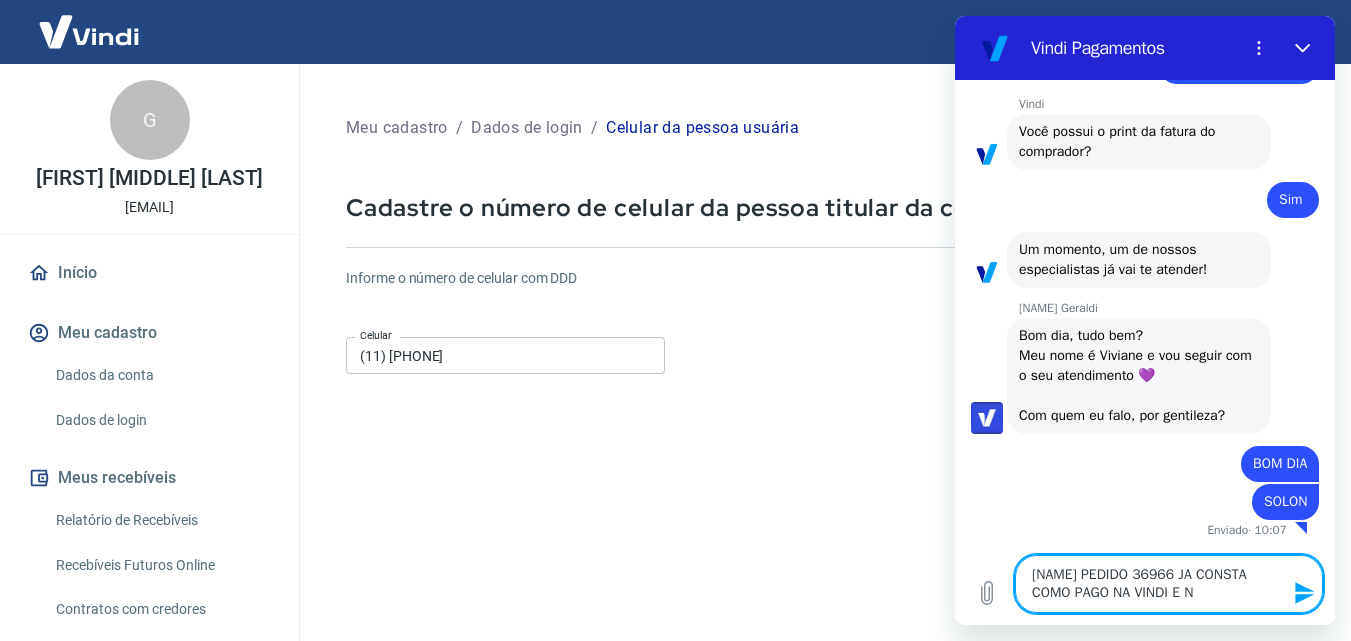 type on "[NAME] PEDIDO 36966 JA CONSTA COMO PAGO NA VINDI E" 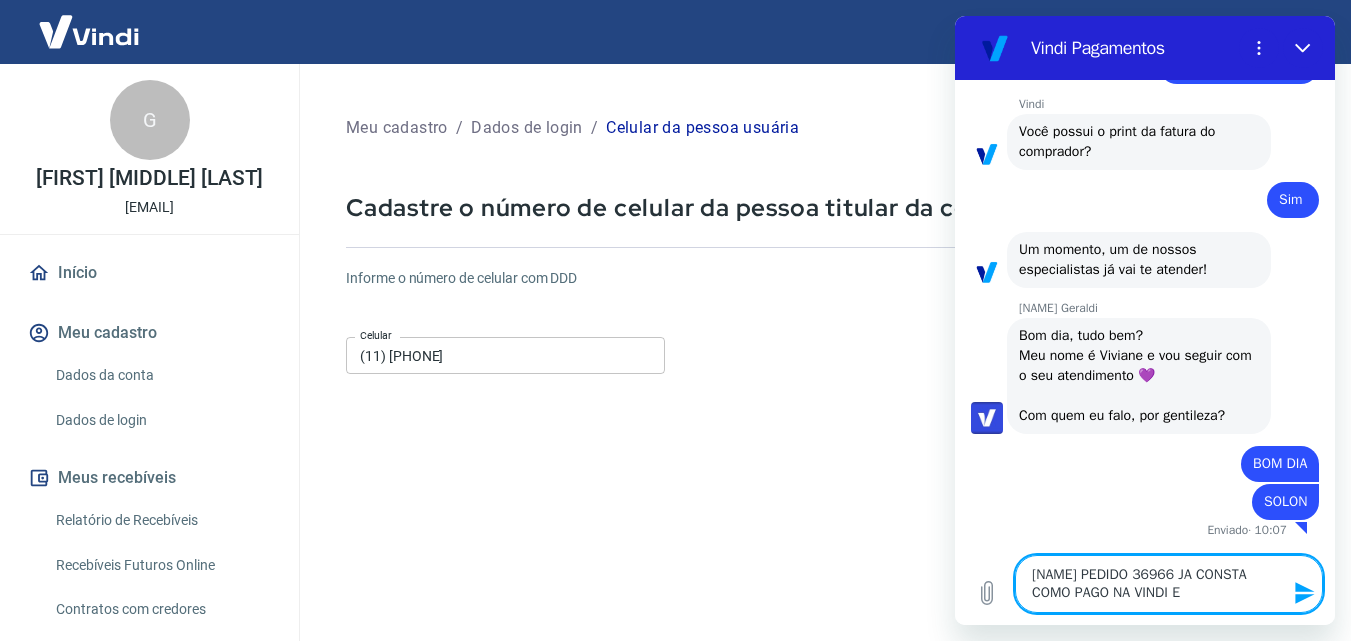 type on "[NAME] PEDIDO 36966 JA CONSTA COMO PAGO NA VINDI E A" 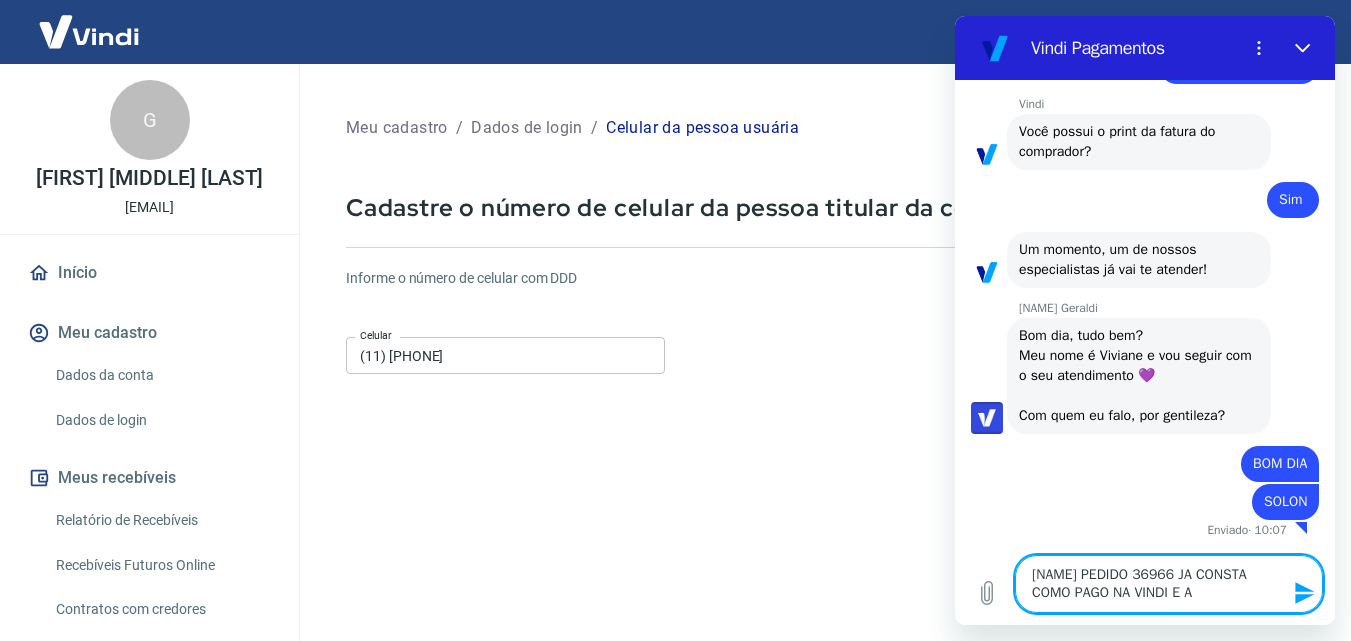 type on "[NAME] PEDIDO 36966 JA CONSTA COMO PAGO NA VINDI E AI" 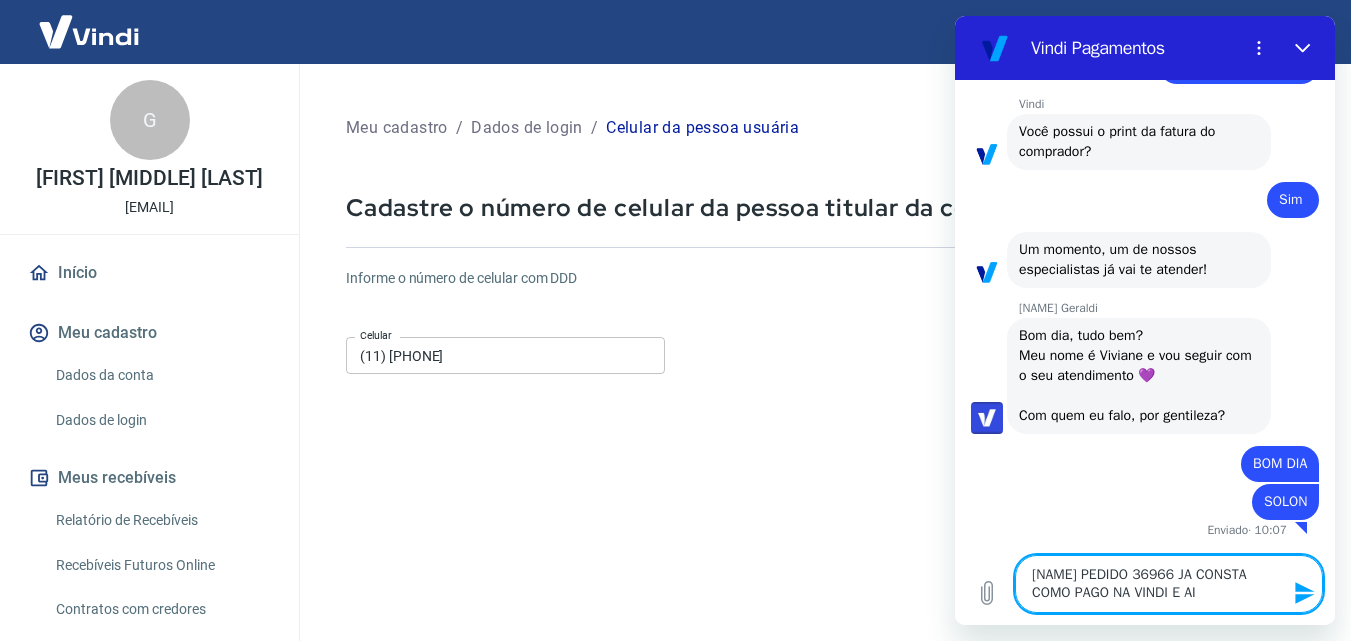 type on "[NAME] PEDIDO 36966 JA CONSTA COMO PAGO NA VINDI E AIN" 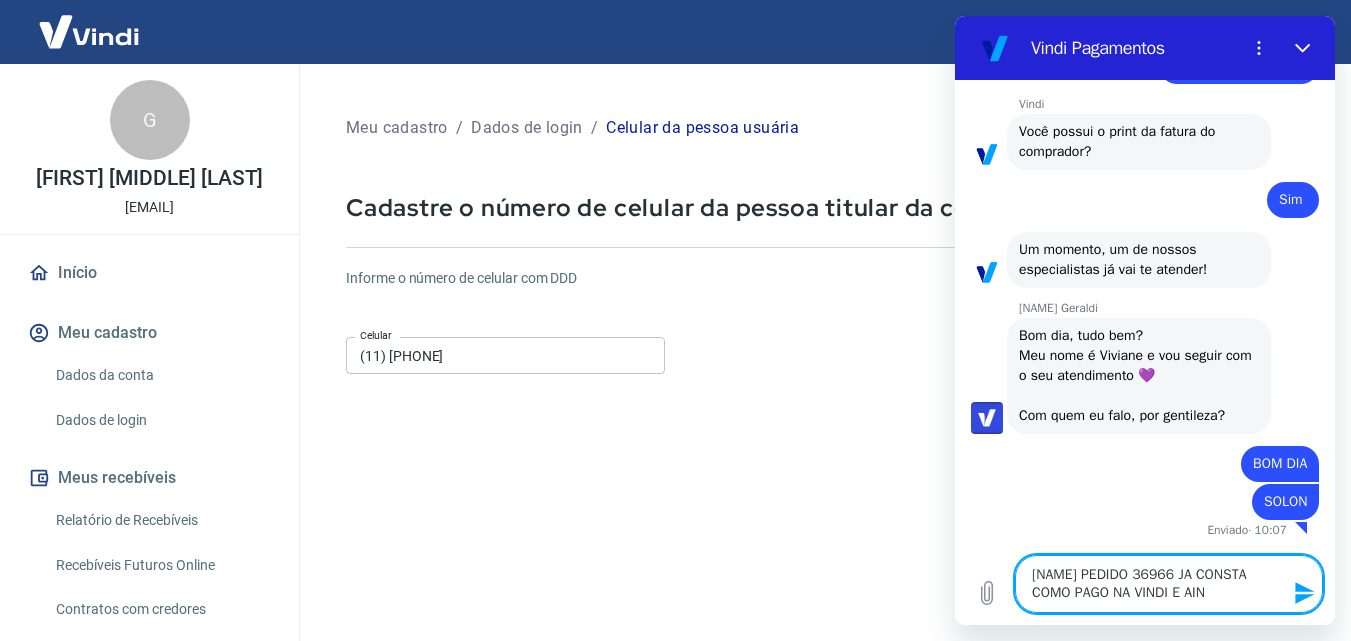 type on "[NAME] PEDIDO 36966 JA CONSTA COMO PAGO NA VINDI E AIND" 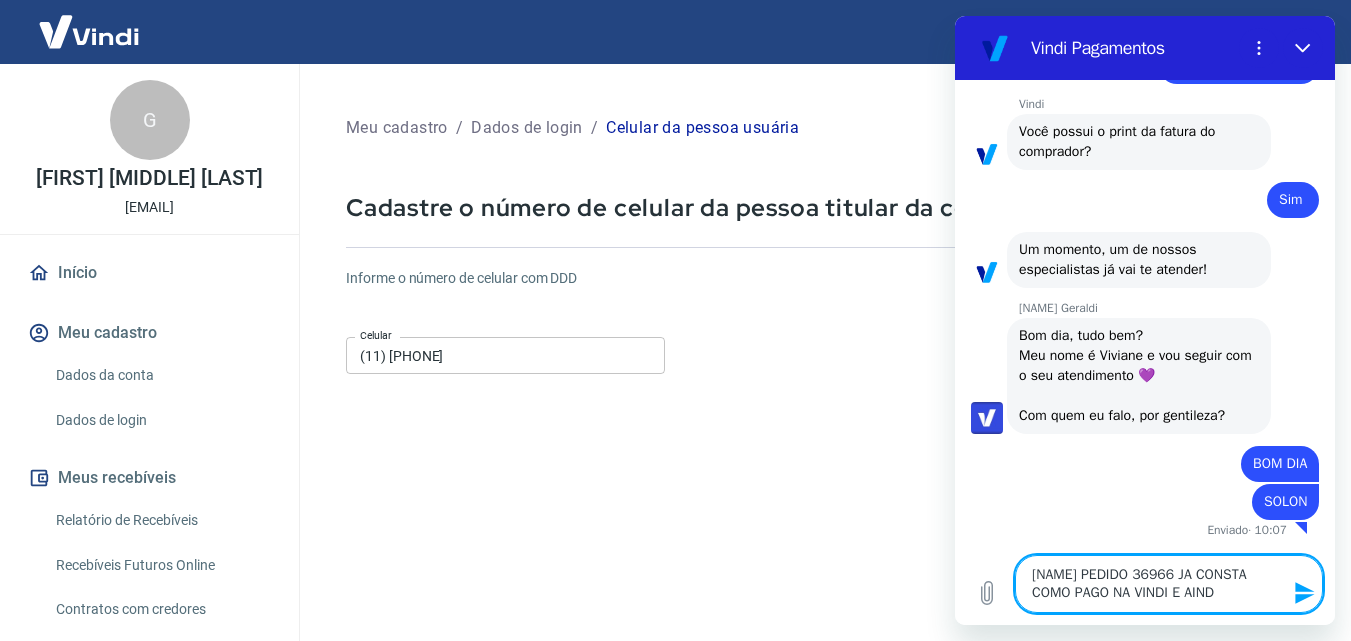 type on "[NAME] PEDIDO 36966 JA CONSTA COMO PAGO NA VINDI E AINDA" 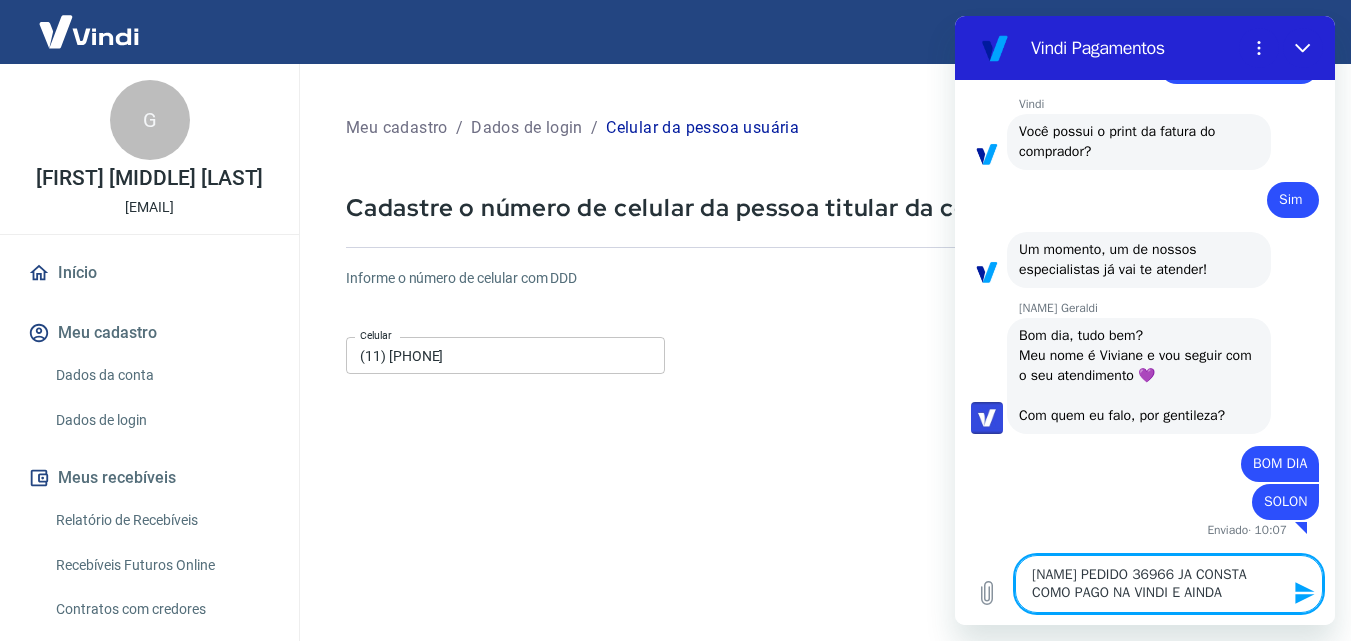 type on "[NAME] PEDIDO 36966 JA CONSTA COMO PAGO NA VINDI E AINDA" 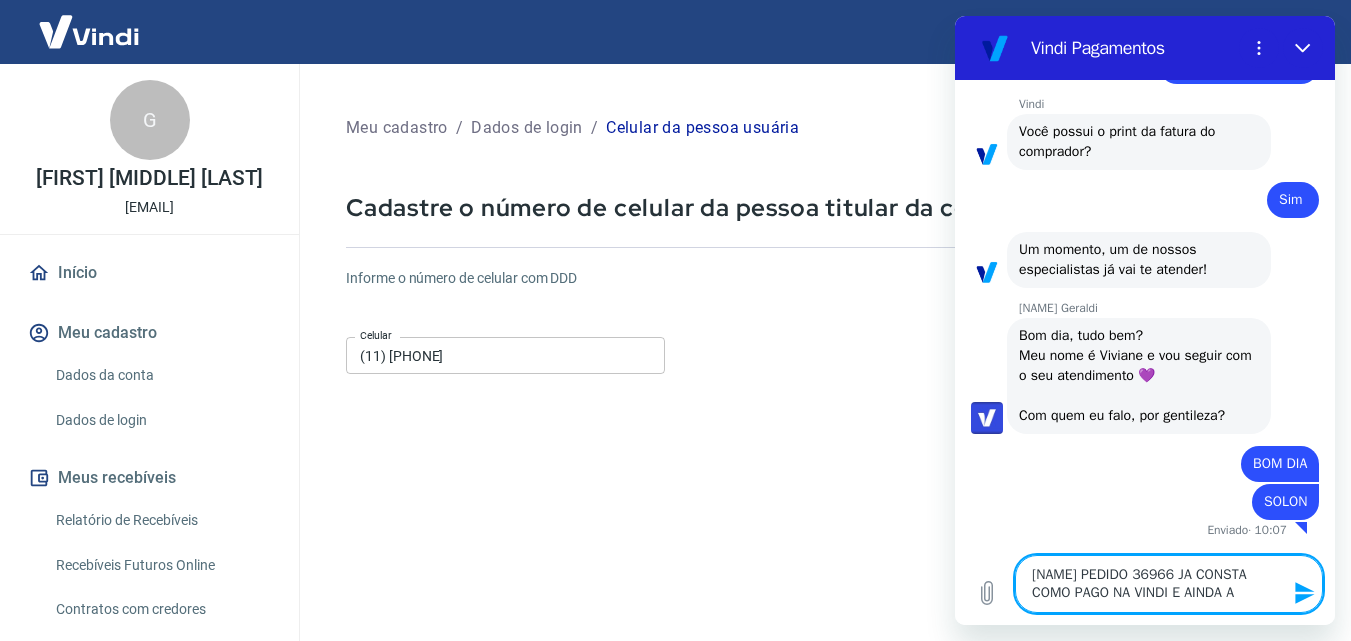 type on "[NAME] PEDIDO 36966 JA CONSTA COMO PAGO NA VINDI E AINDA AG" 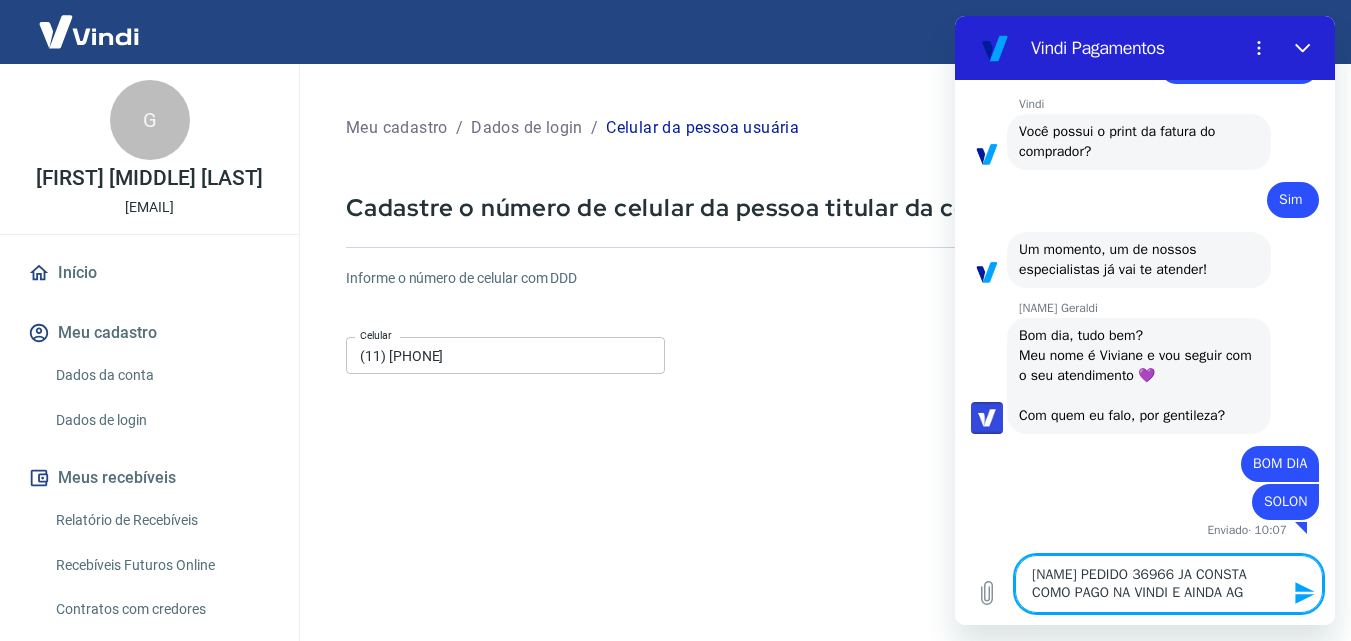 type on "[NAME] PEDIDO 36966 JA CONSTA COMO PAGO NA VINDI E AINDA AGU" 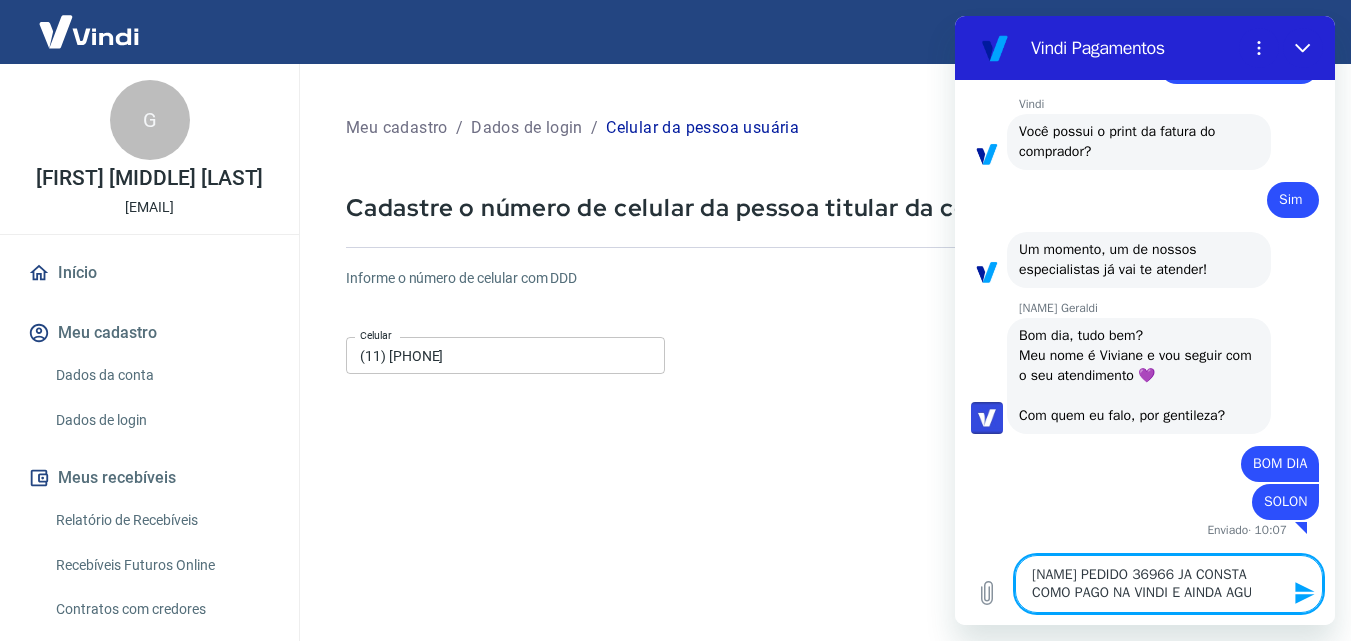 type on "[NAME] PEDIDO 36966 JA CONSTA COMO PAGO NA VINDI E AINDA AGUR" 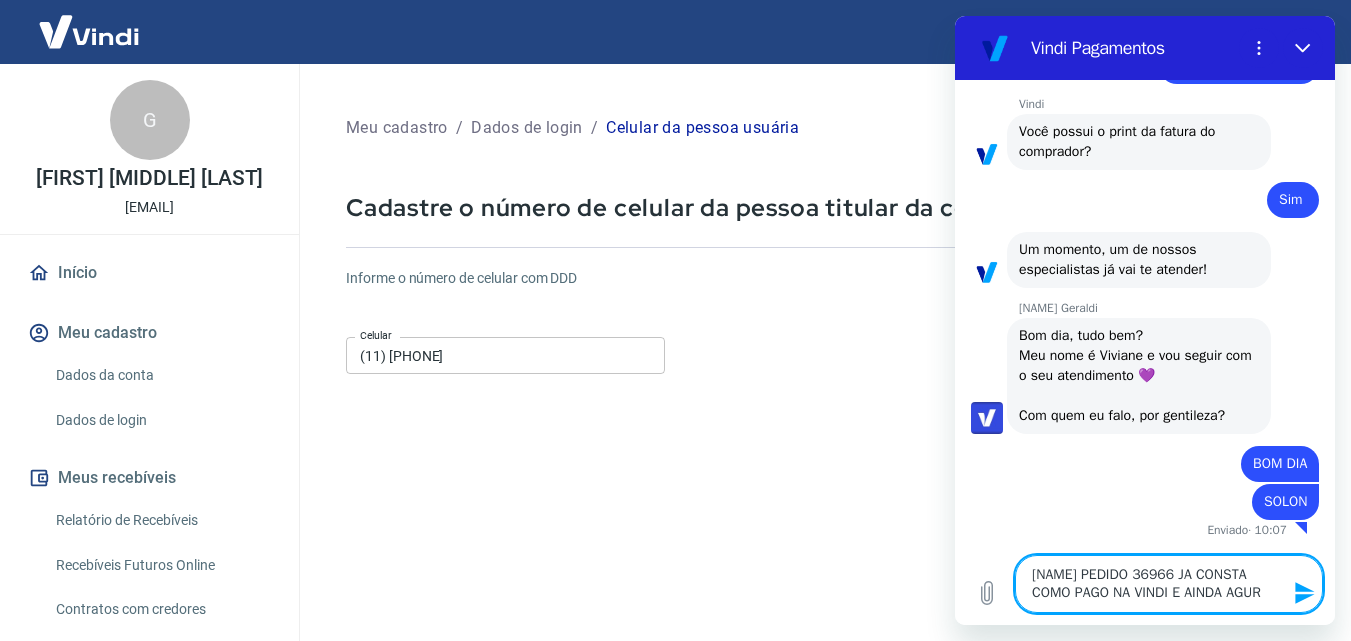 type on "[NAME] PEDIDO 36966 JA CONSTA COMO PAGO NA VINDI E AINDA AGURR" 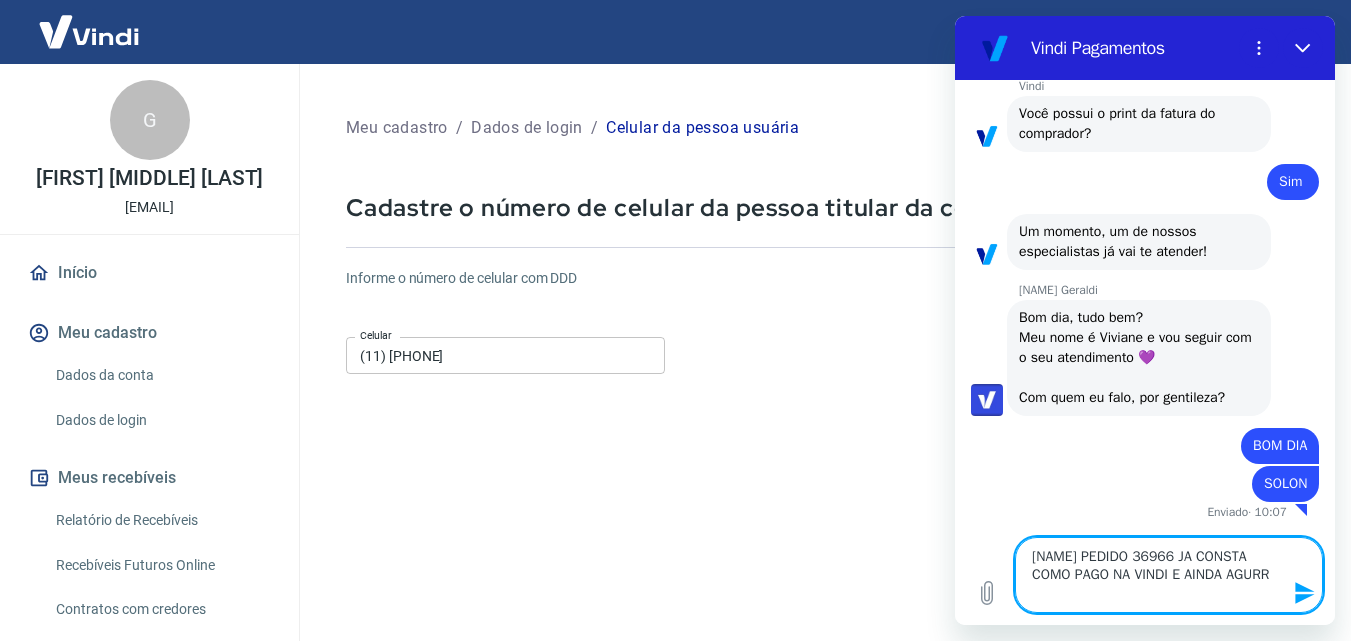 type on "[NAME] PEDIDO 36966 JA CONSTA COMO PAGO NA VINDI E AINDA AGUR" 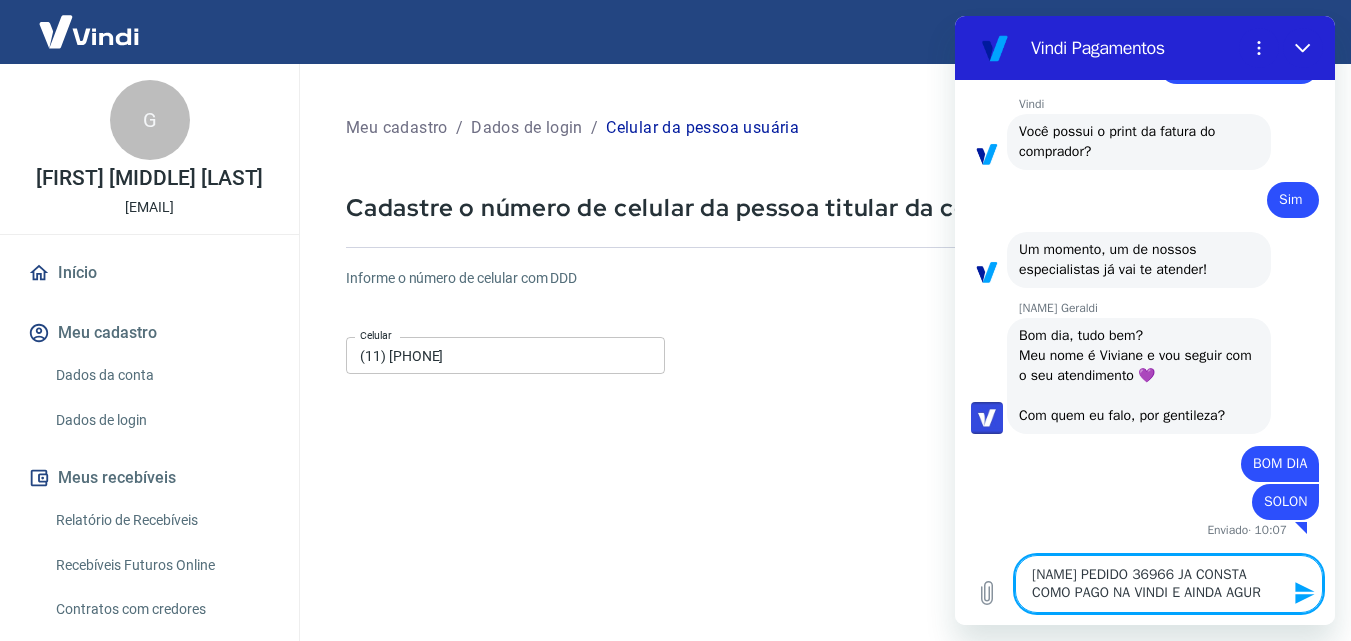 type on "[NAME] PEDIDO 36966 JA CONSTA COMO PAGO NA VINDI E AINDA AGU" 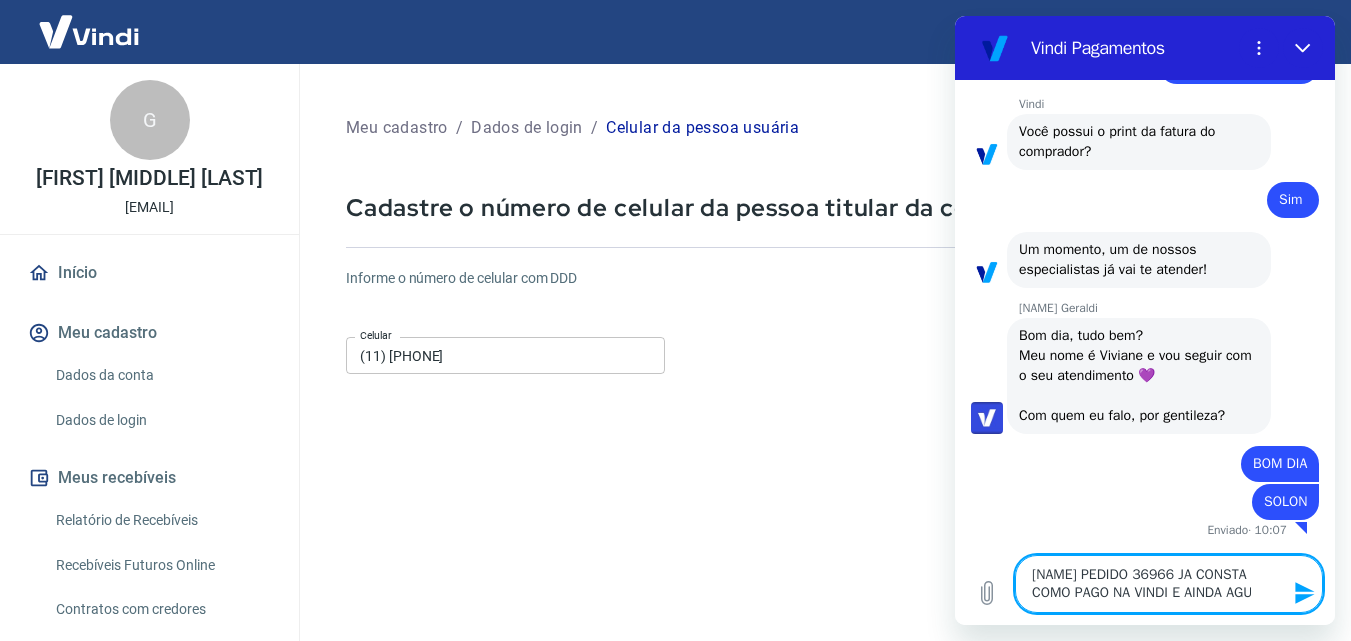 type on "[NAME] PEDIDO 36966 JA CONSTA COMO PAGO NA VINDI E AINDA AGUA" 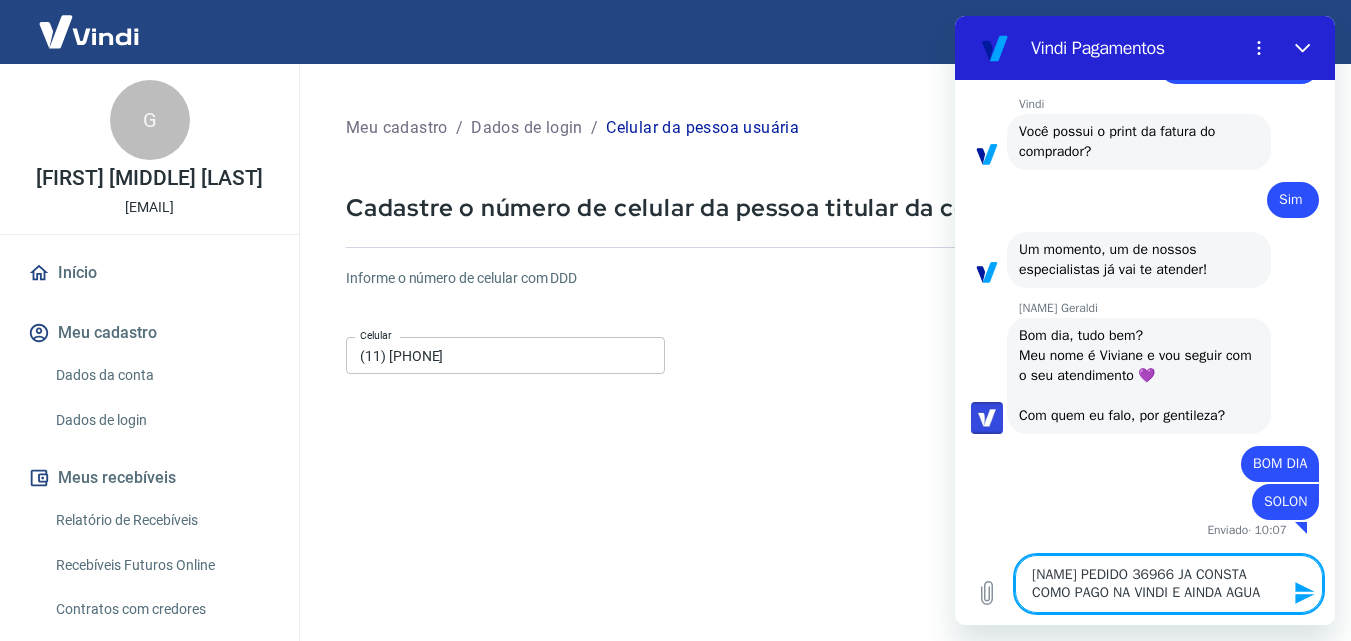 type on "[NAME] PEDIDO 36966 JA CONSTA COMO PAGO NA VINDI E AINDA AGUAR" 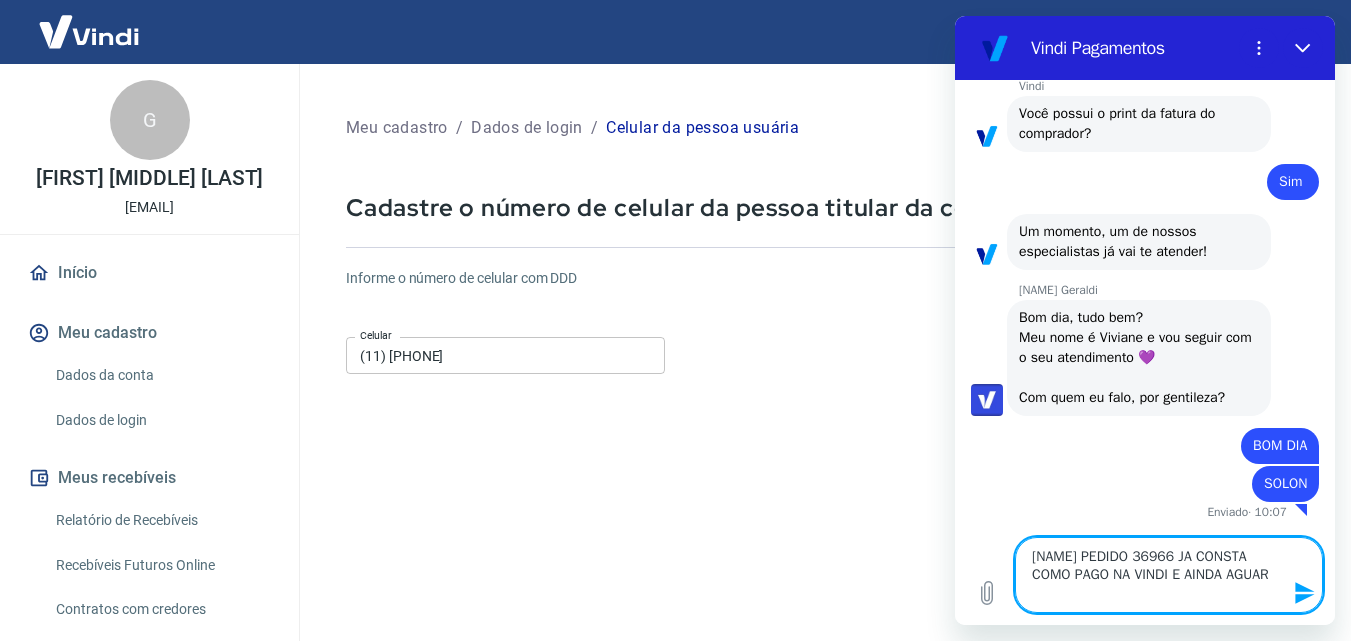 type on "[NAME] PEDIDO 36966 JA CONSTA COMO PAGO NA VINDI E AINDA AGUARD" 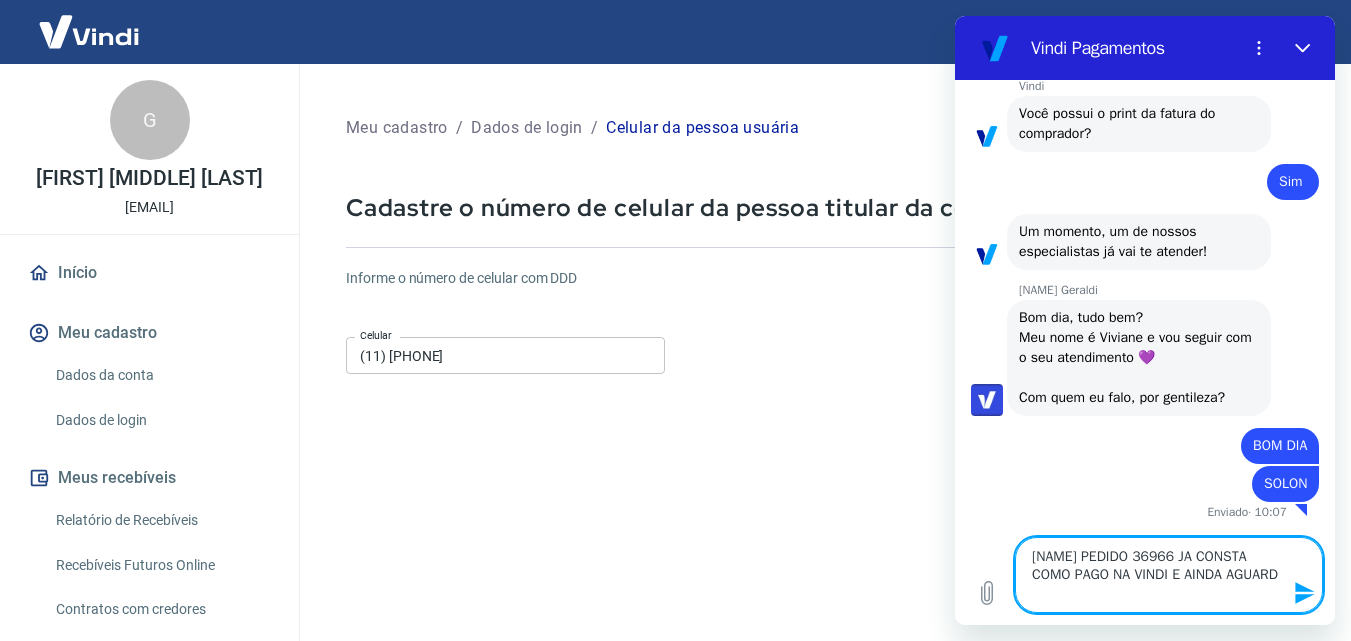 type on "[NAME] PEDIDO 36966 JA CONSTA COMO PAGO NA VINDI E AINDA AGUARDA" 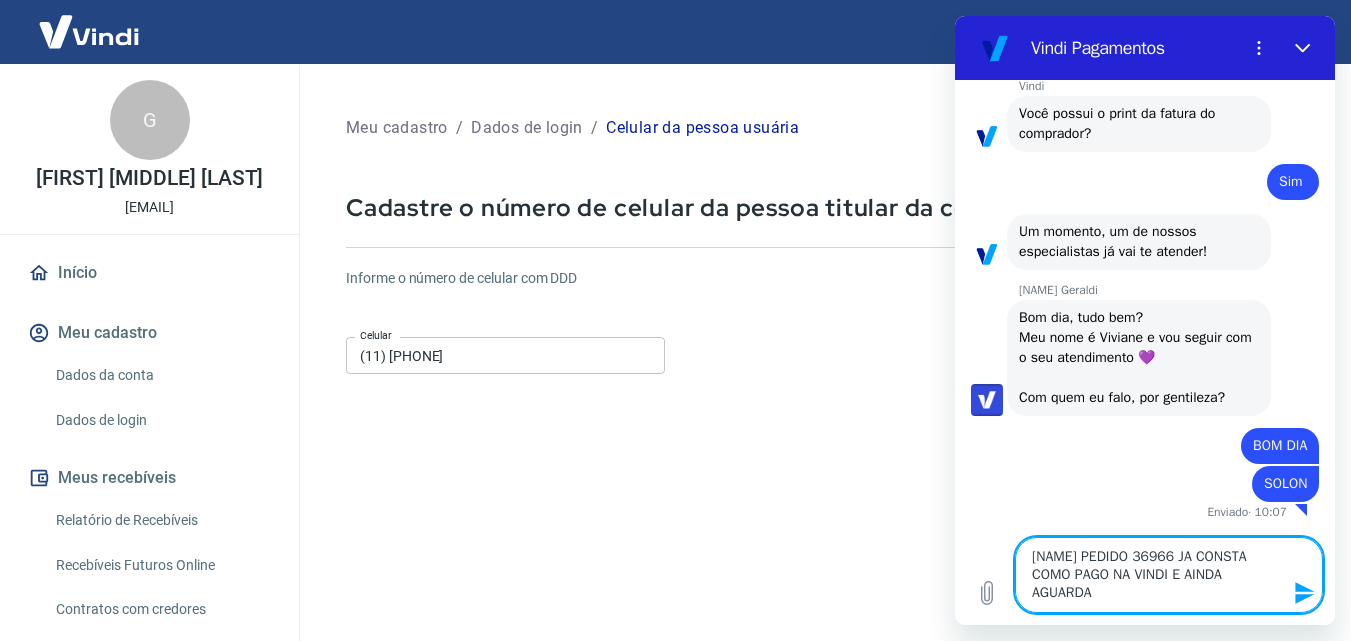 type on "[NAME] PEDIDO 36966 JA CONSTA COMO PAGO NA VINDI E AINDA AGUARDA" 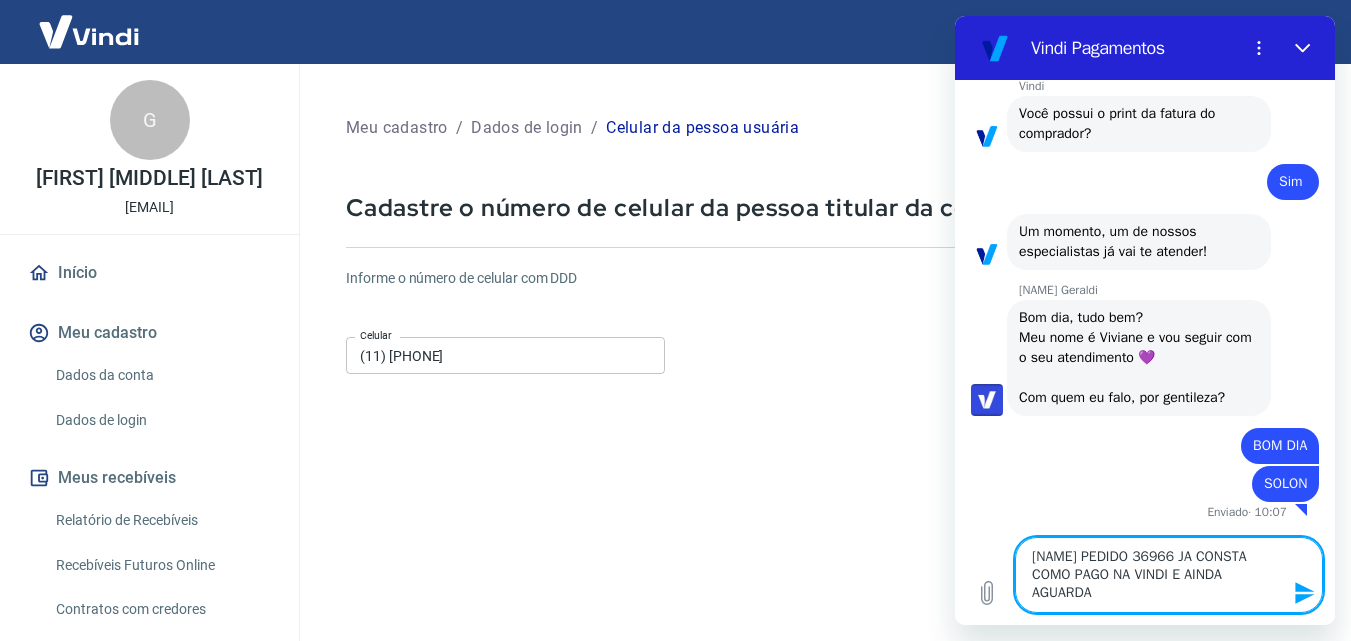 type on "x" 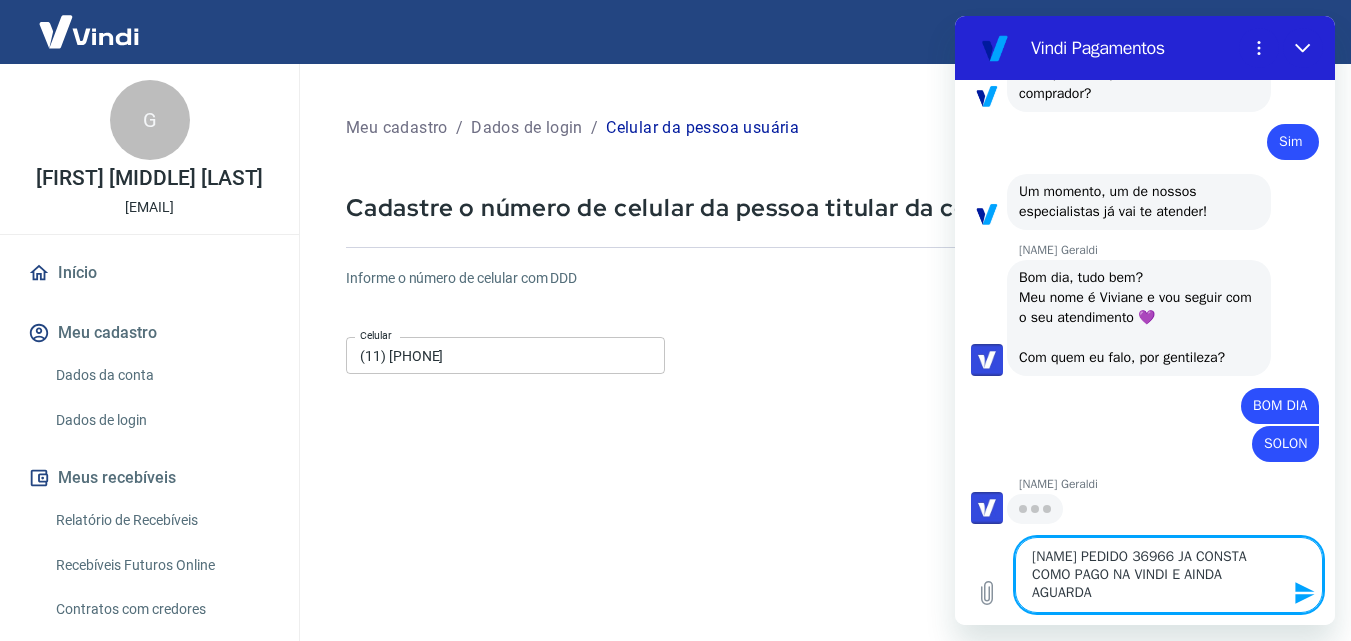 scroll, scrollTop: 3562, scrollLeft: 0, axis: vertical 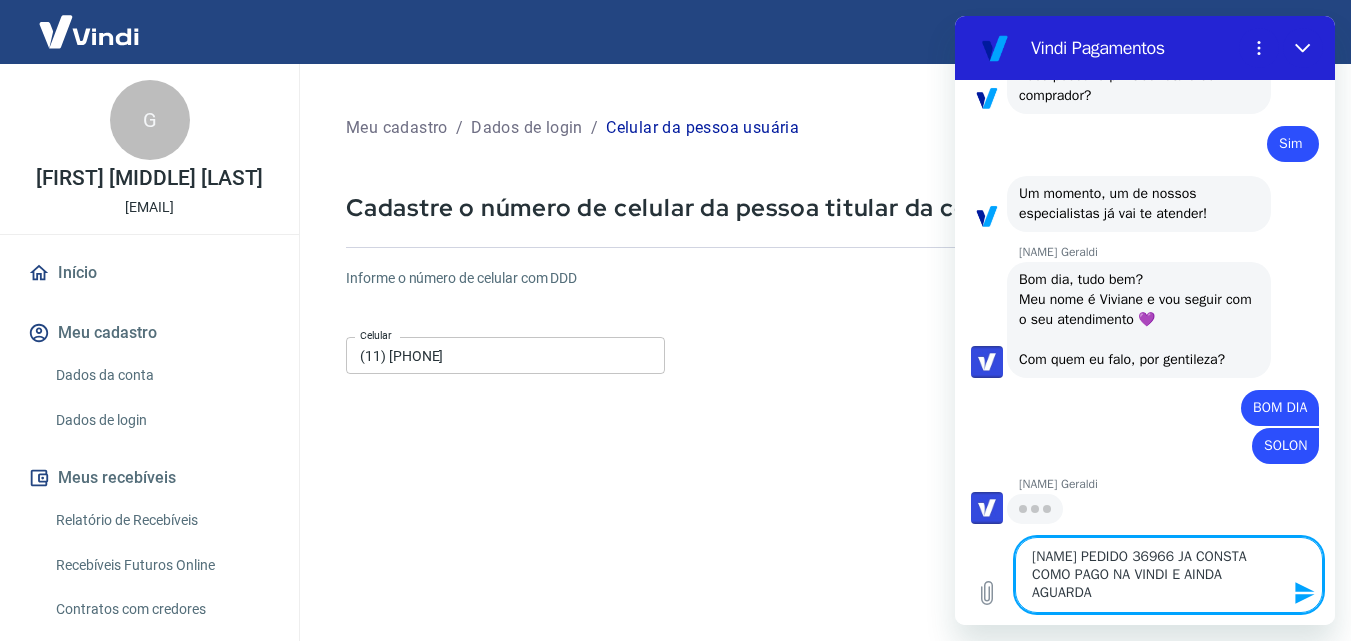 type on "[NAME] PEDIDO 36966 JA CONSTA COMO PAGO NA VINDI E AINDA AGUARDA P" 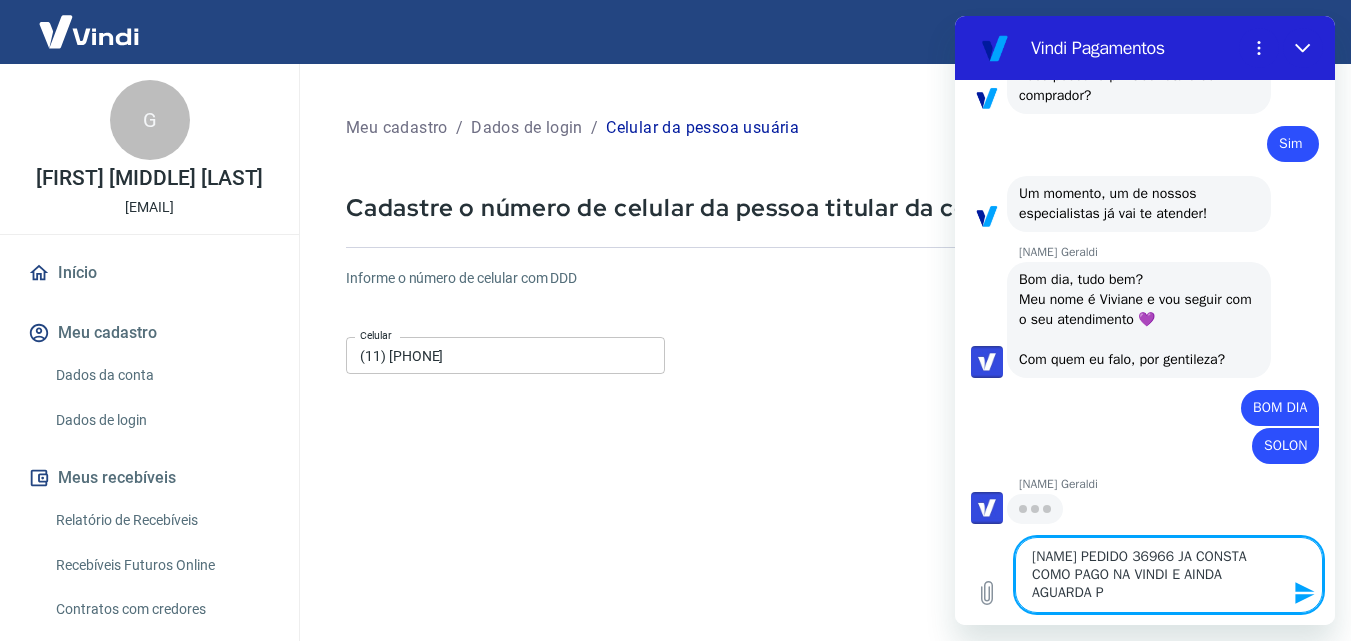 type on "[NAME] PEDIDO 36966 JA CONSTA COMO PAGO NA VINDI E AINDA PA" 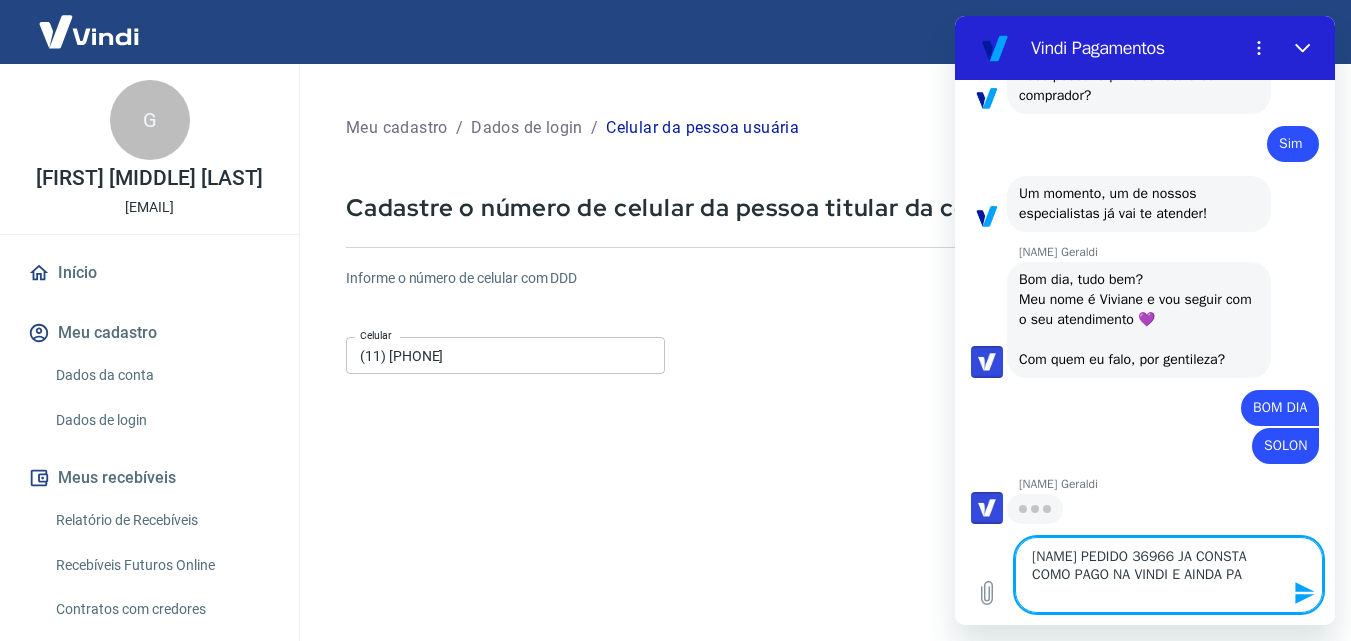 type on "[NAME] PEDIDO 36966 JA CONSTA COMO PAGO NA VINDI E AINDA AGUARDA PAG" 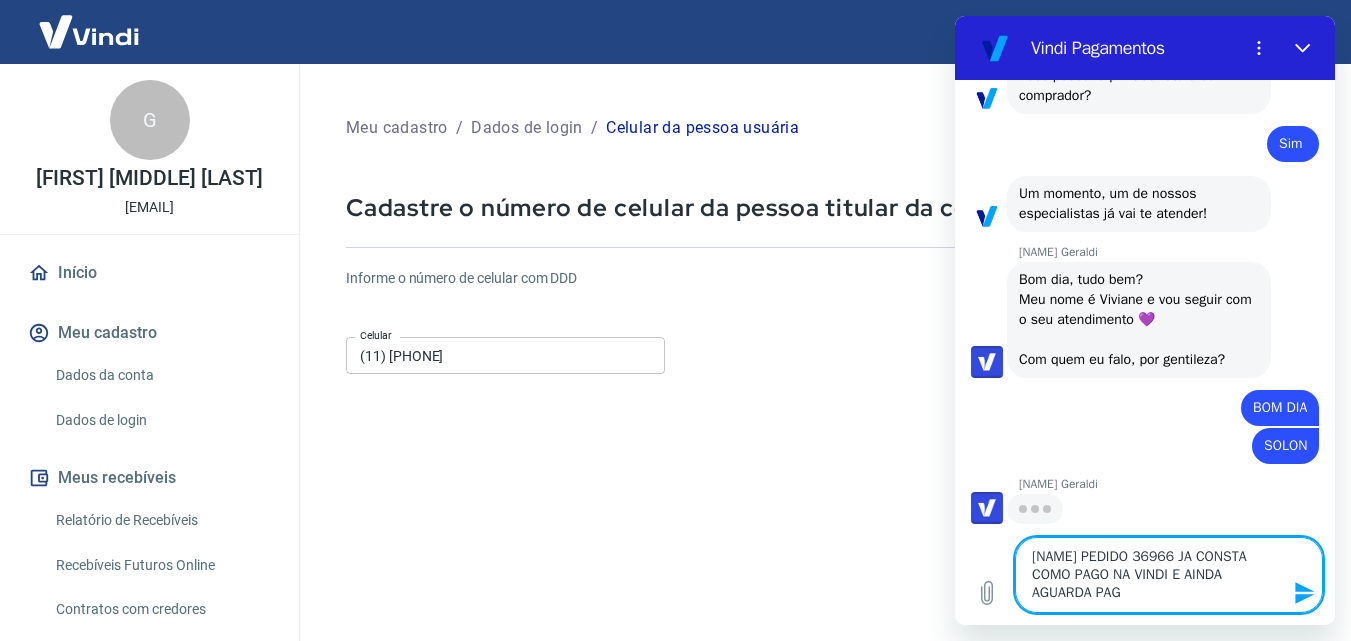 type on "[NAME] PEDIDO 36966 JA CONSTA COMO PAGO NA VINDI E AINDA AGUARDA PAGA" 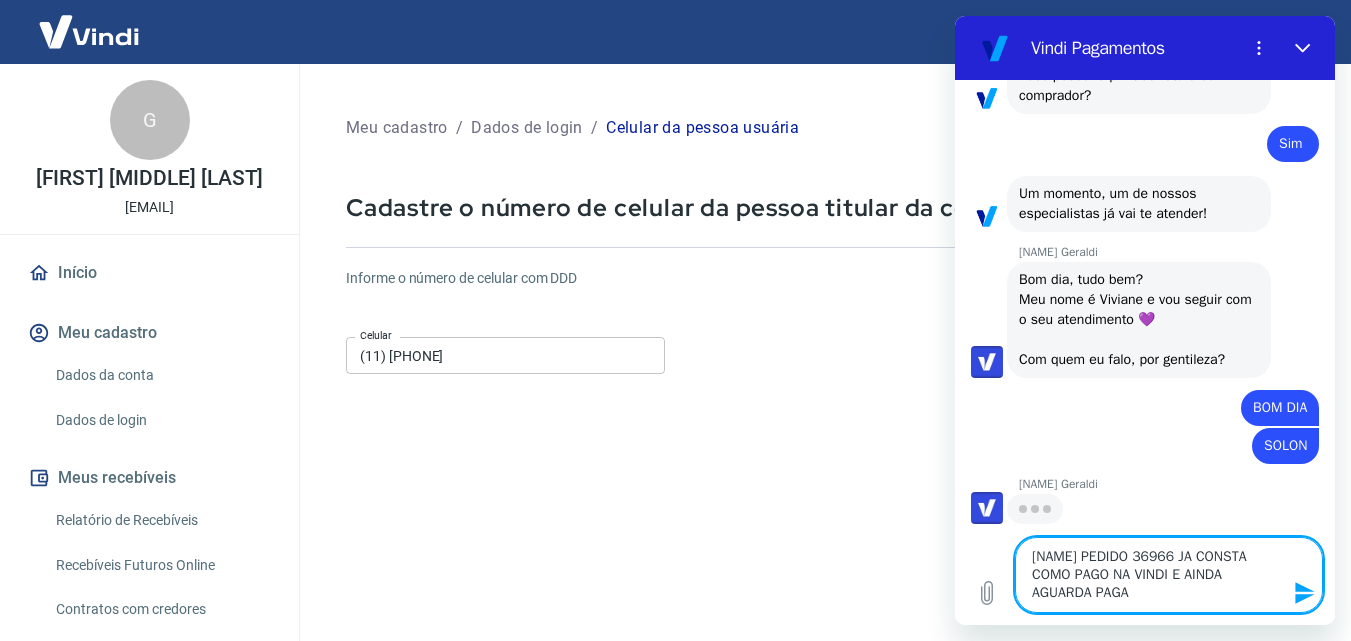 type on "[NAME] PEDIDO 36966 JA CONSTA COMO PAGO NA VINDI E AINDA AGUARDA PAGAM" 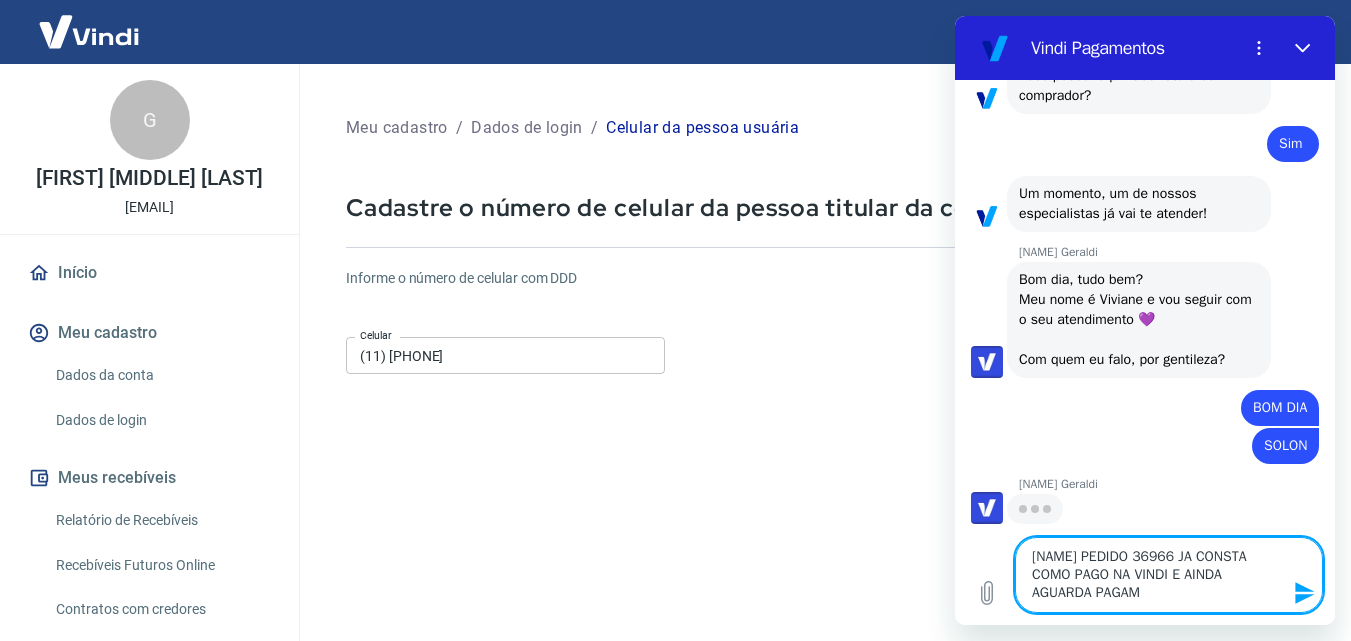 type on "[NAME] PEDIDO 36966 JA CONSTA COMO PAGO NA VINDI E AINDA PAGAME" 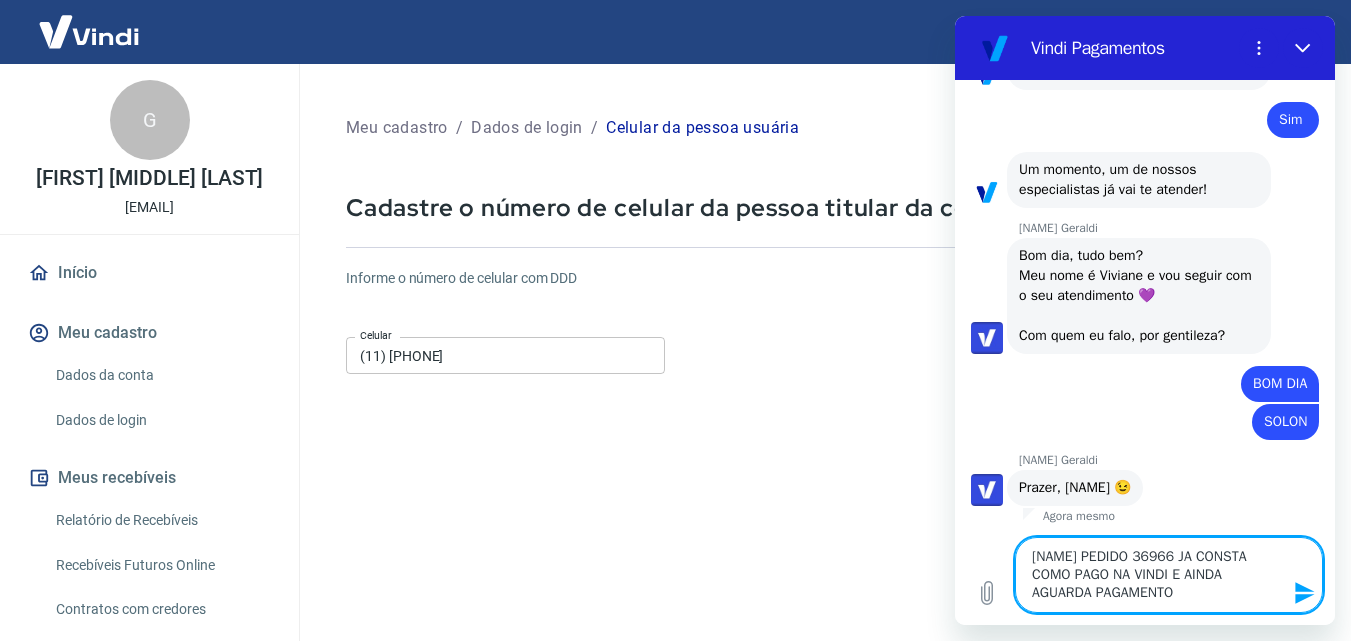 scroll, scrollTop: 3590, scrollLeft: 0, axis: vertical 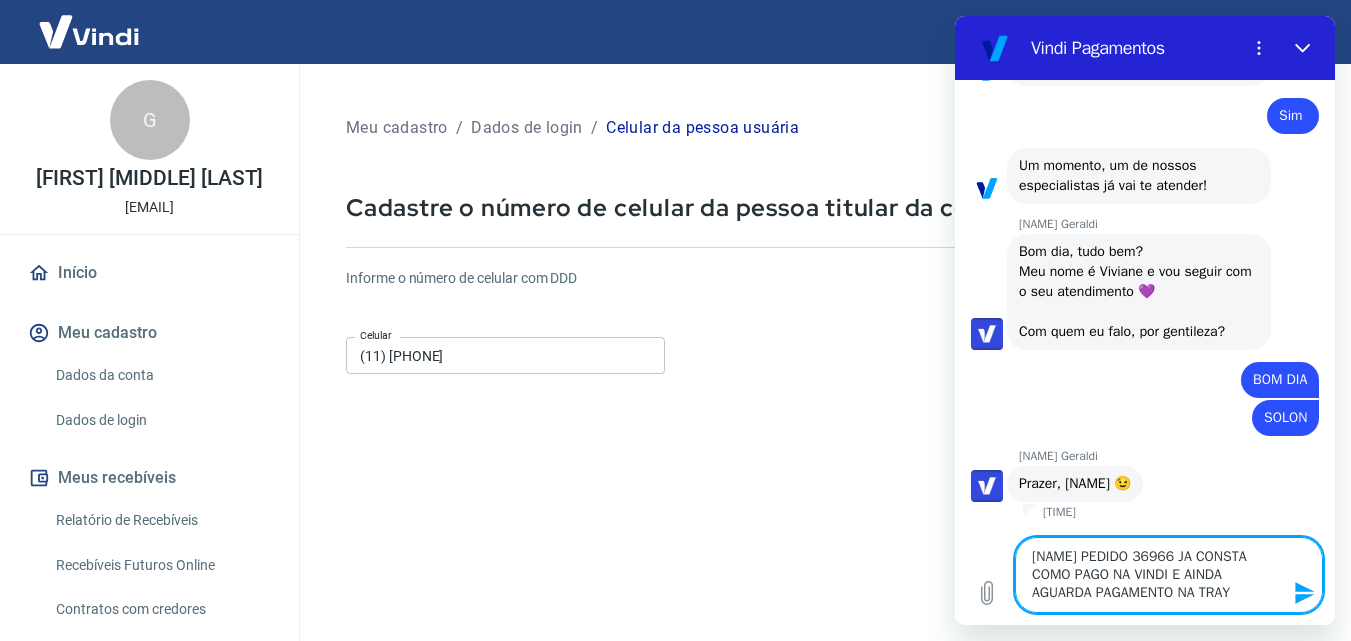 click 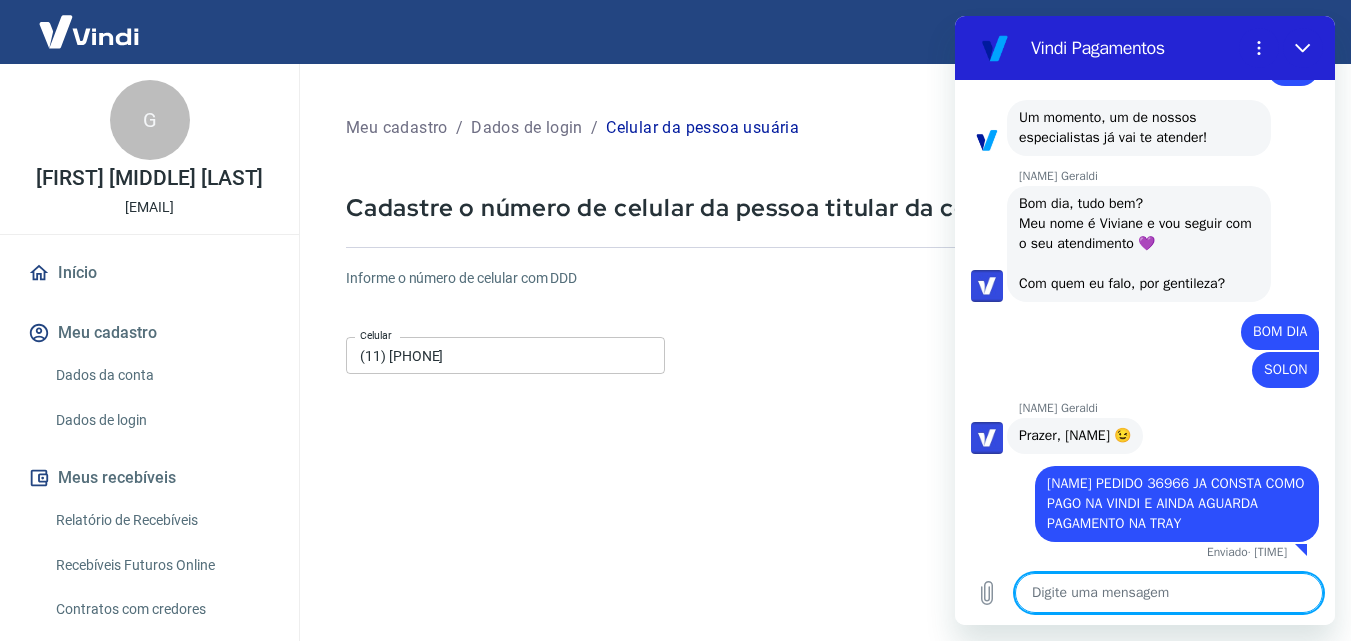 scroll, scrollTop: 3642, scrollLeft: 0, axis: vertical 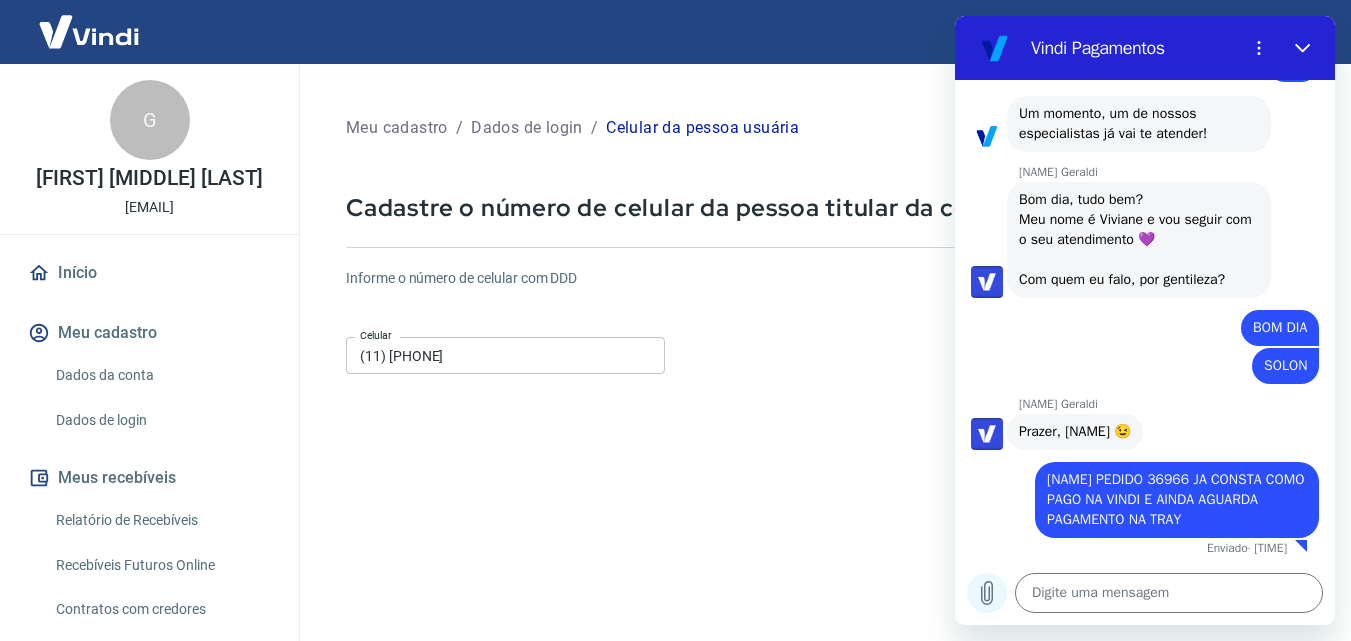 click 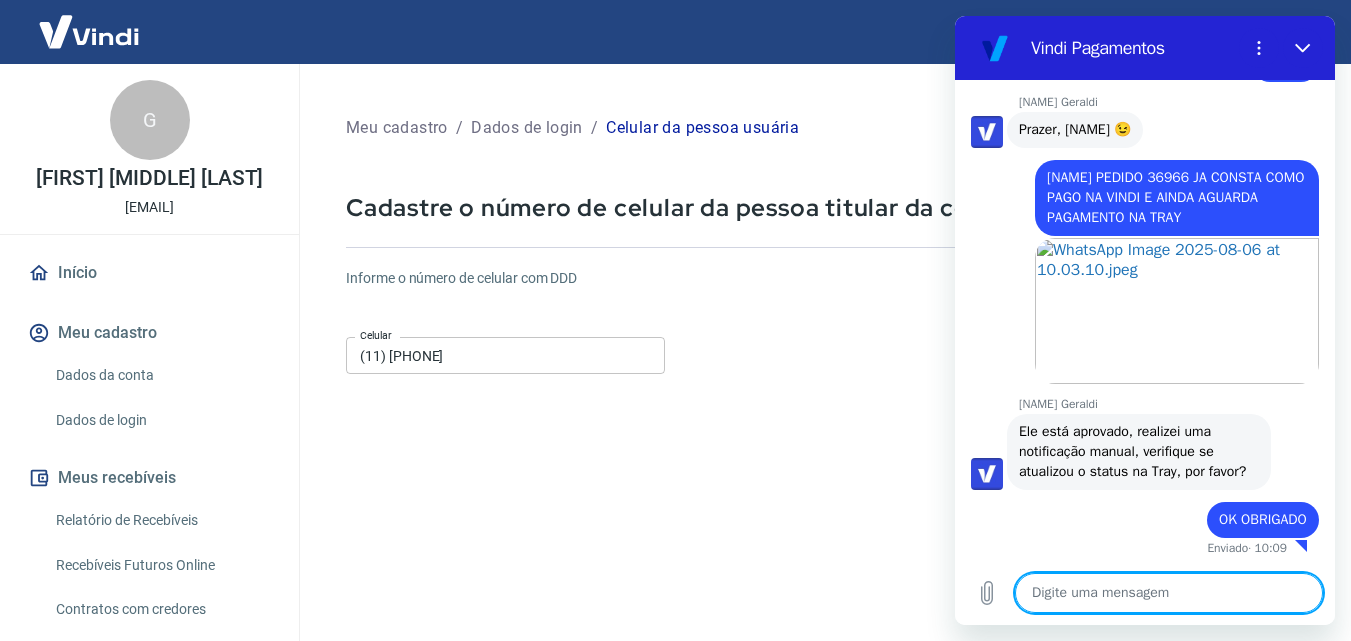 scroll, scrollTop: 3944, scrollLeft: 0, axis: vertical 